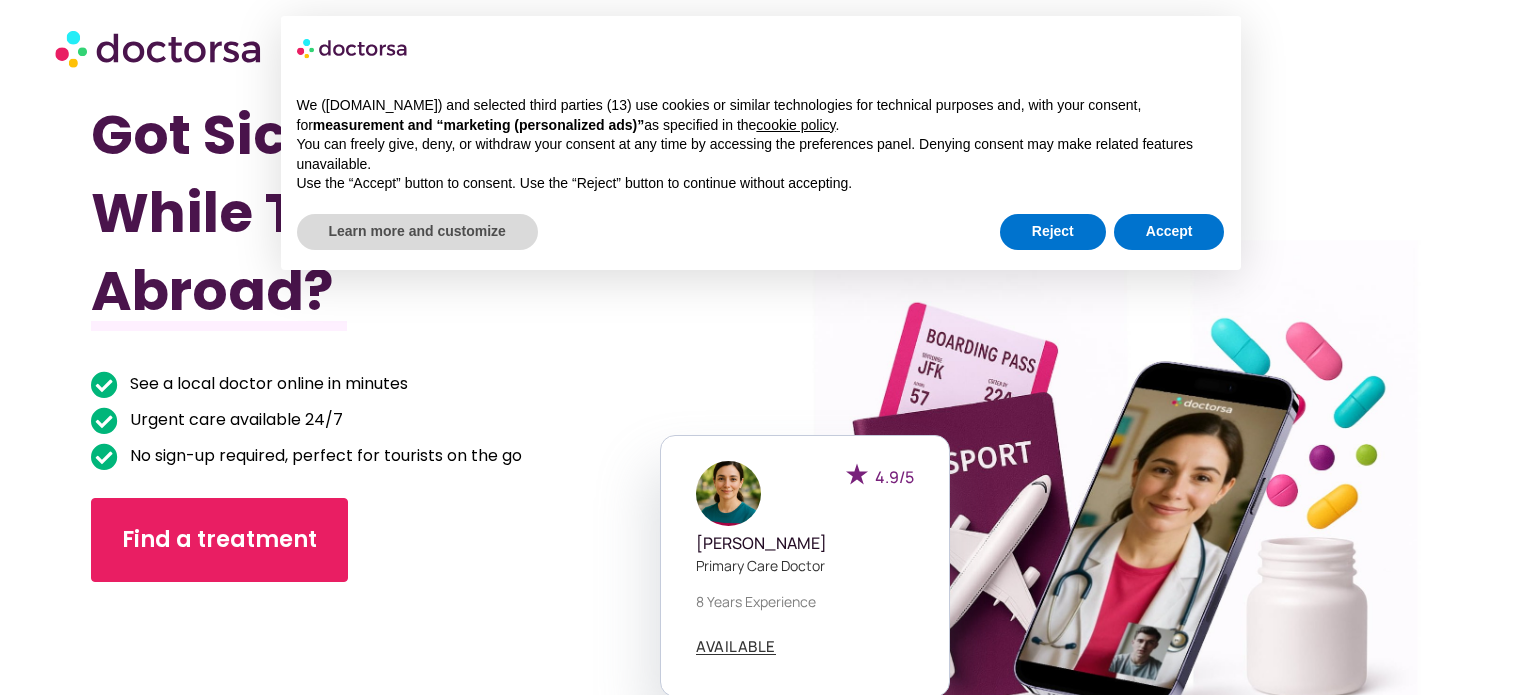 scroll, scrollTop: 0, scrollLeft: 0, axis: both 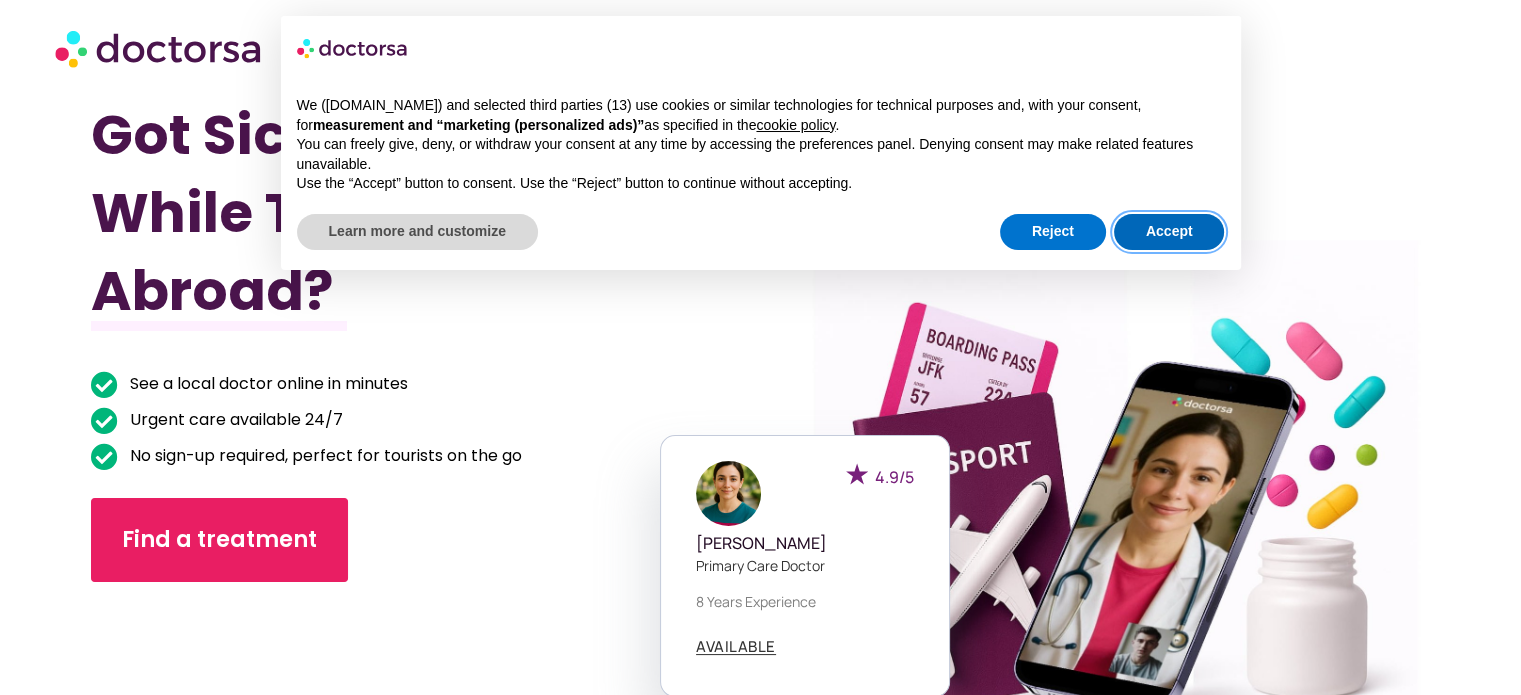 click on "Accept" at bounding box center (1169, 232) 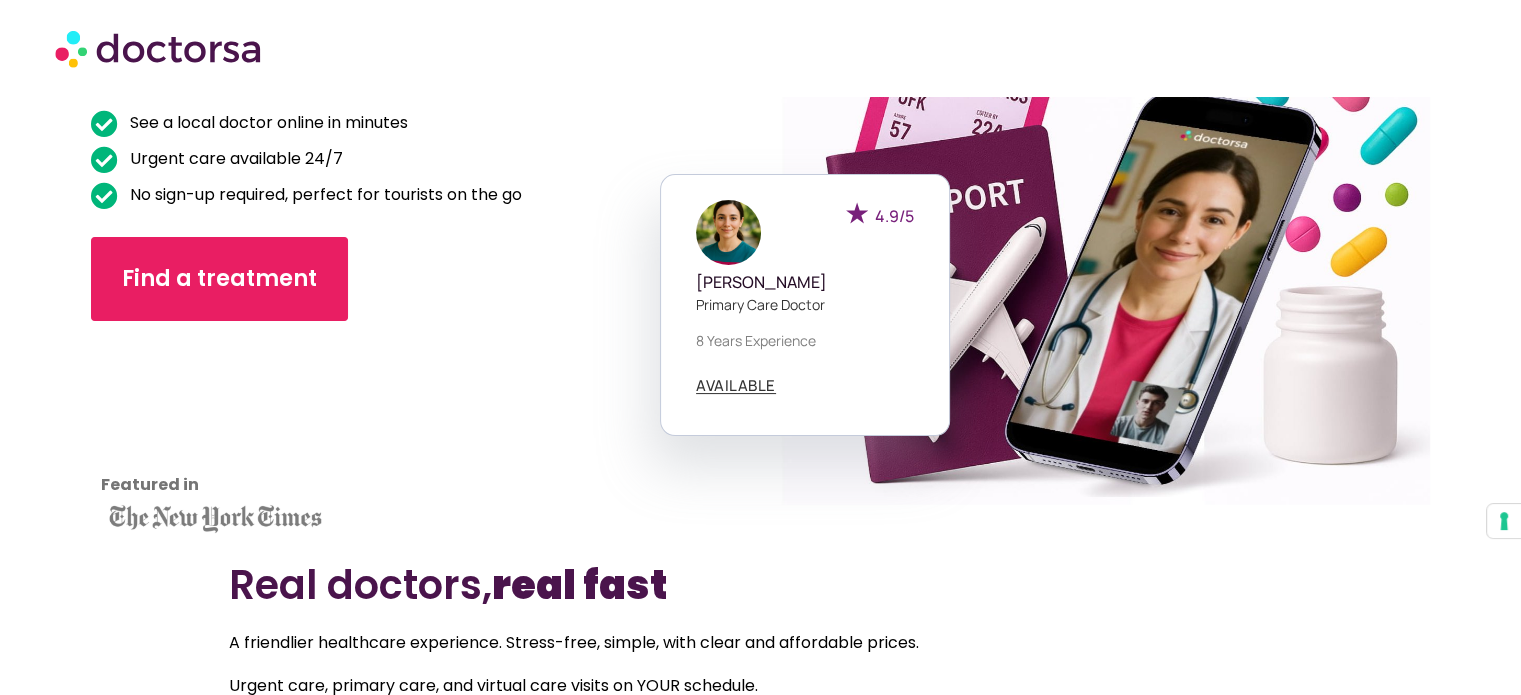 scroll, scrollTop: 280, scrollLeft: 0, axis: vertical 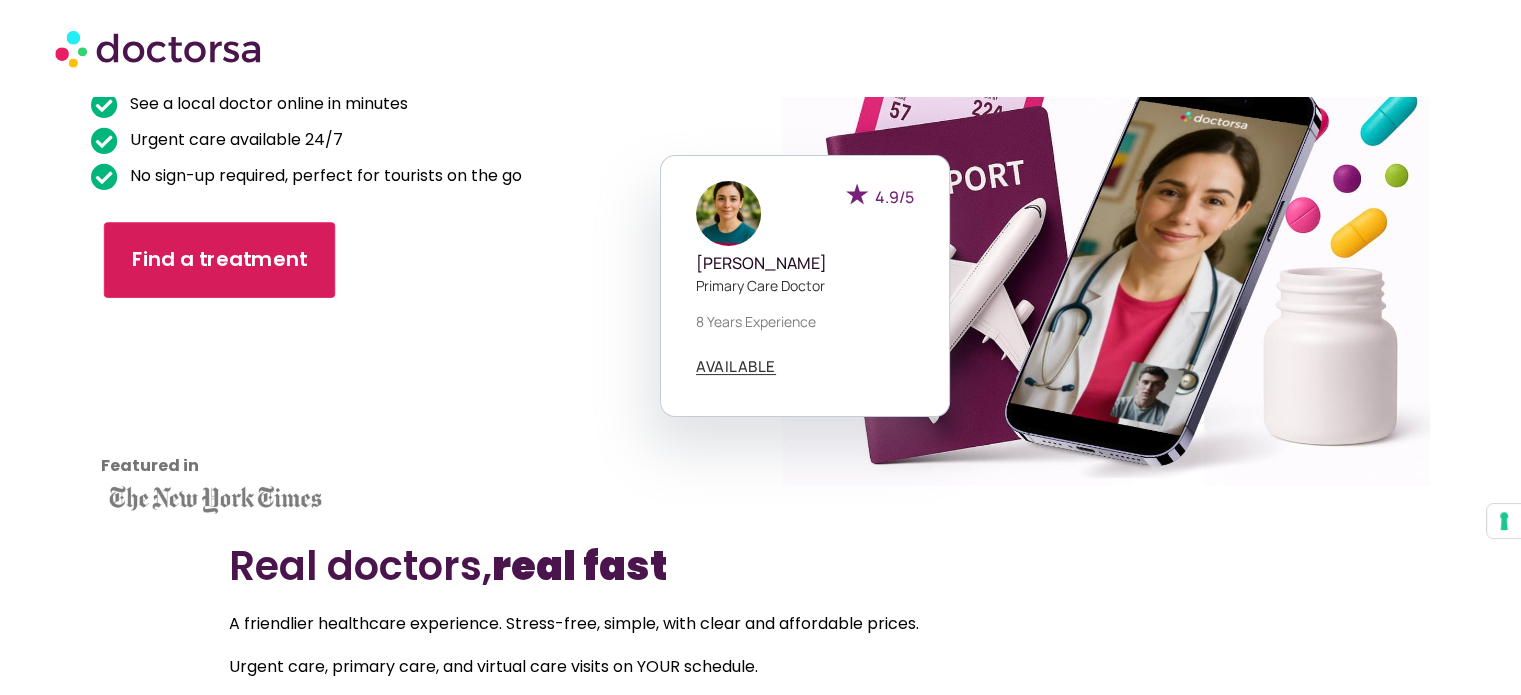 click on "Find a treatment" at bounding box center [220, 260] 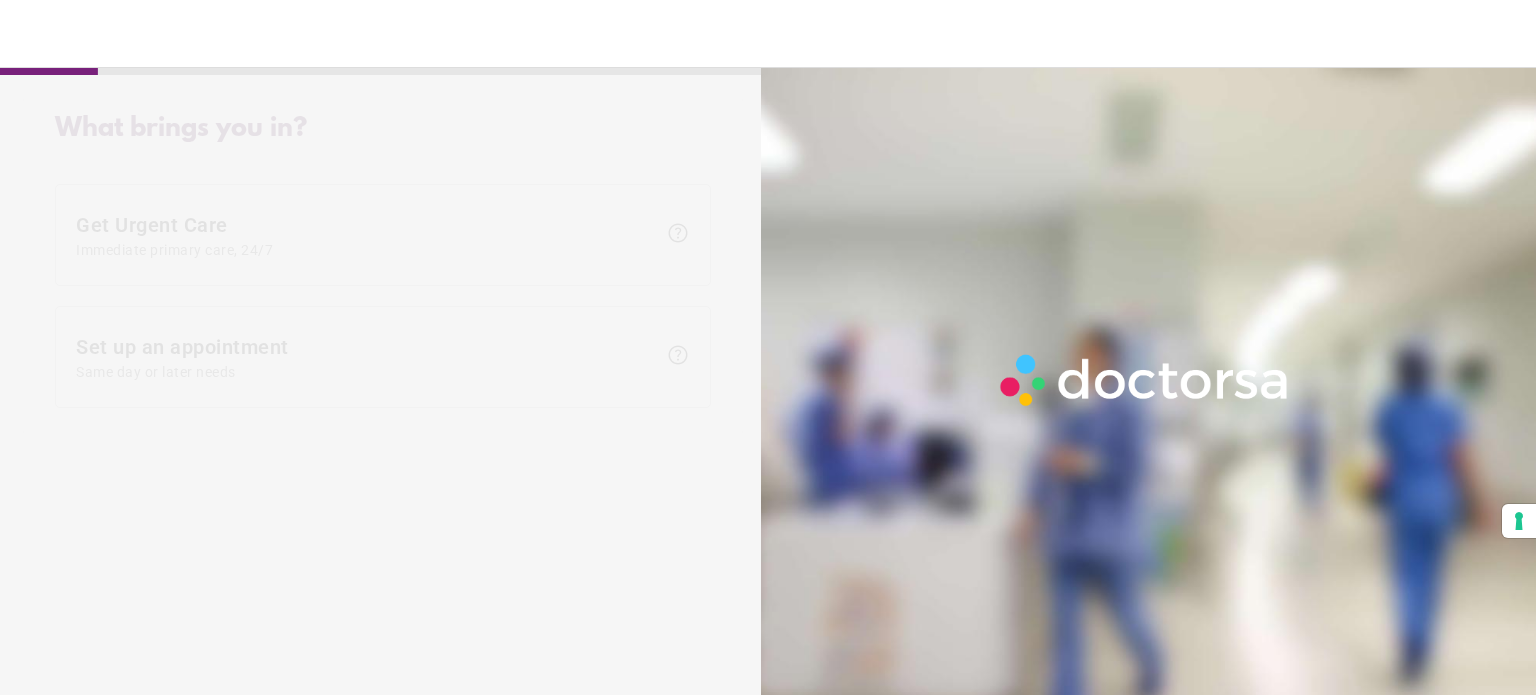 scroll, scrollTop: 0, scrollLeft: 0, axis: both 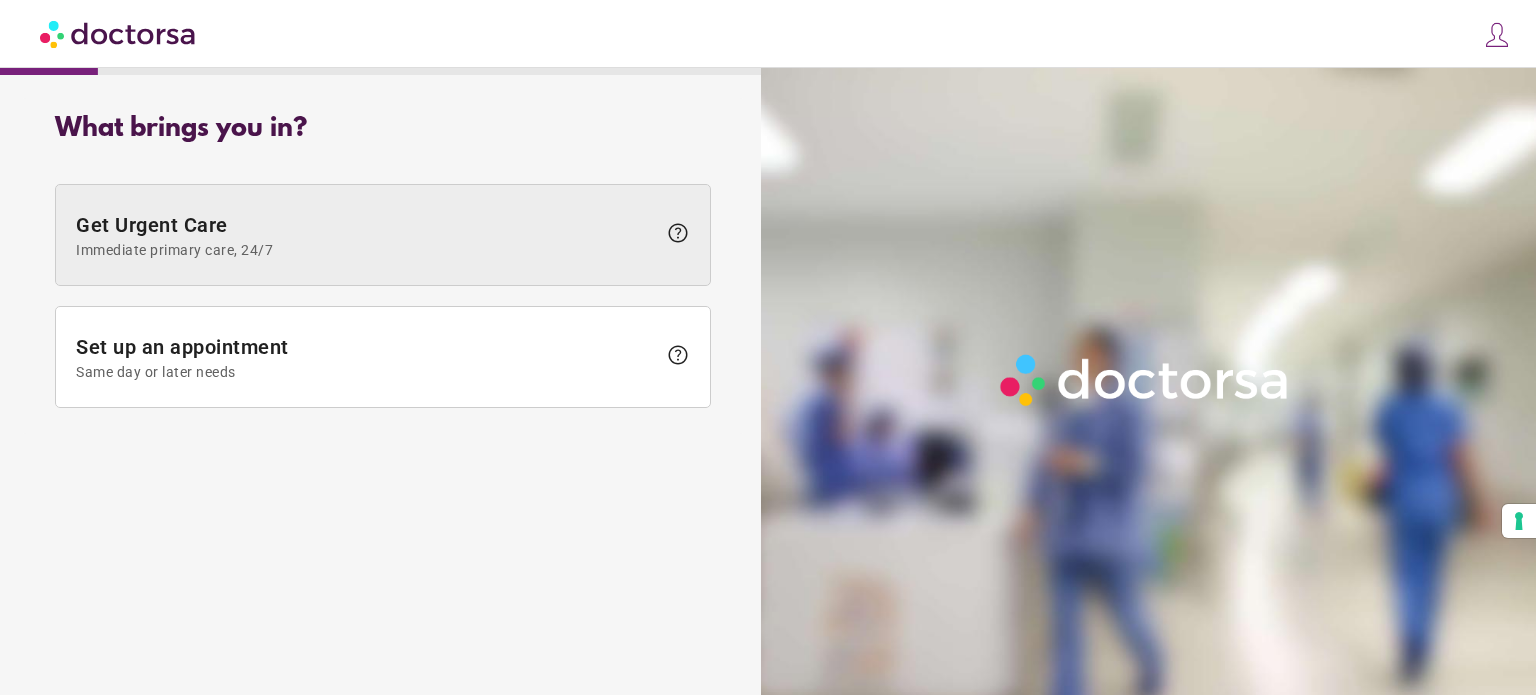 click at bounding box center [383, 235] 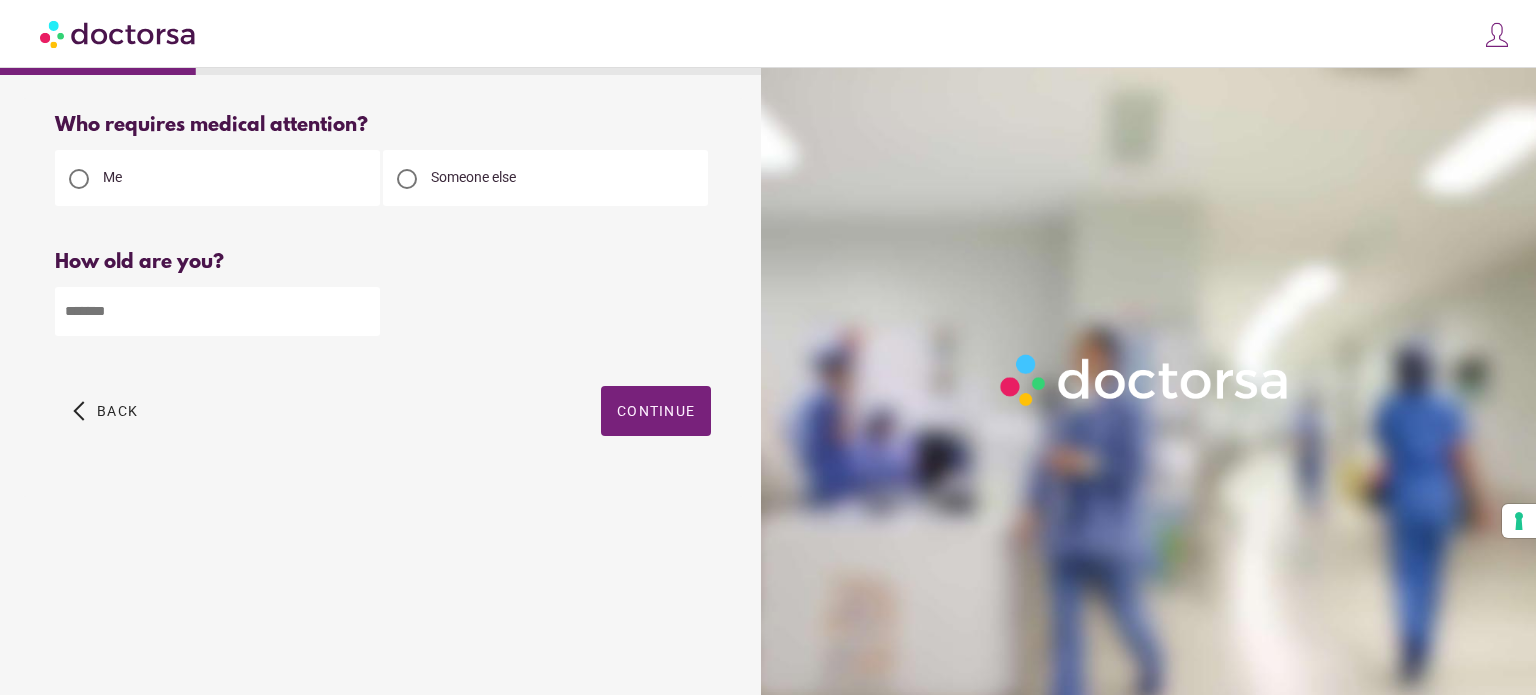 click at bounding box center (217, 311) 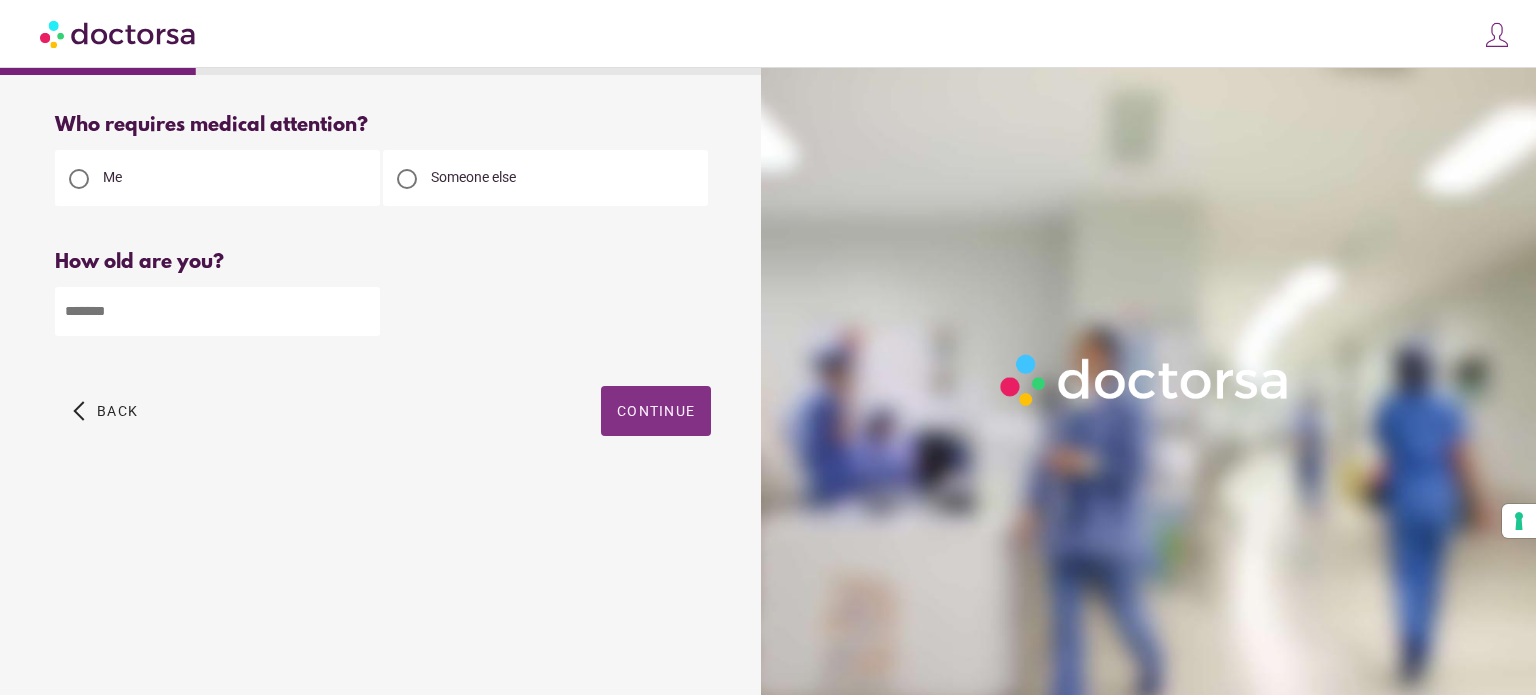 type on "**" 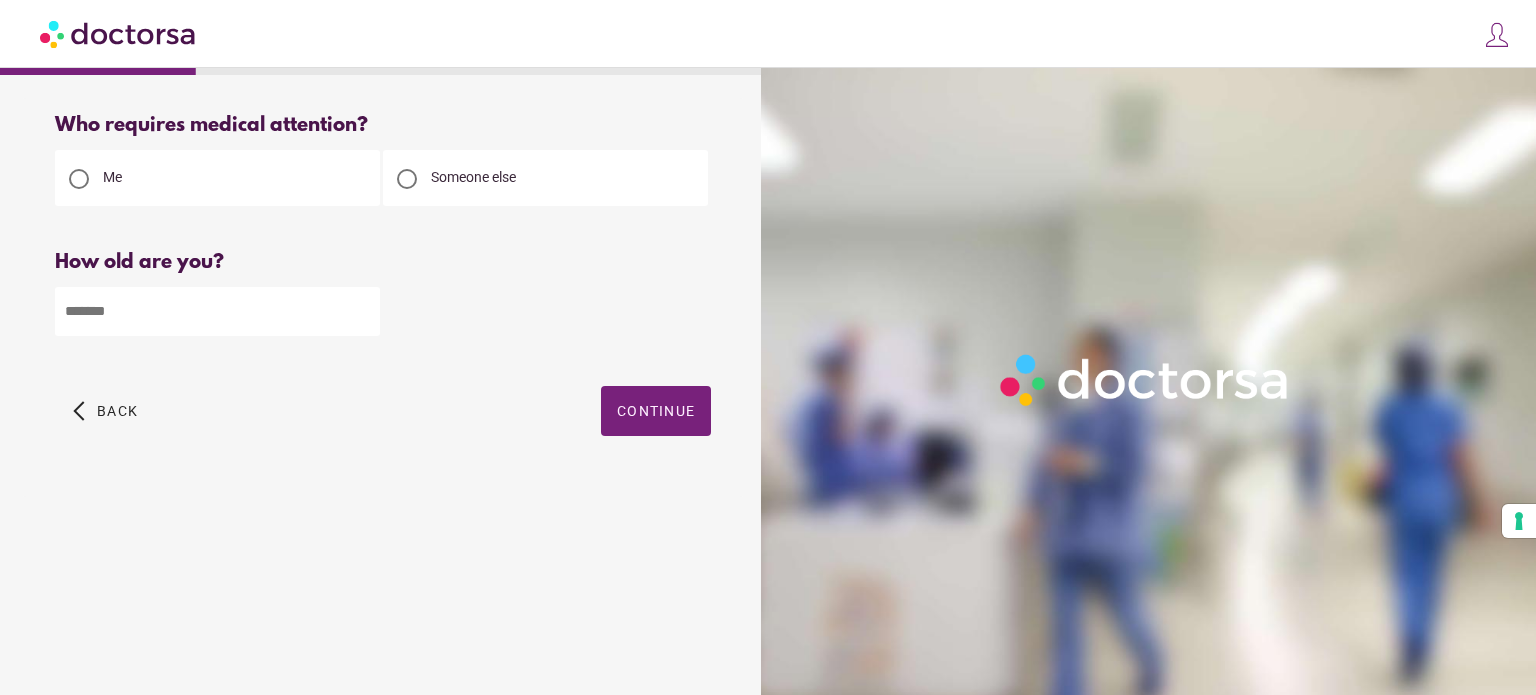 click on "Continue" at bounding box center [656, 411] 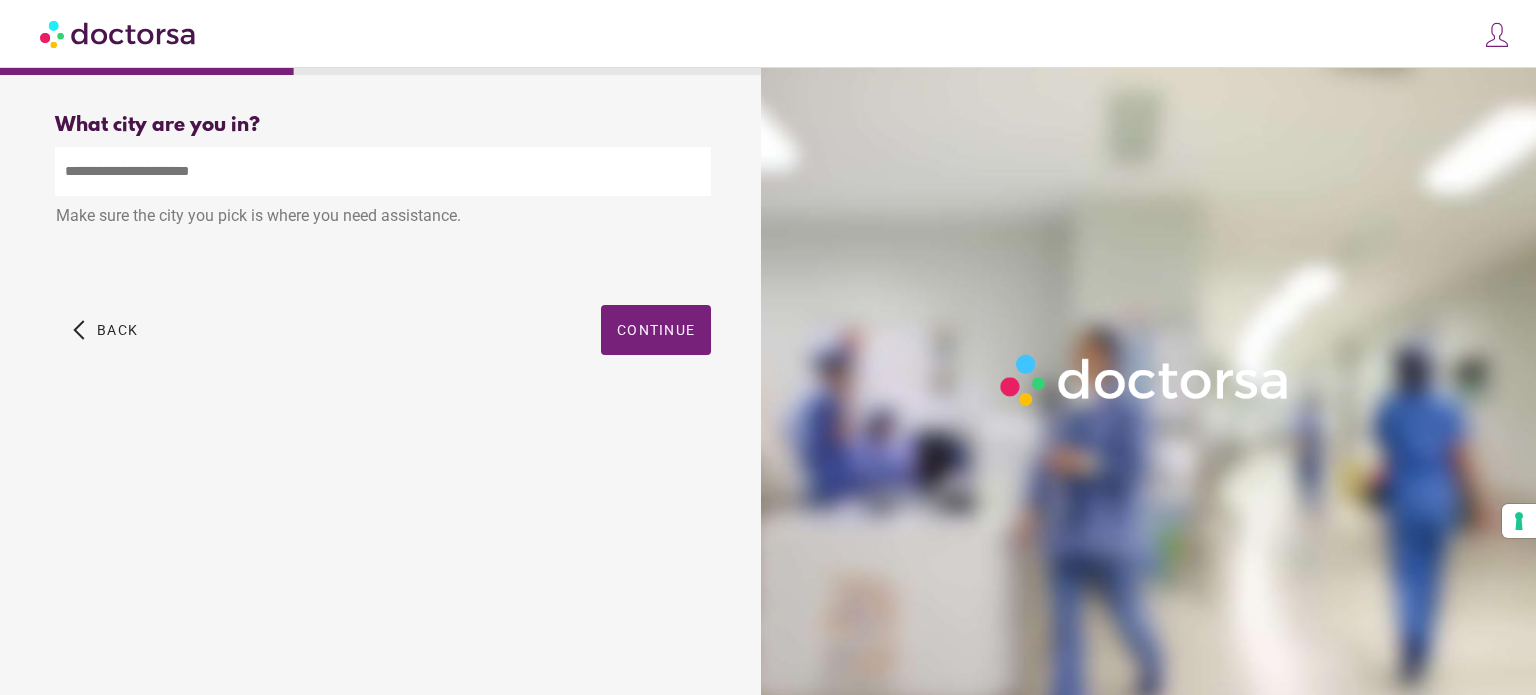 click at bounding box center (383, 171) 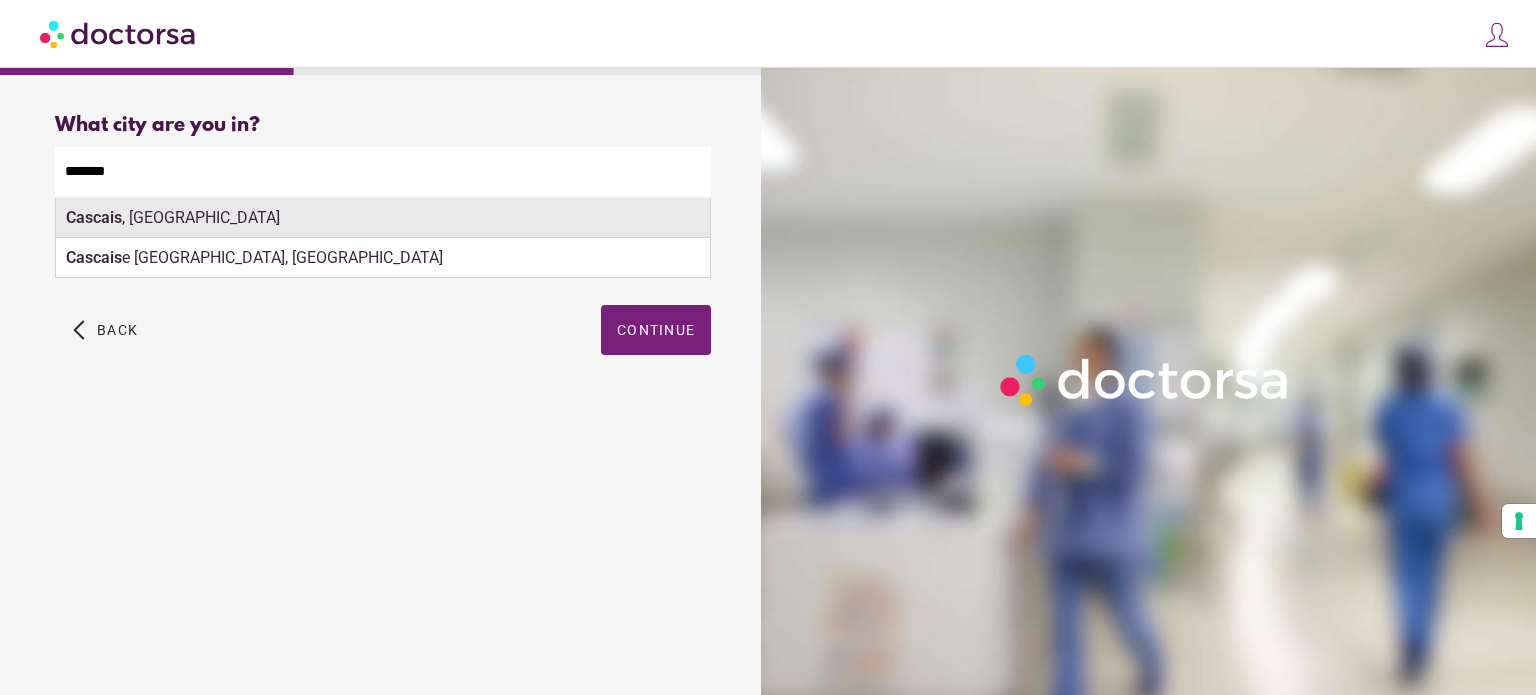 click on "Cascais , Portugal" at bounding box center (383, 218) 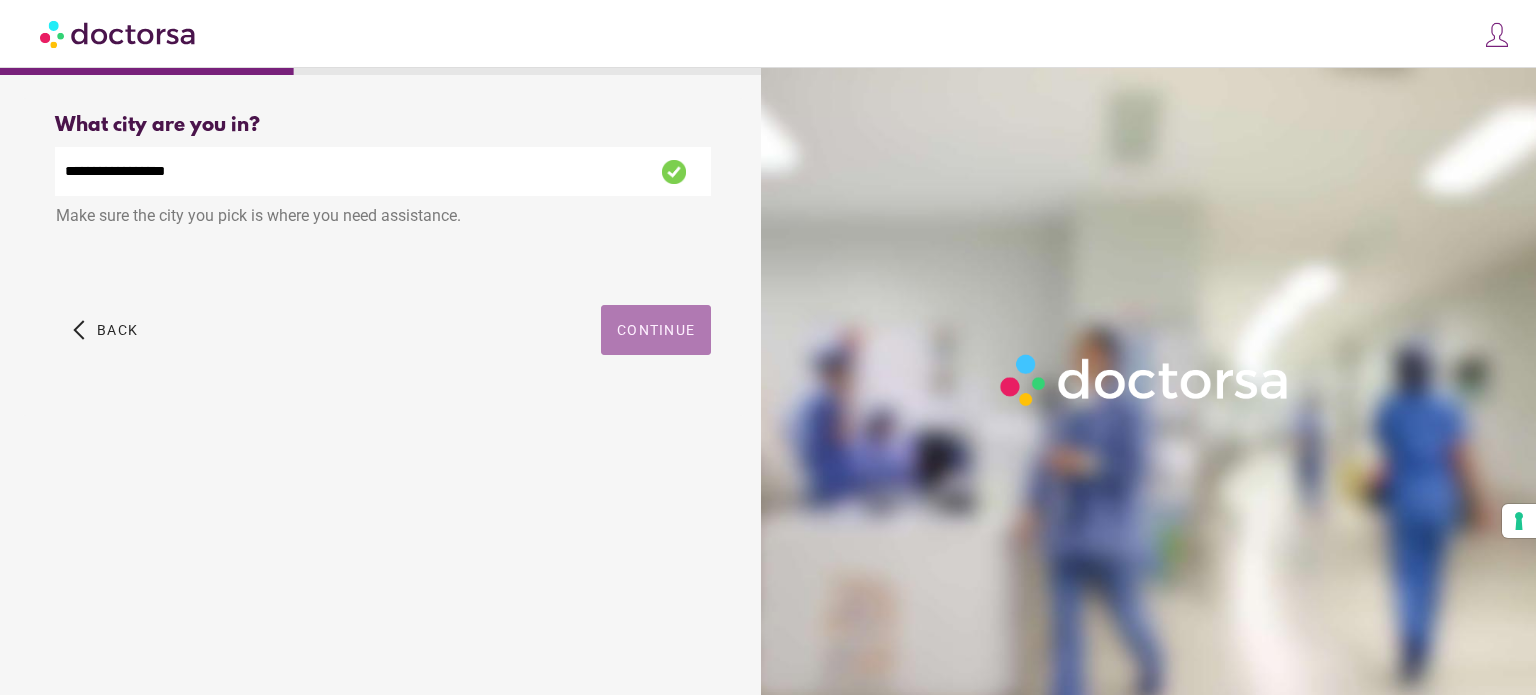 click on "Continue" at bounding box center (656, 330) 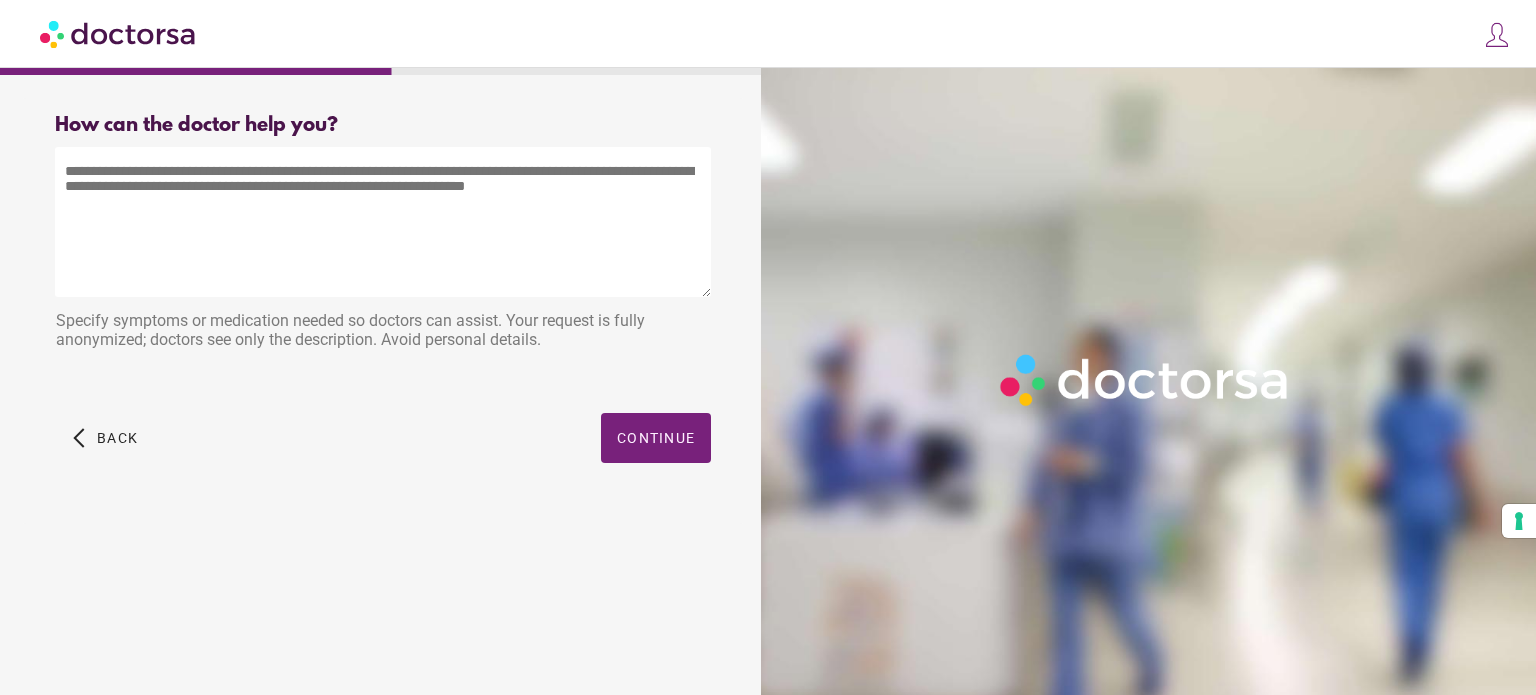 click at bounding box center [383, 222] 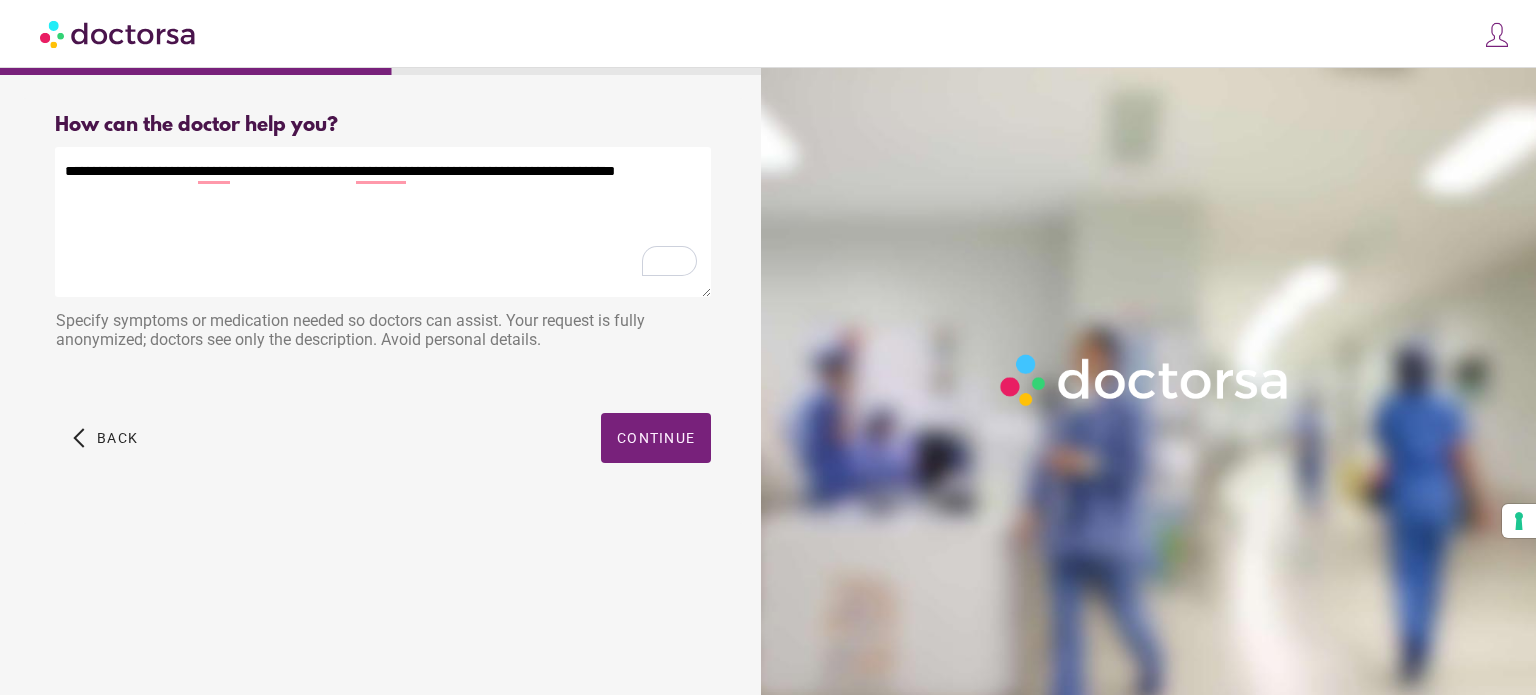 click on "**********" at bounding box center [383, 222] 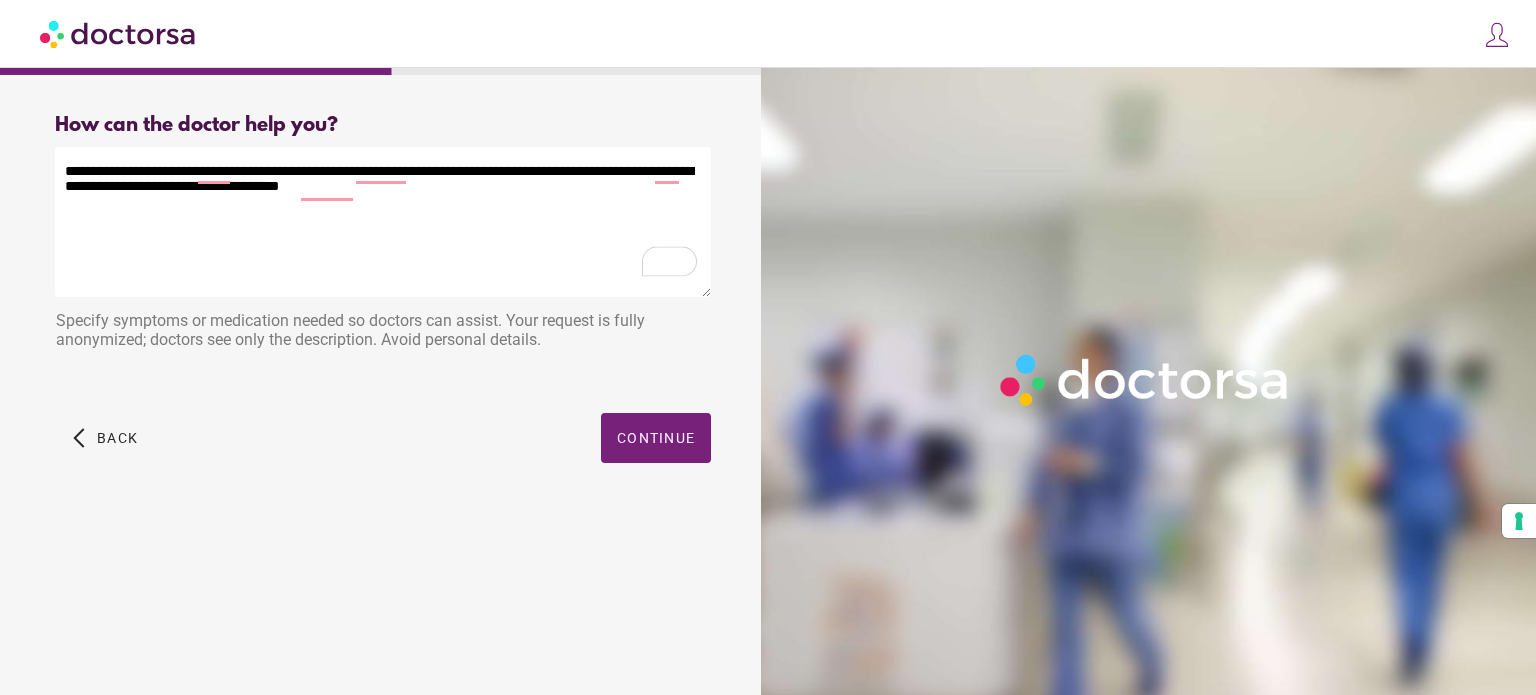 click on "**********" at bounding box center [383, 222] 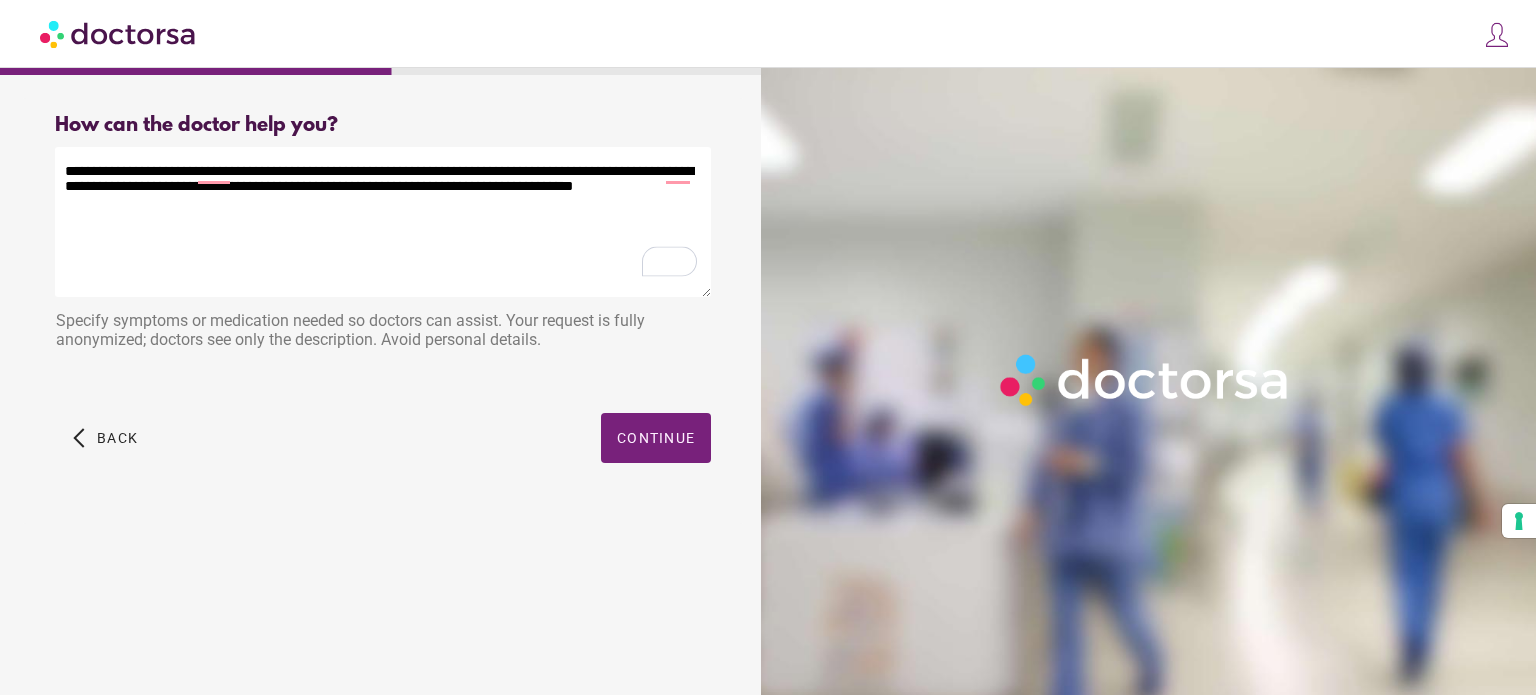 click on "**********" at bounding box center [383, 222] 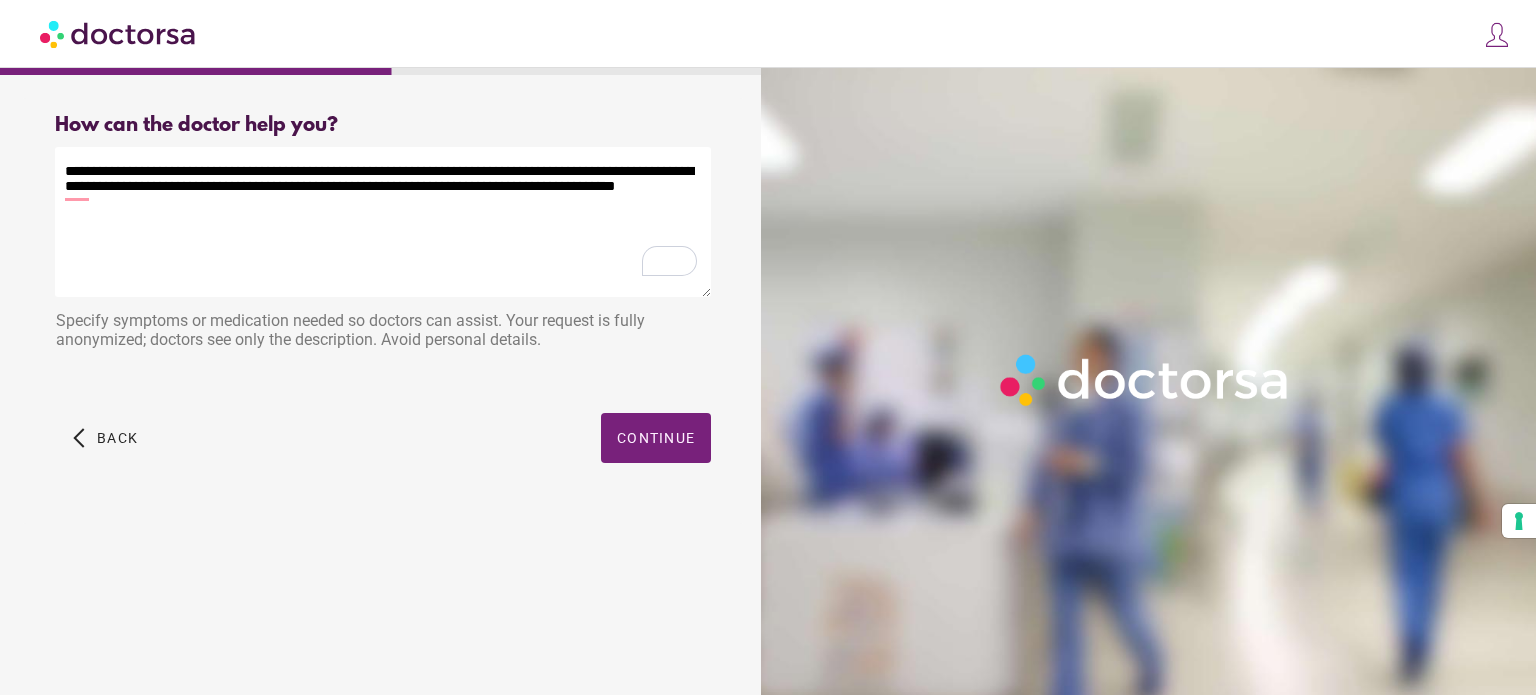 click on "**********" at bounding box center (383, 222) 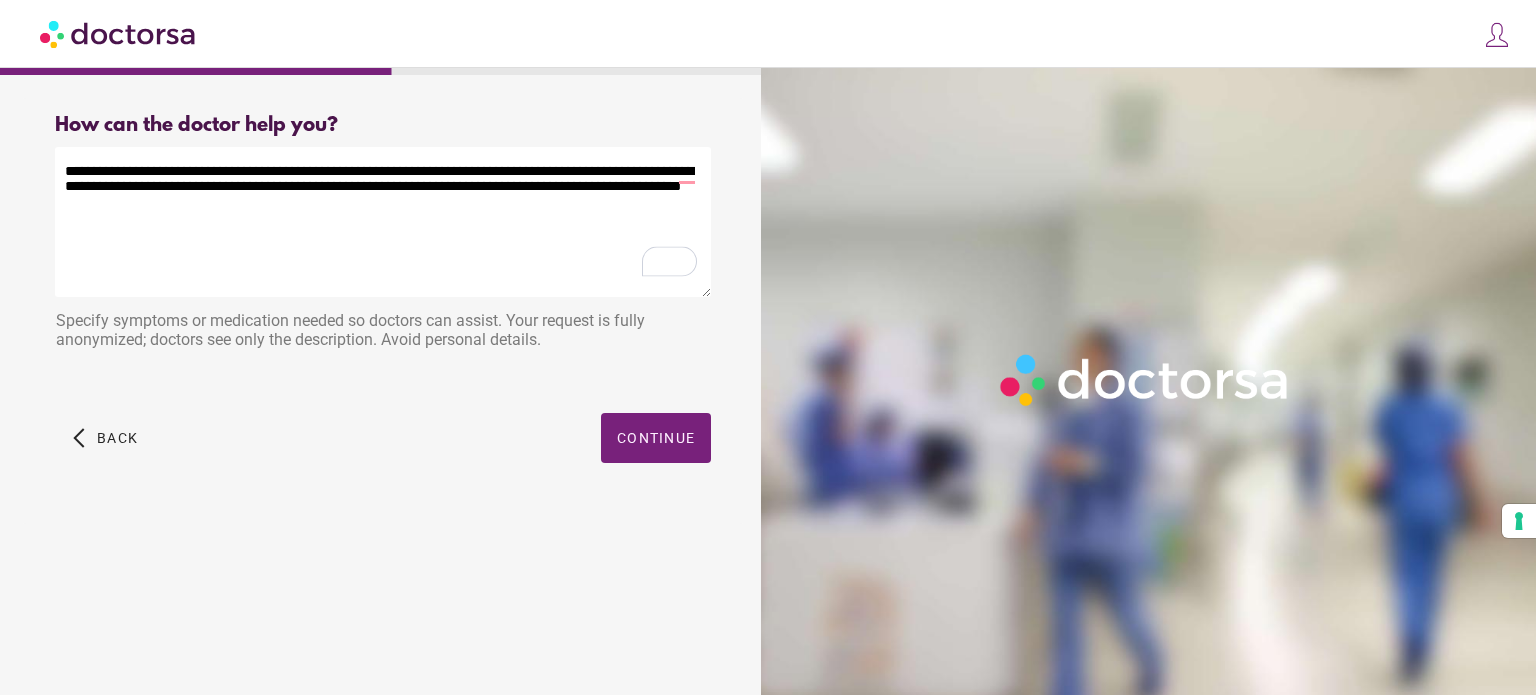 click on "**********" at bounding box center [383, 222] 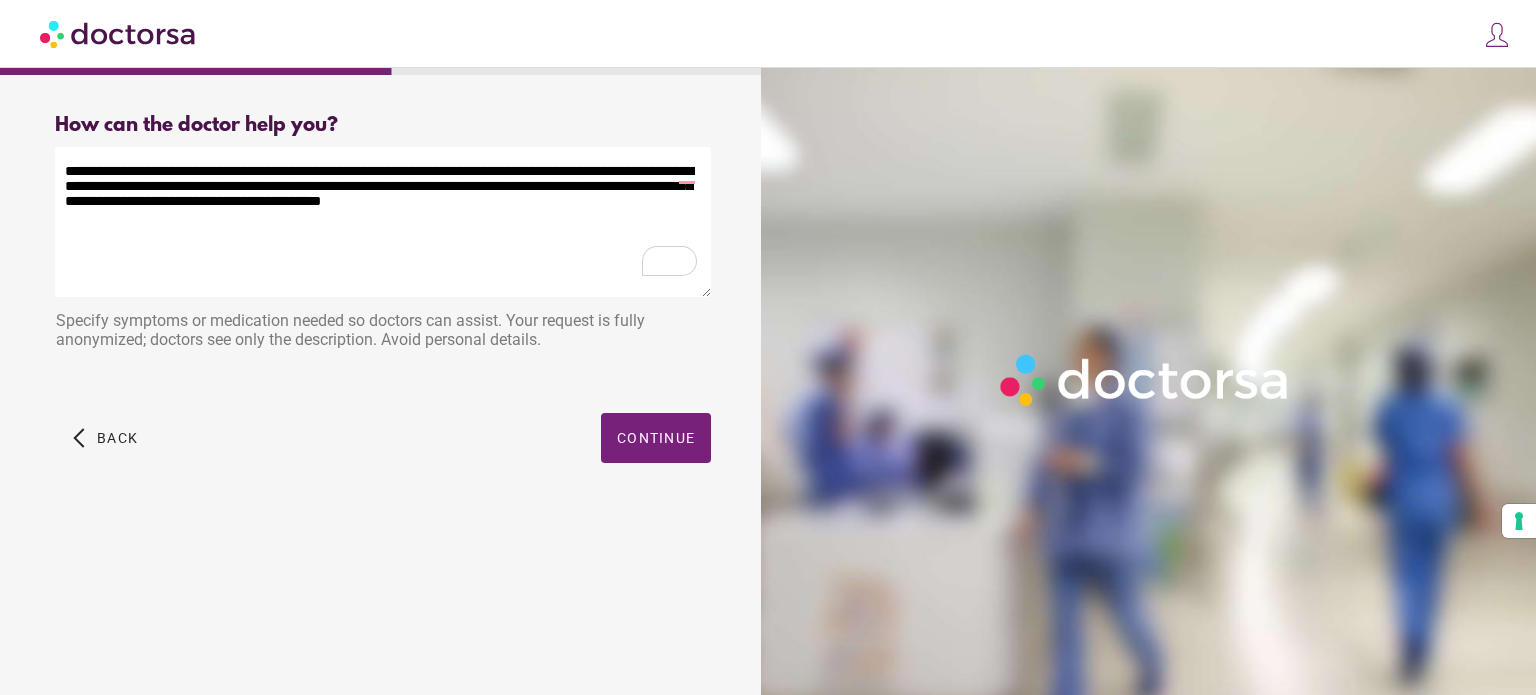 click on "**********" at bounding box center (383, 222) 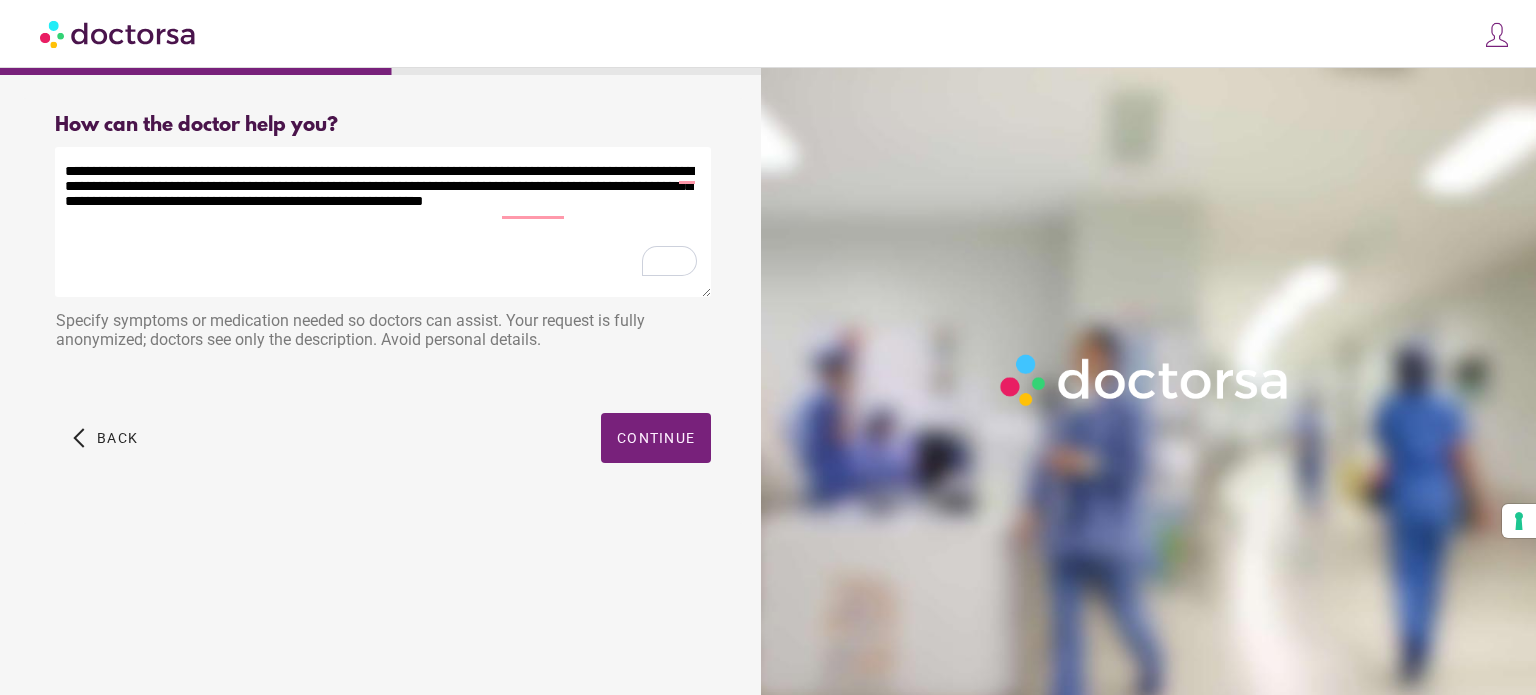click on "**********" at bounding box center [383, 222] 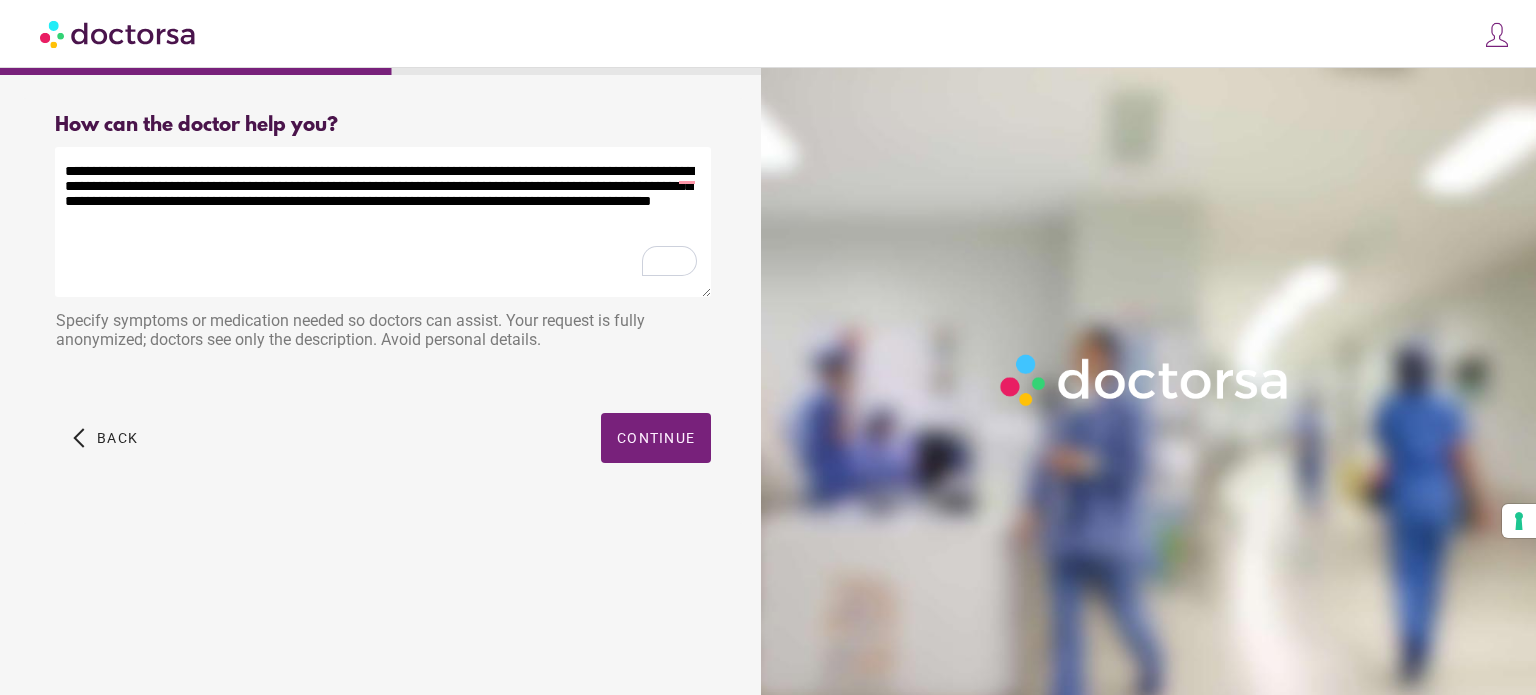 click on "**********" at bounding box center [383, 222] 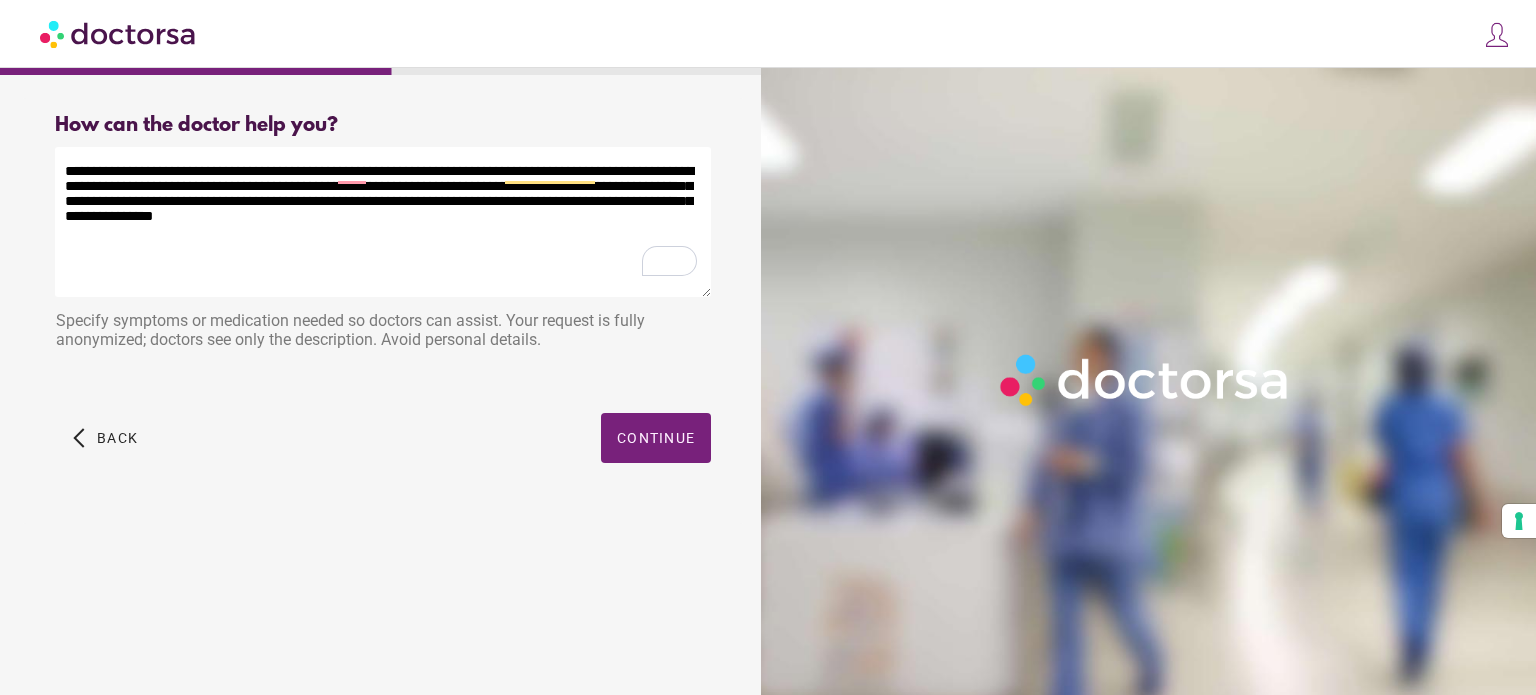 click on "**********" at bounding box center (383, 222) 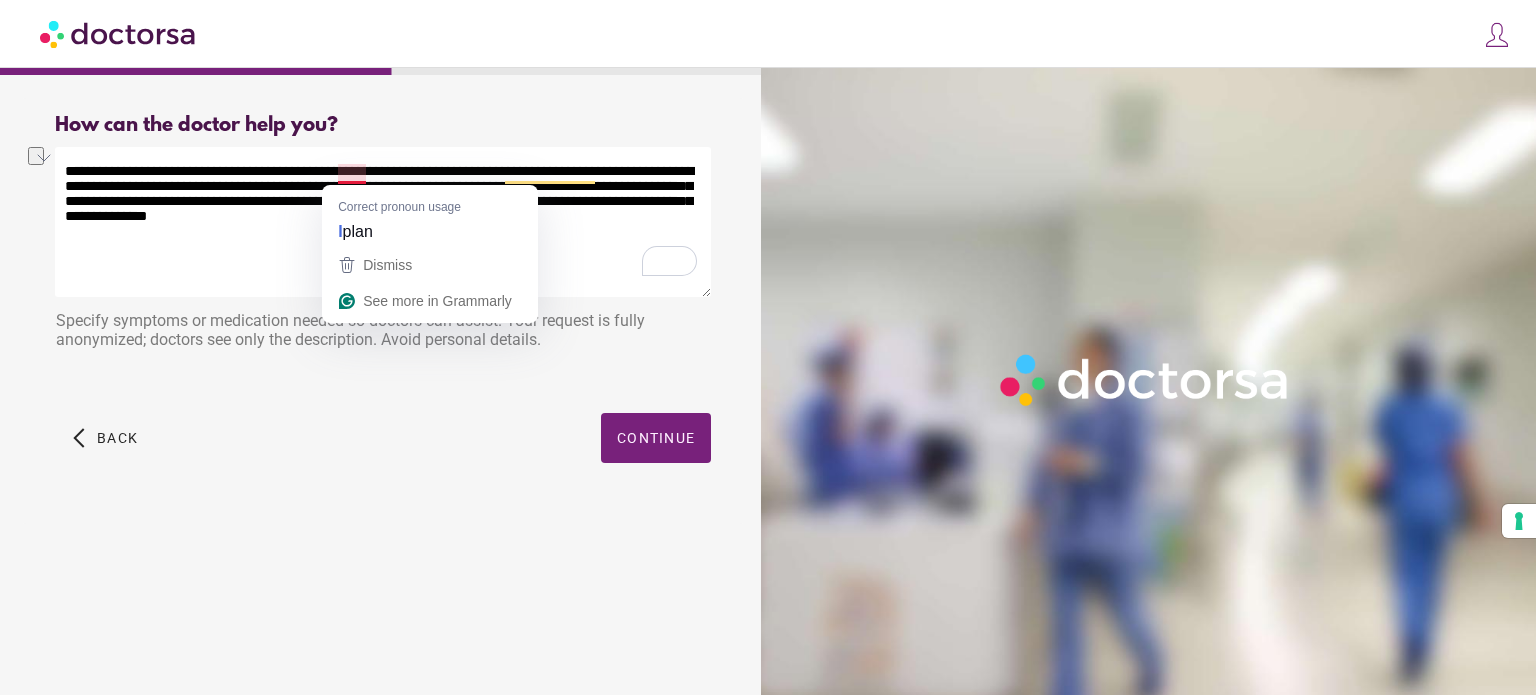 drag, startPoint x: 339, startPoint y: 170, endPoint x: 461, endPoint y: 171, distance: 122.0041 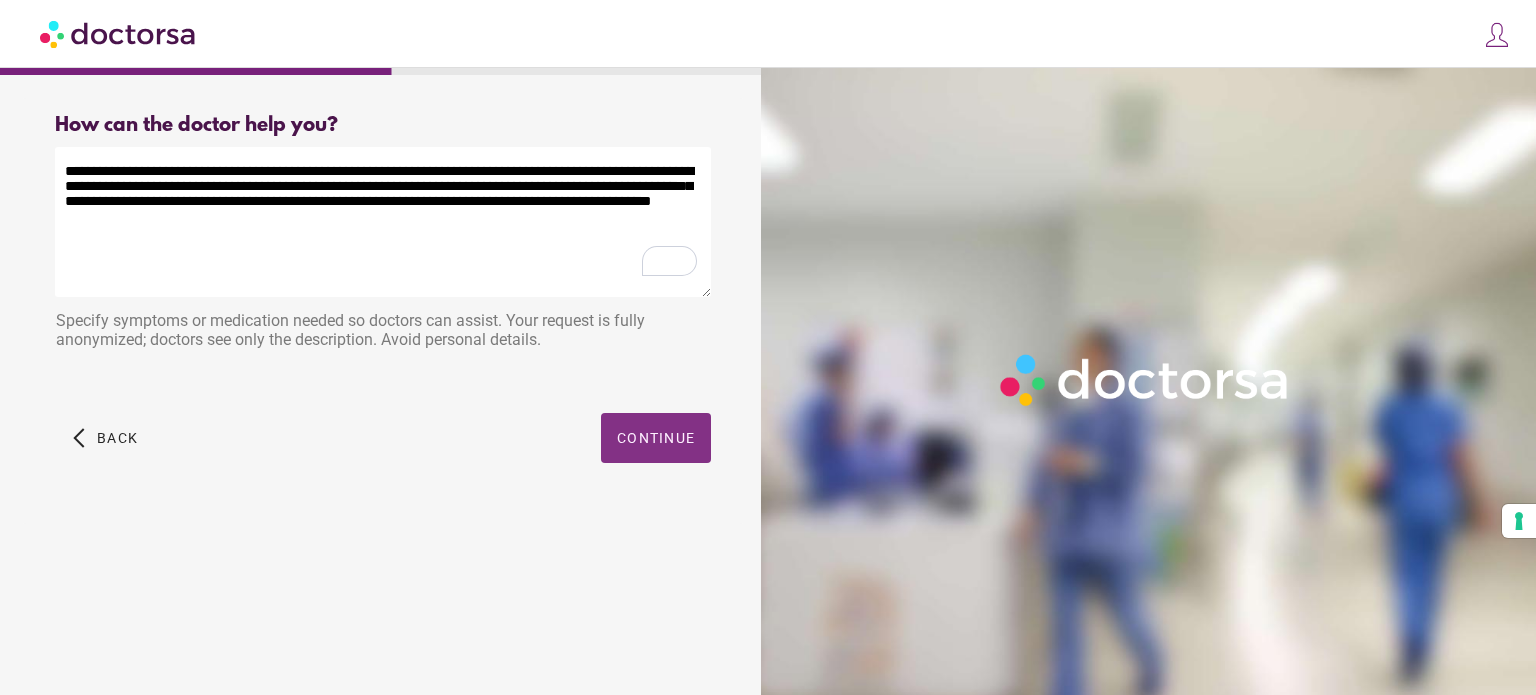 type on "**********" 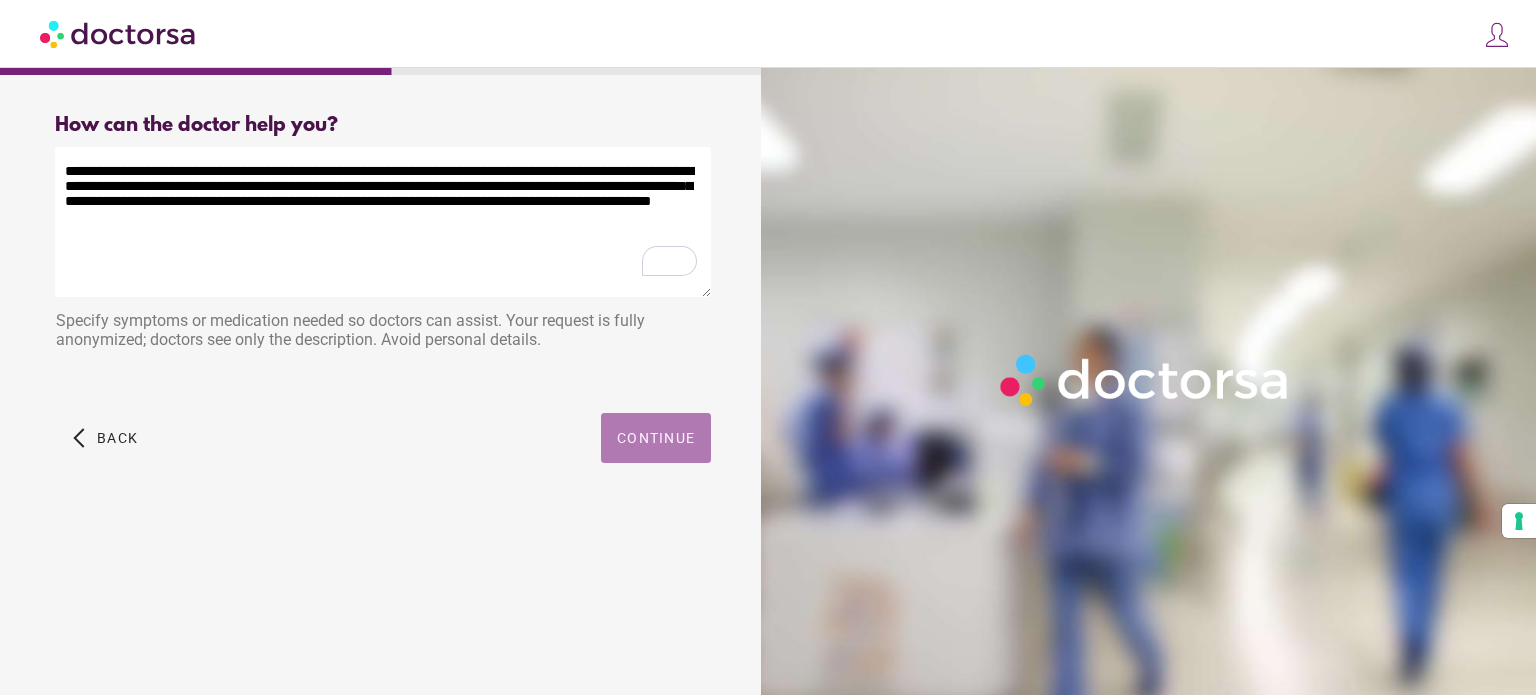 click on "Continue" at bounding box center (656, 438) 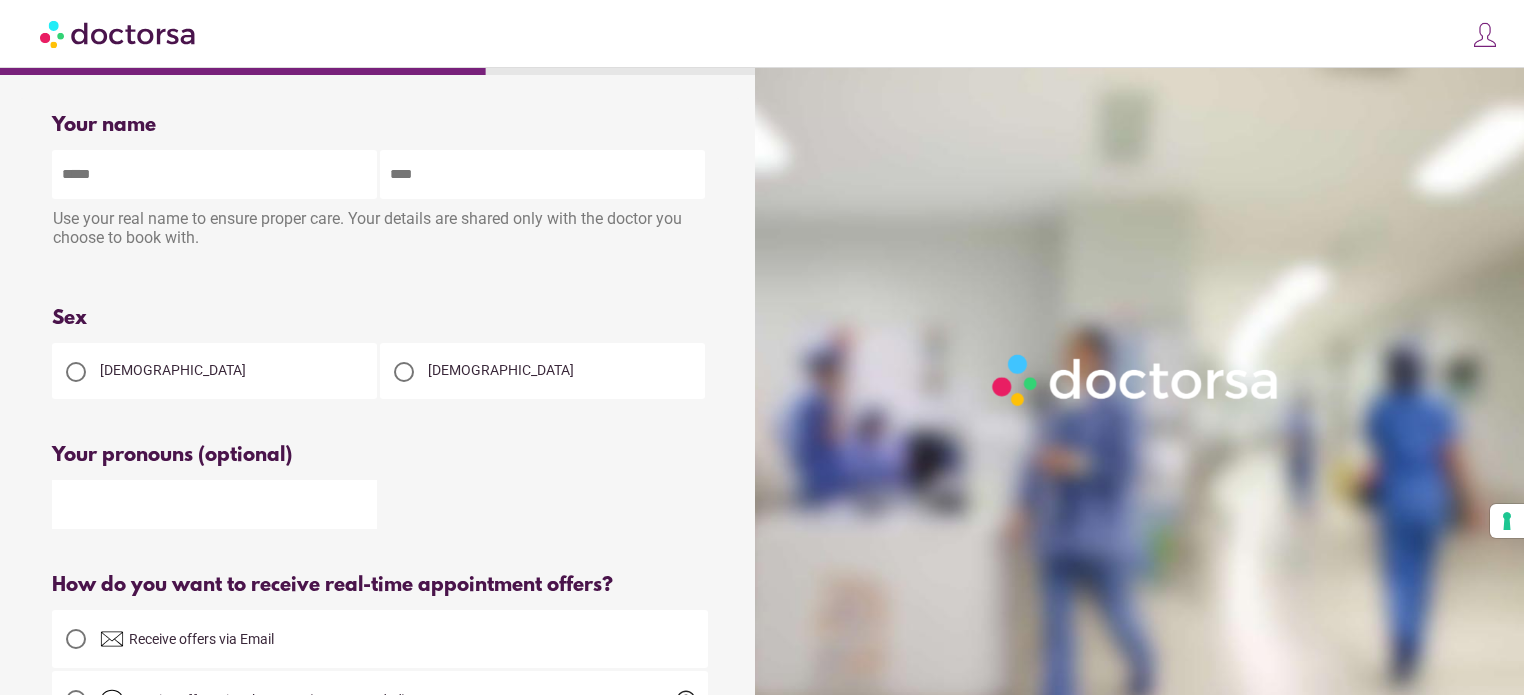click at bounding box center (404, 372) 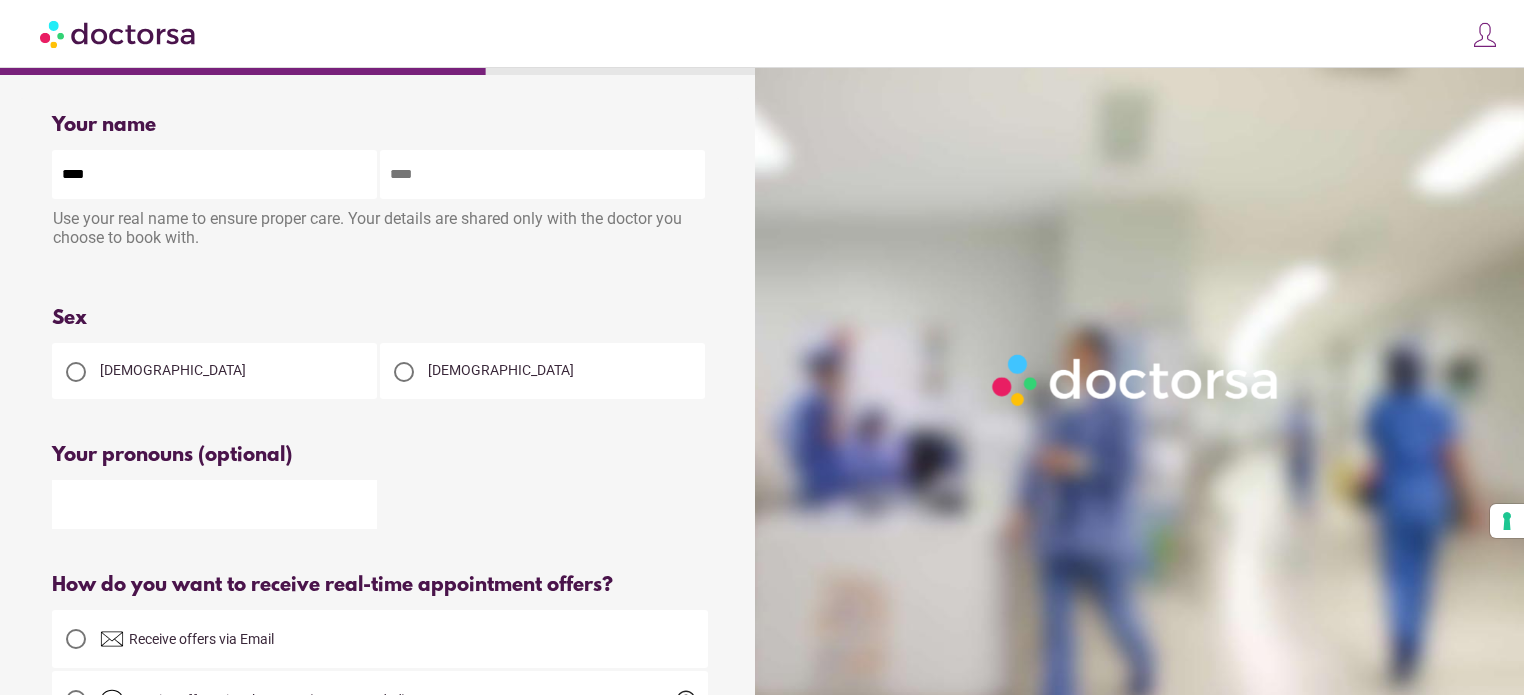 type on "****" 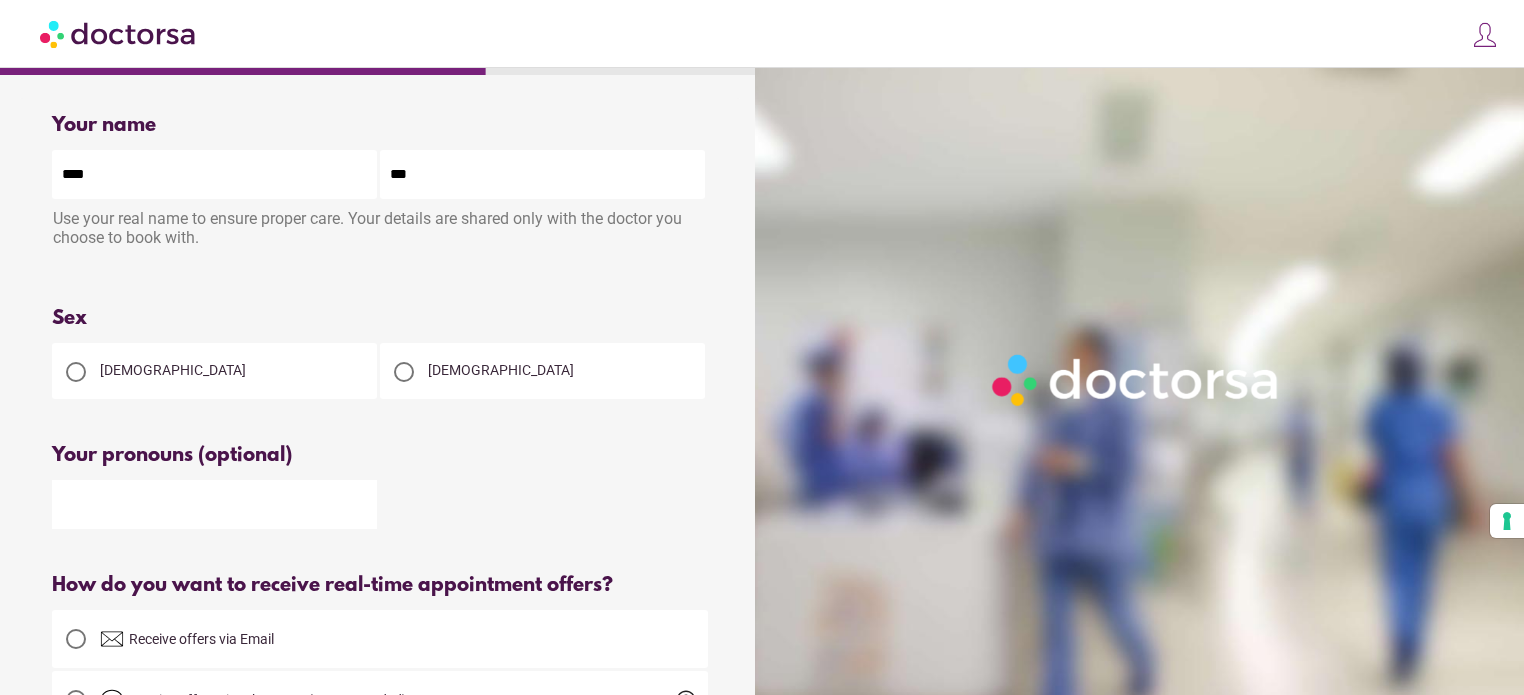 type on "***" 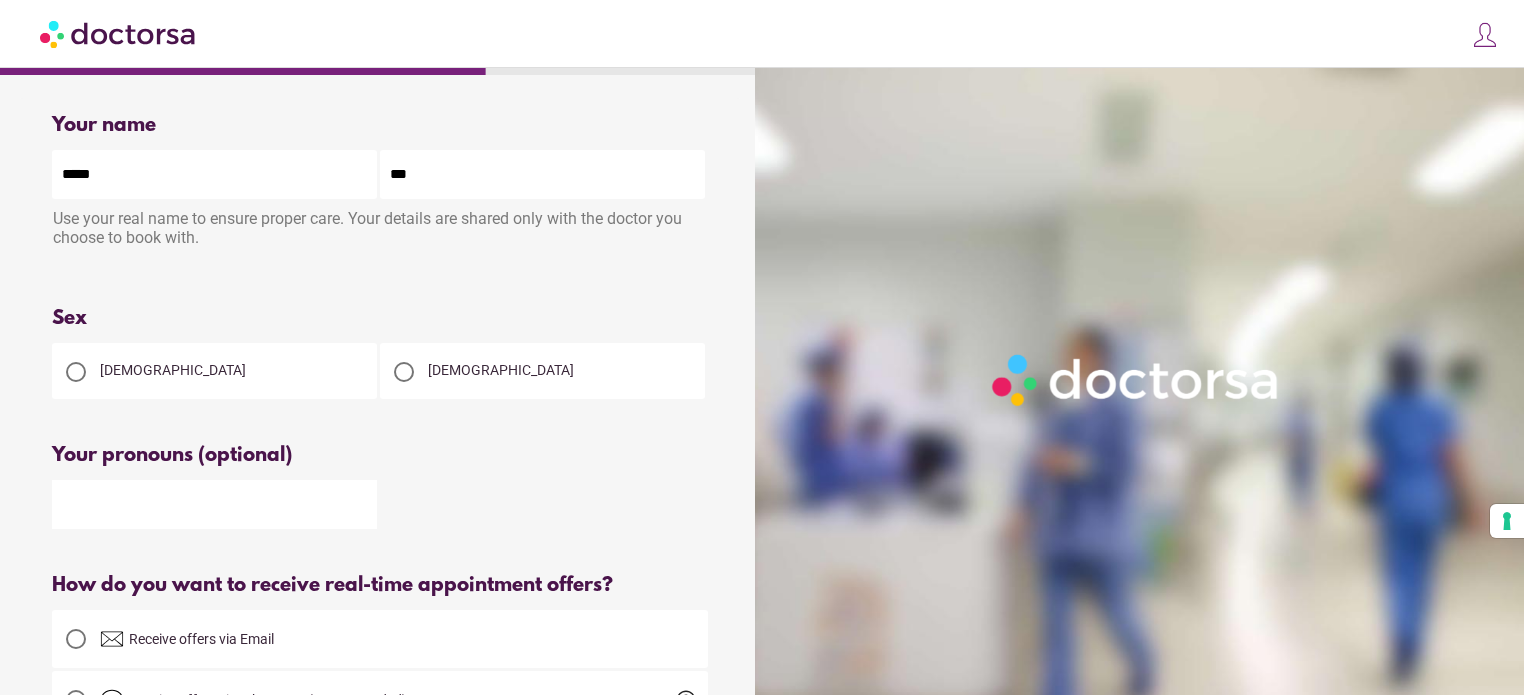 click on "*****" at bounding box center [214, 174] 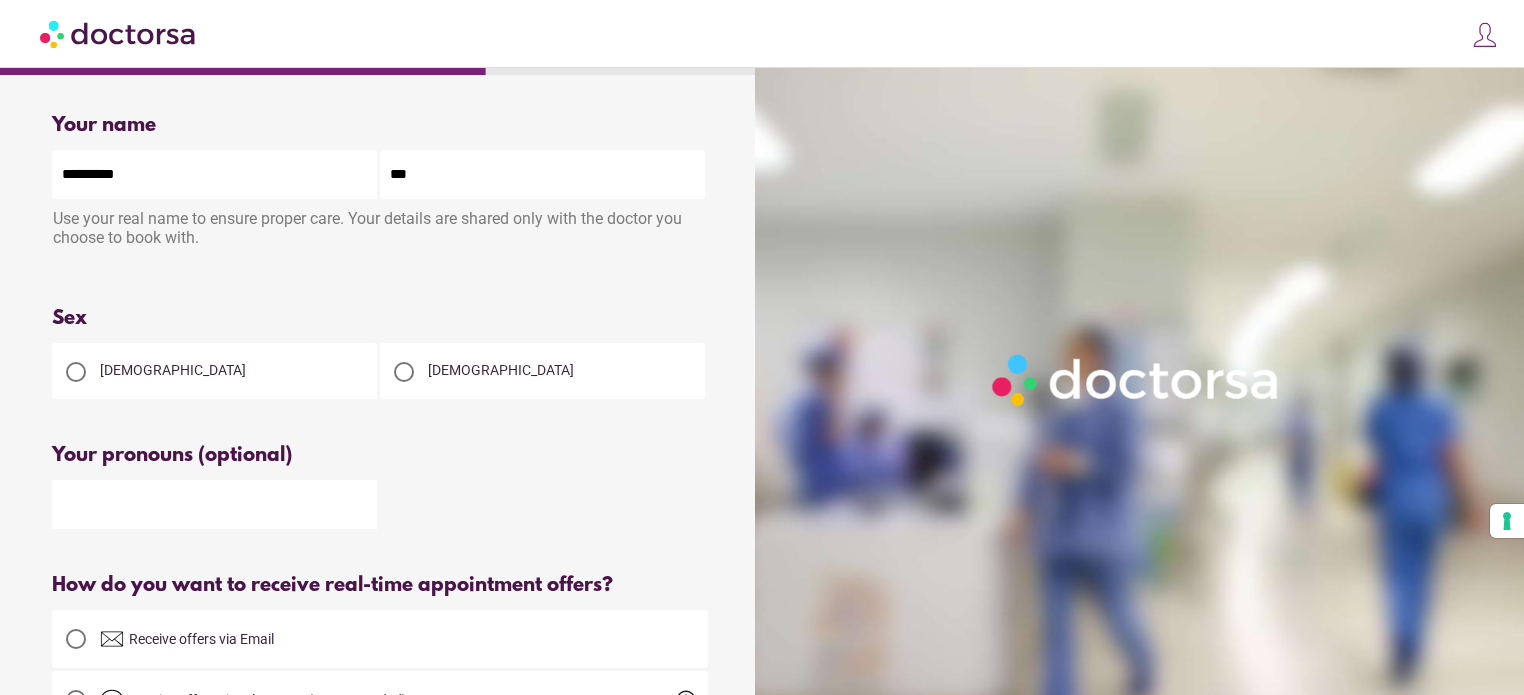 click on "*********" at bounding box center [214, 174] 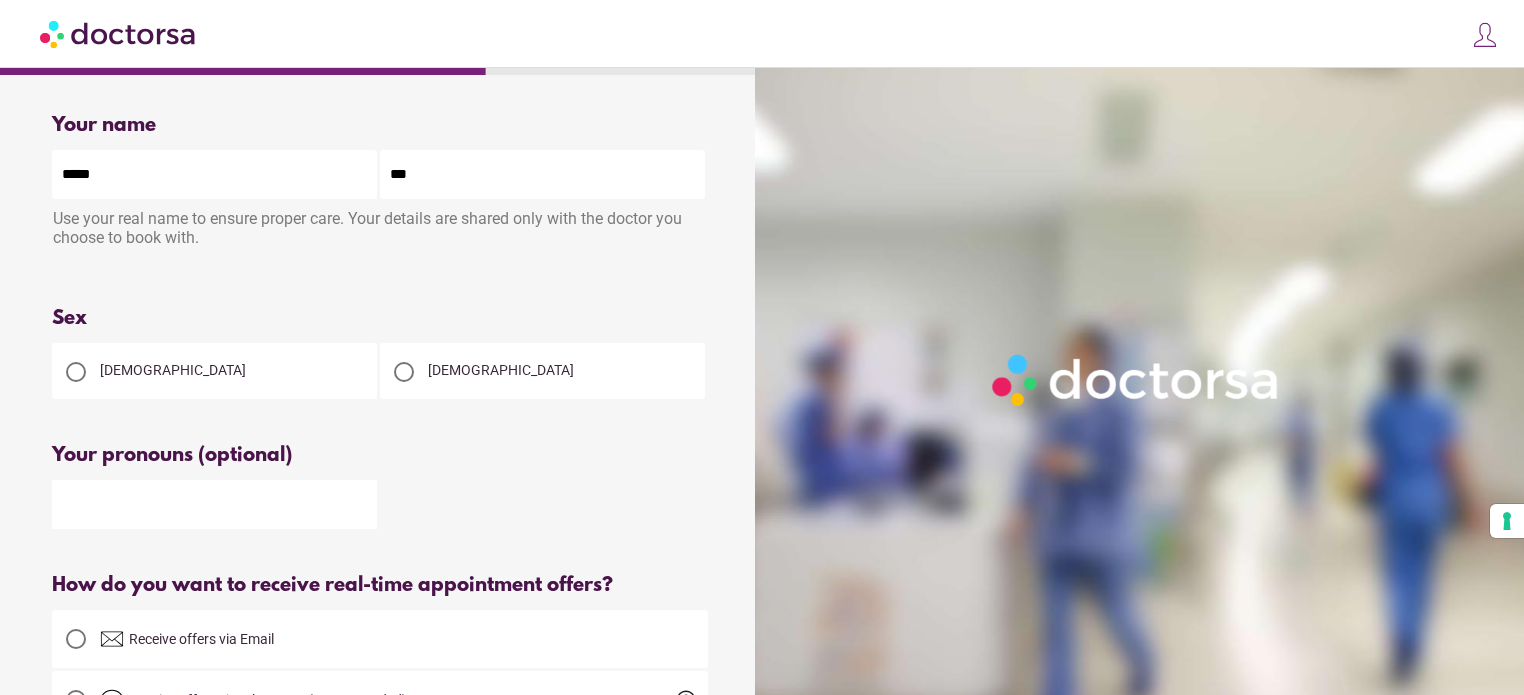 type on "****" 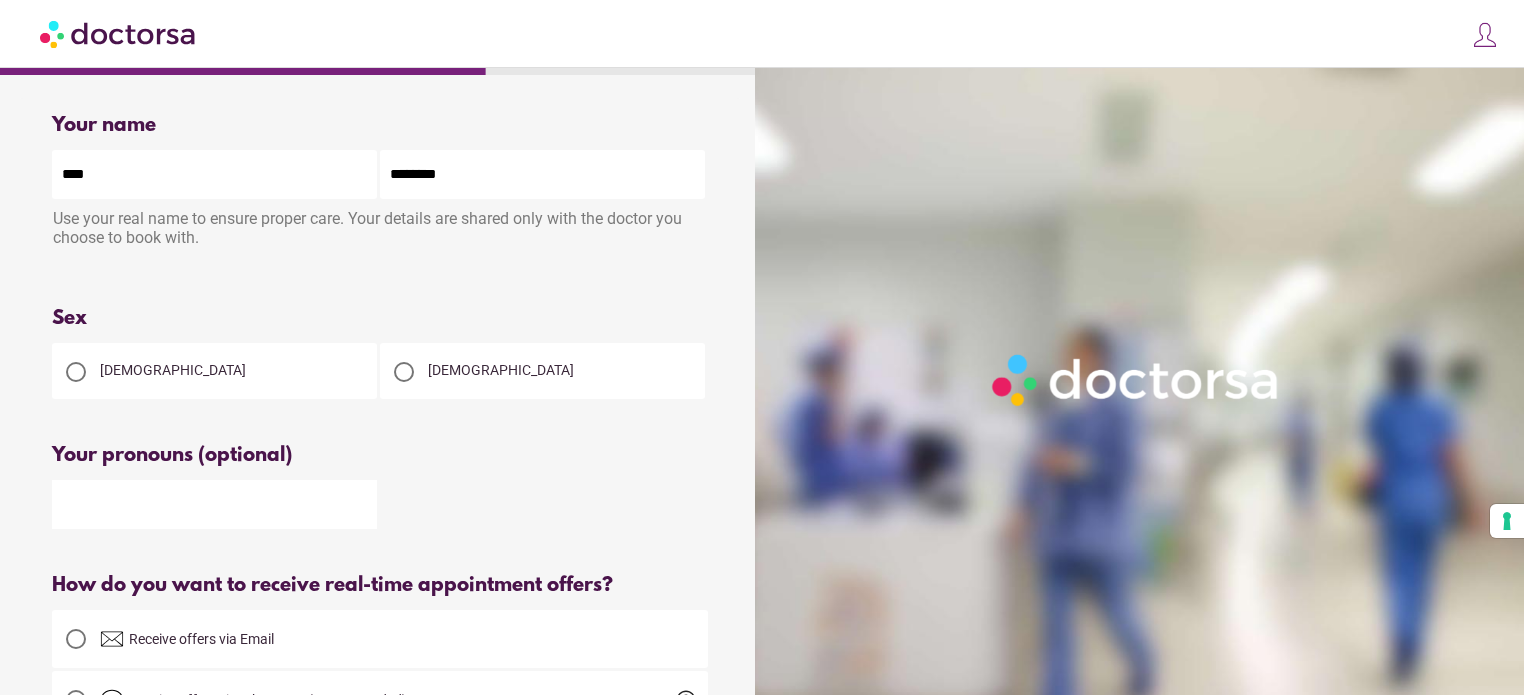 type on "********" 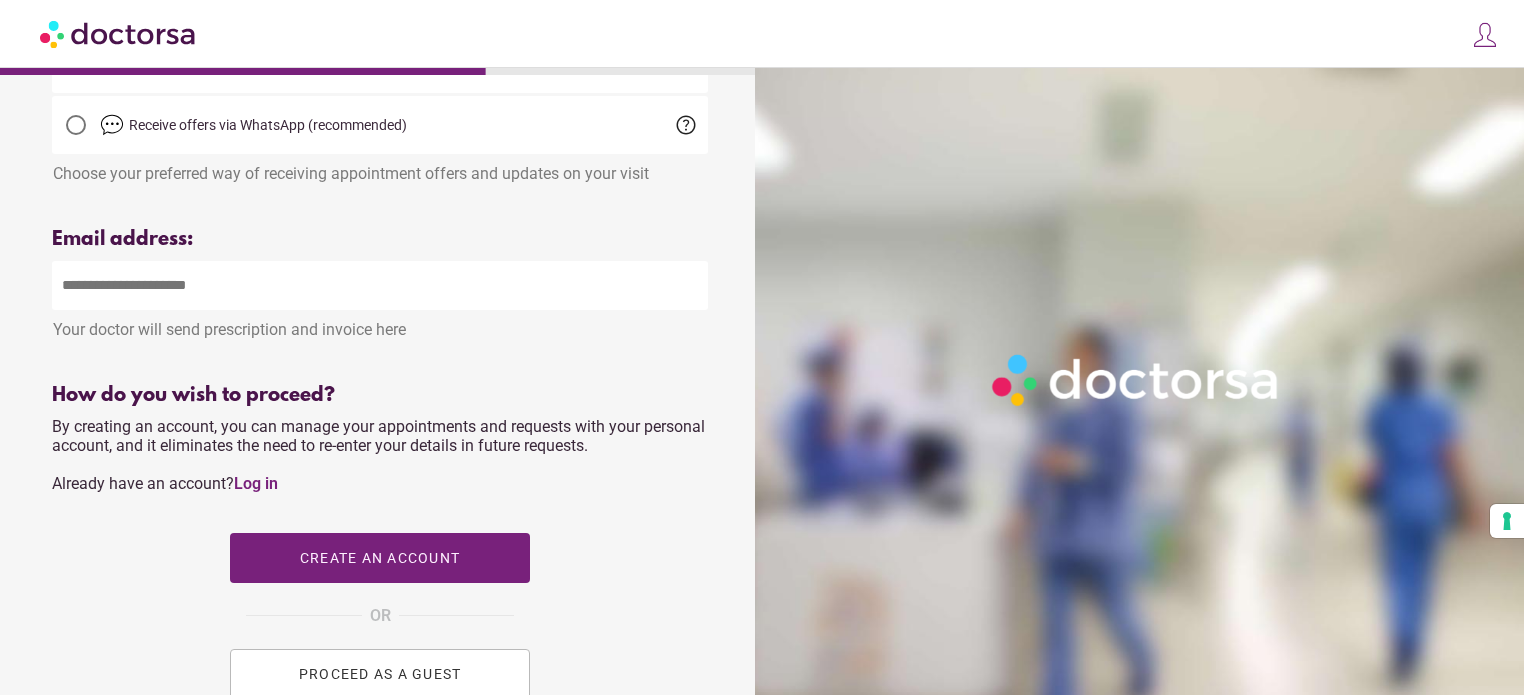 scroll, scrollTop: 576, scrollLeft: 0, axis: vertical 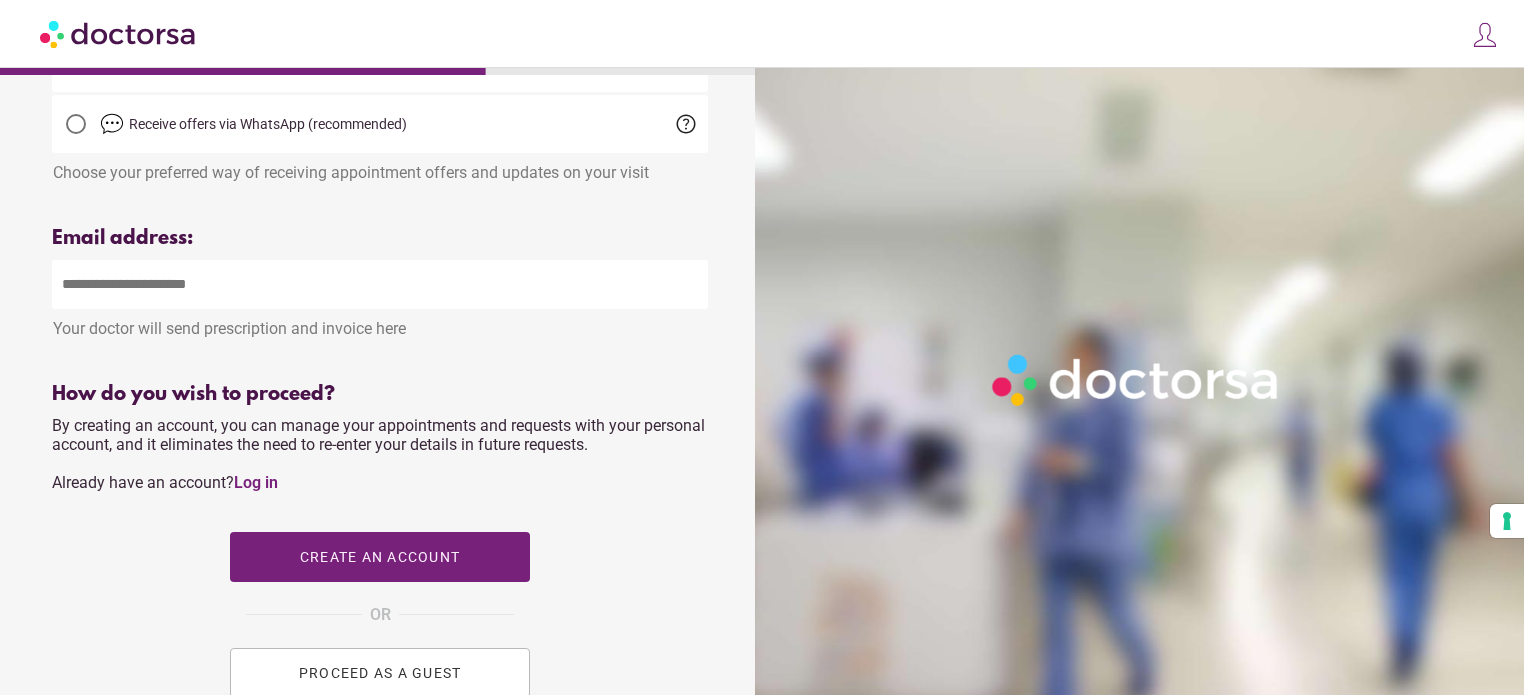 click at bounding box center [380, 284] 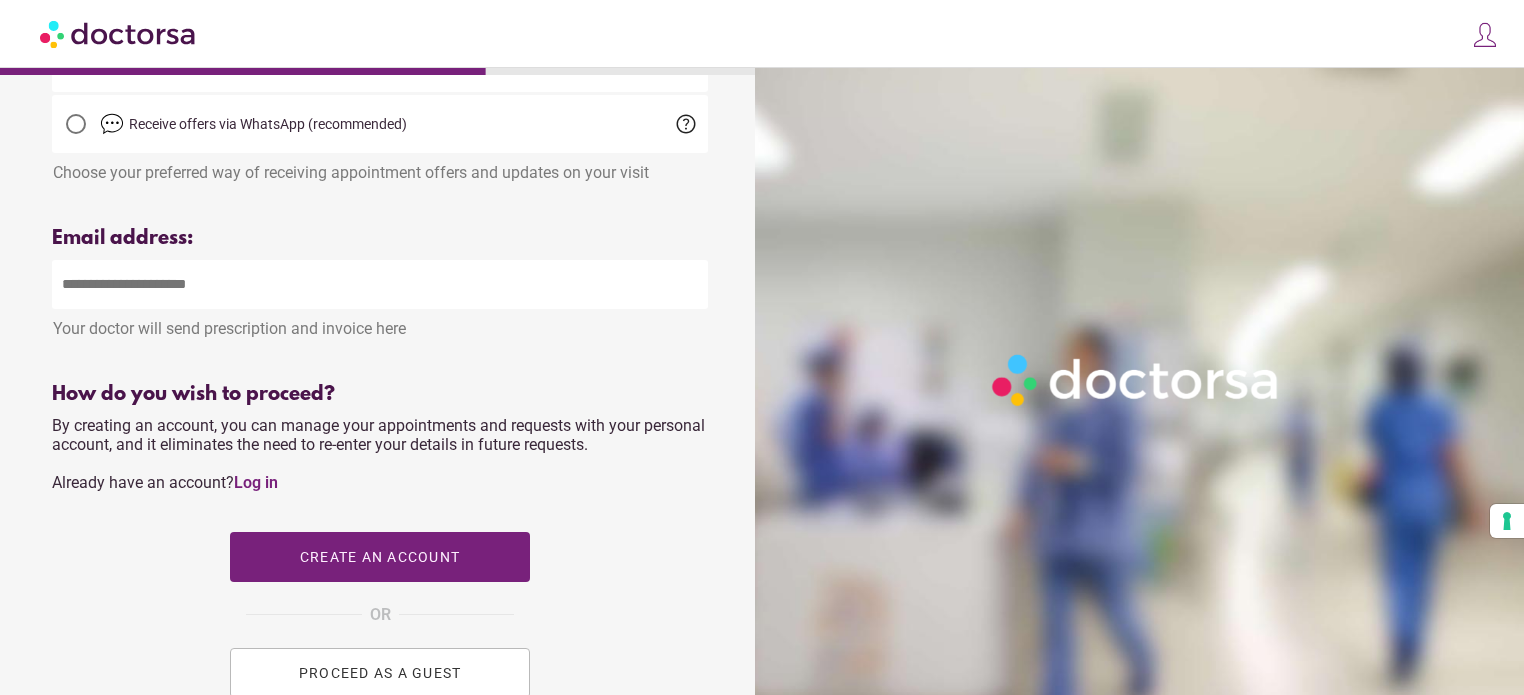 type on "**********" 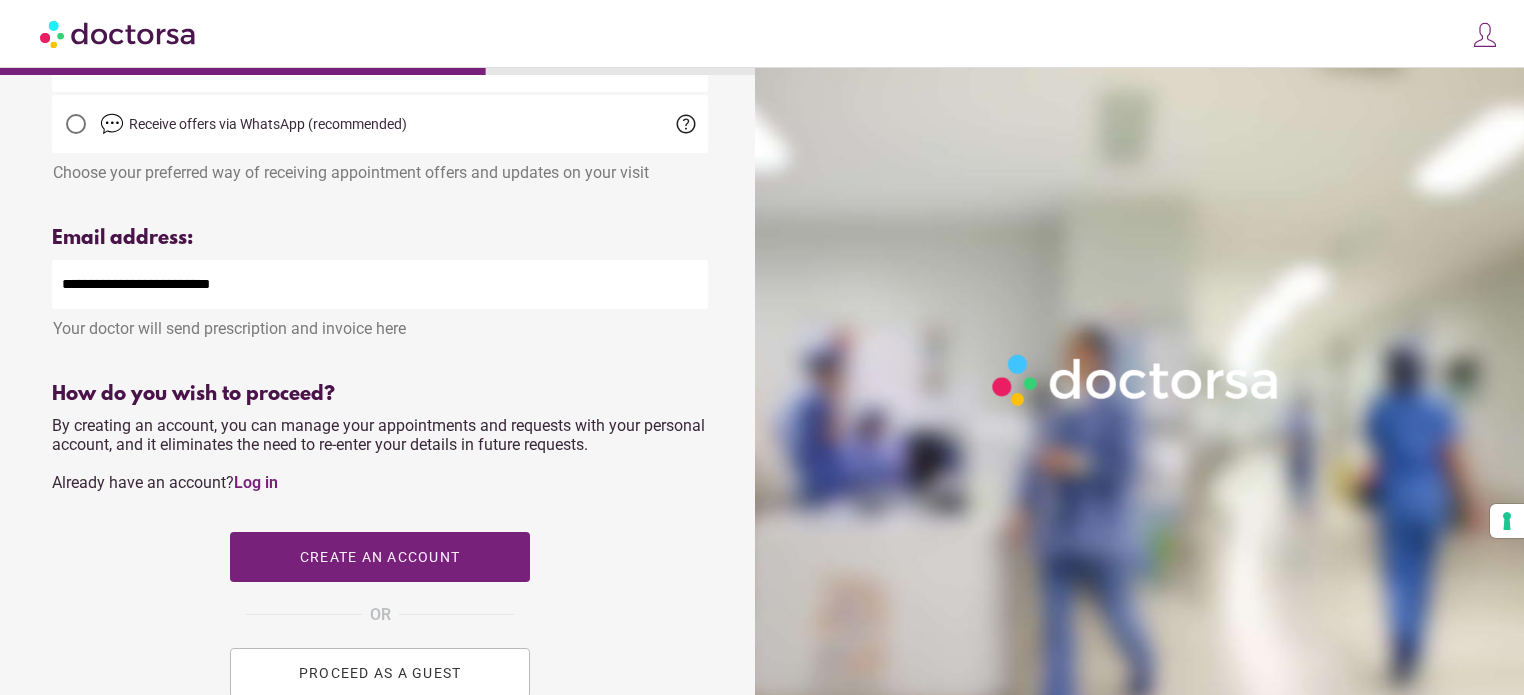 drag, startPoint x: 75, startPoint y: 571, endPoint x: 91, endPoint y: 559, distance: 20 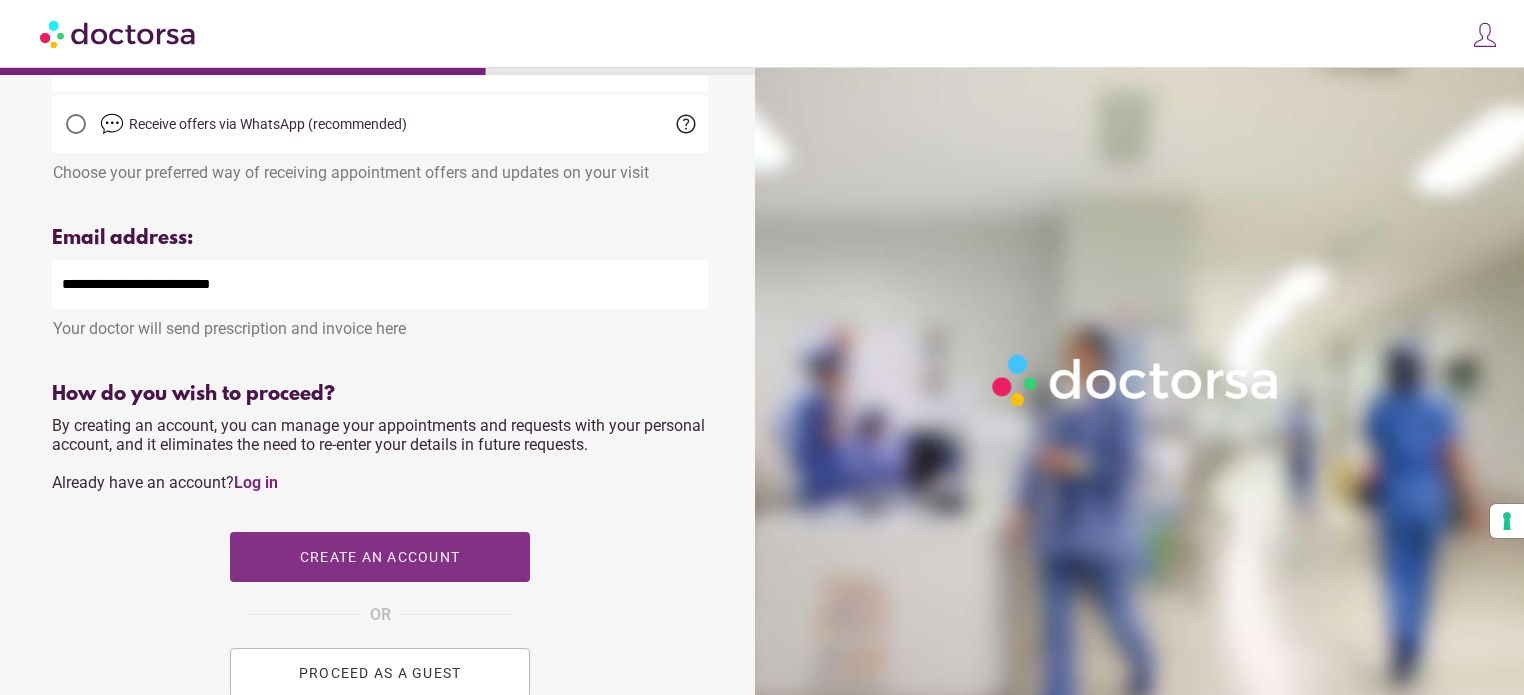 click on "Create an account" at bounding box center (380, 557) 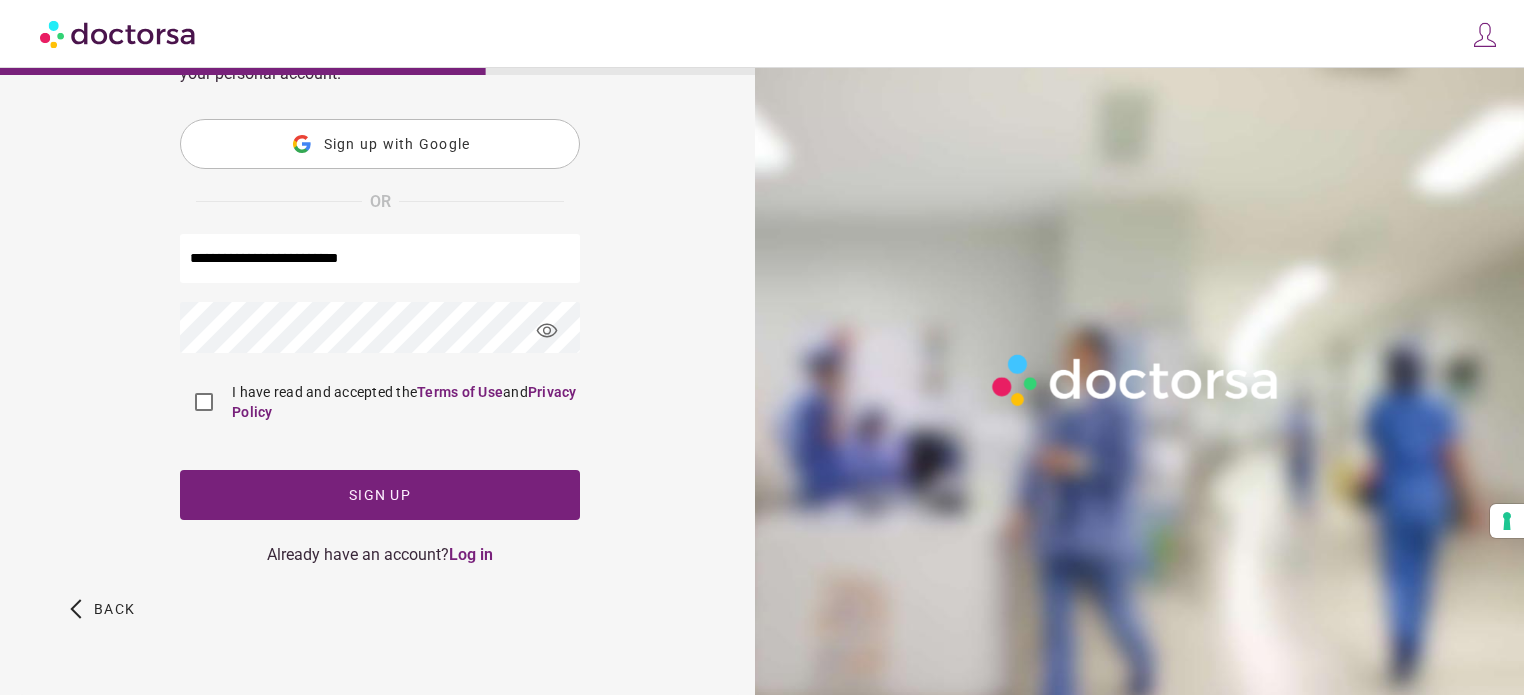 scroll, scrollTop: 0, scrollLeft: 0, axis: both 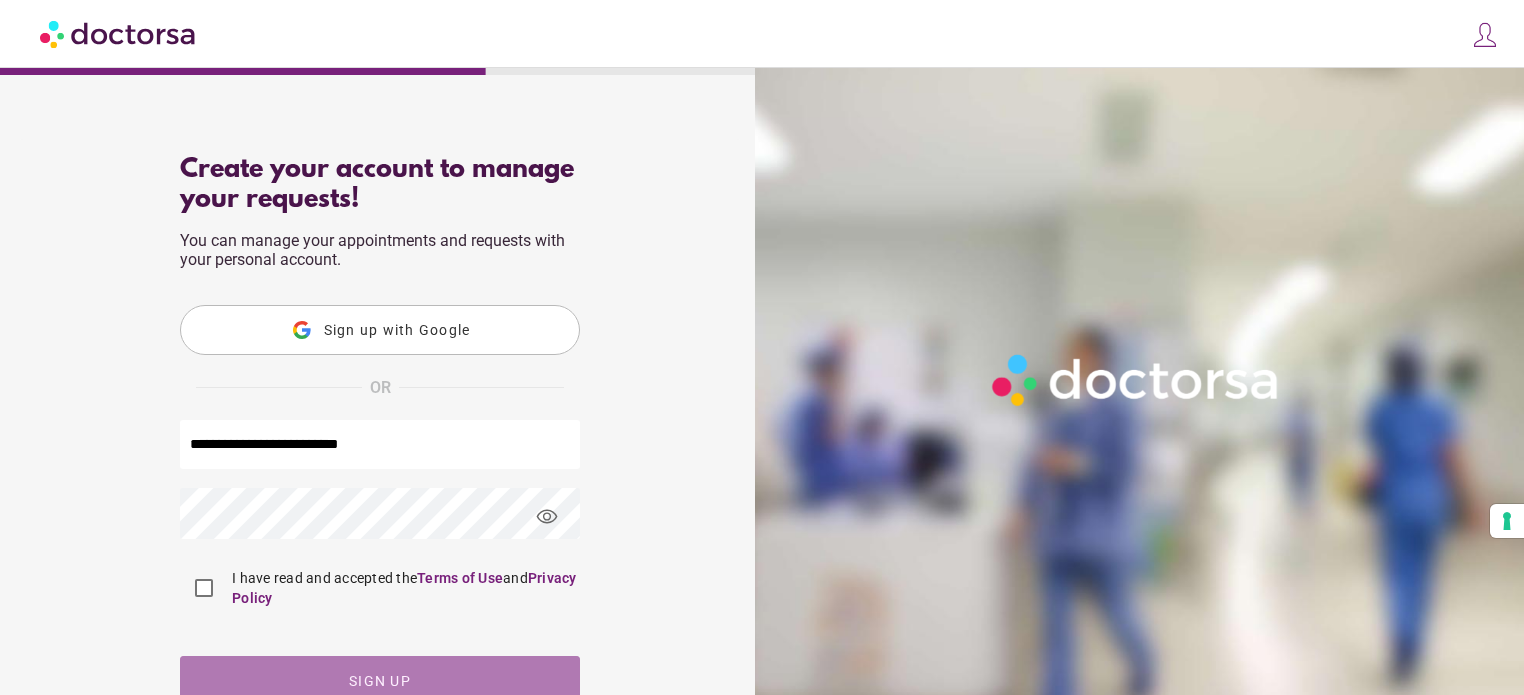 click on "Sign up" at bounding box center [380, 681] 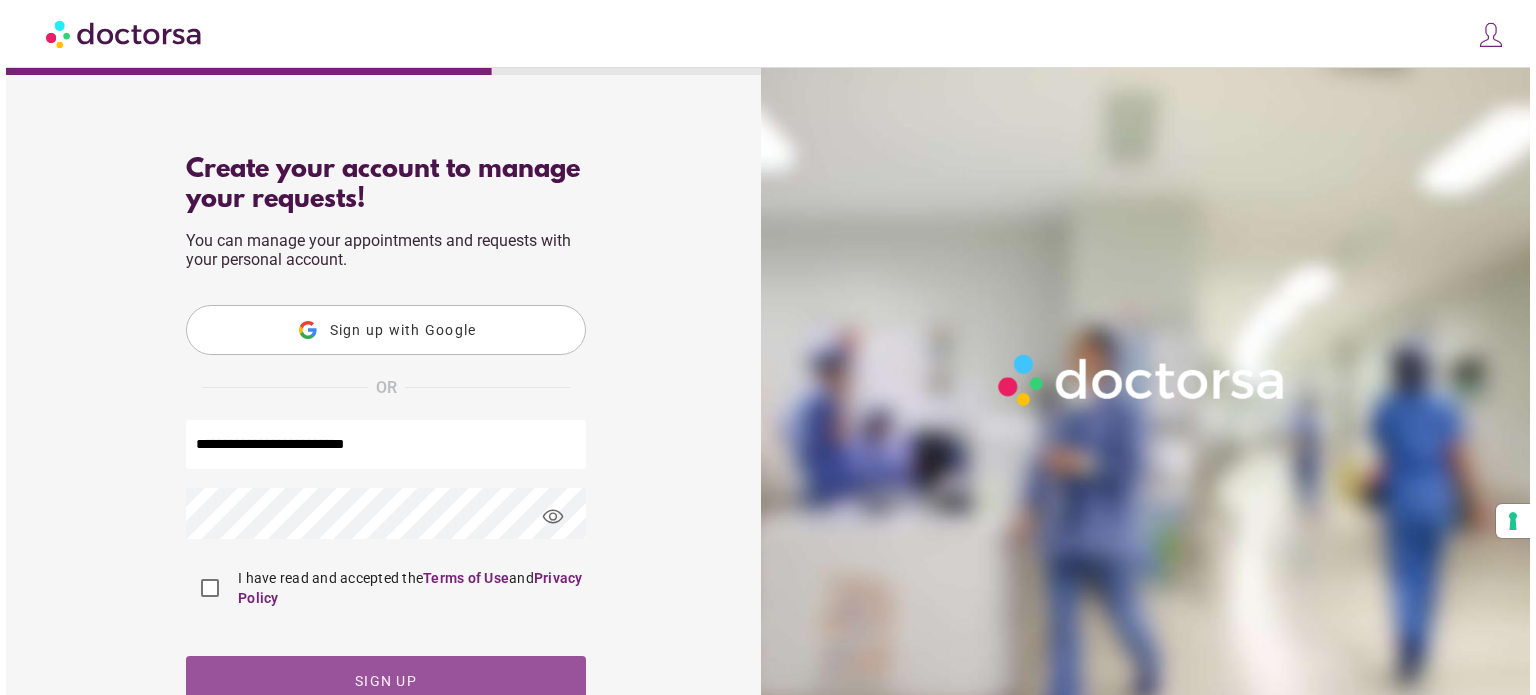scroll, scrollTop: 0, scrollLeft: 0, axis: both 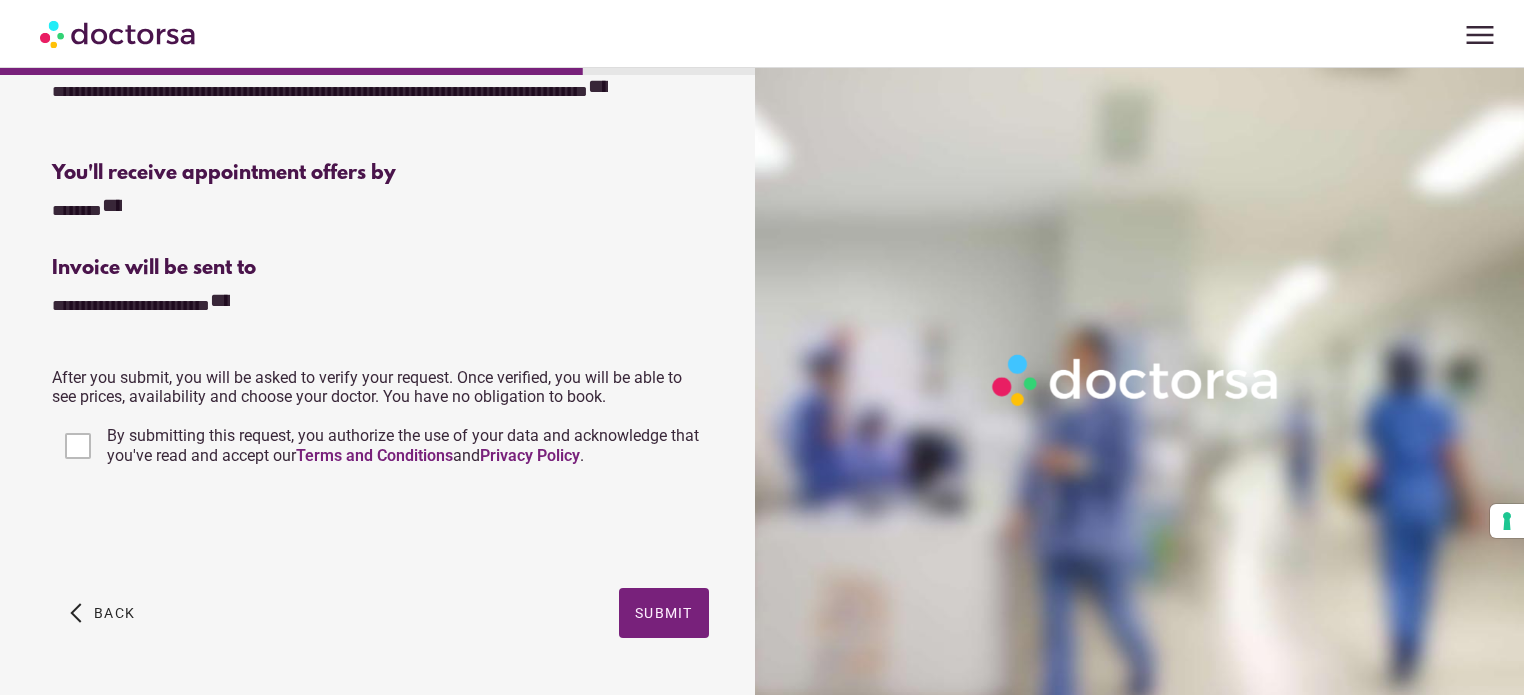 click on "**********" at bounding box center [112, 205] 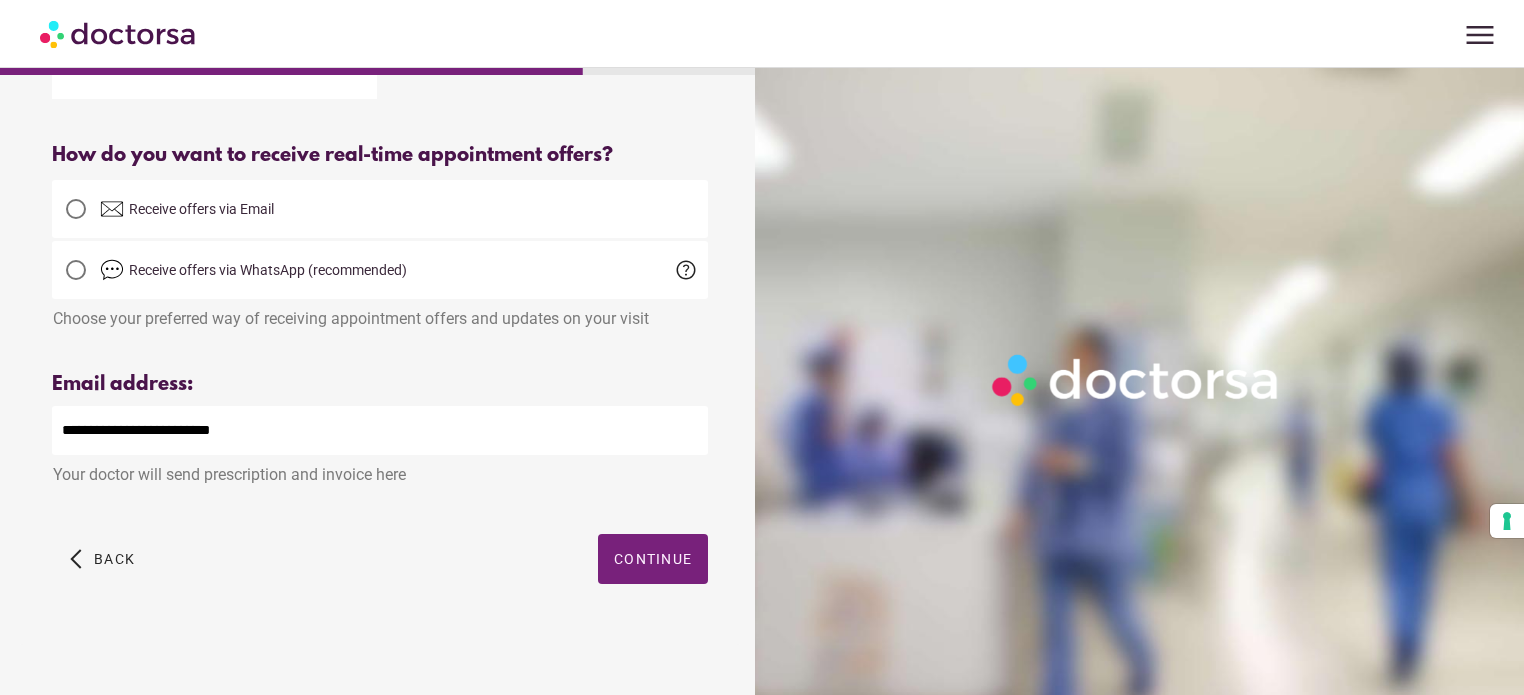 scroll, scrollTop: 439, scrollLeft: 0, axis: vertical 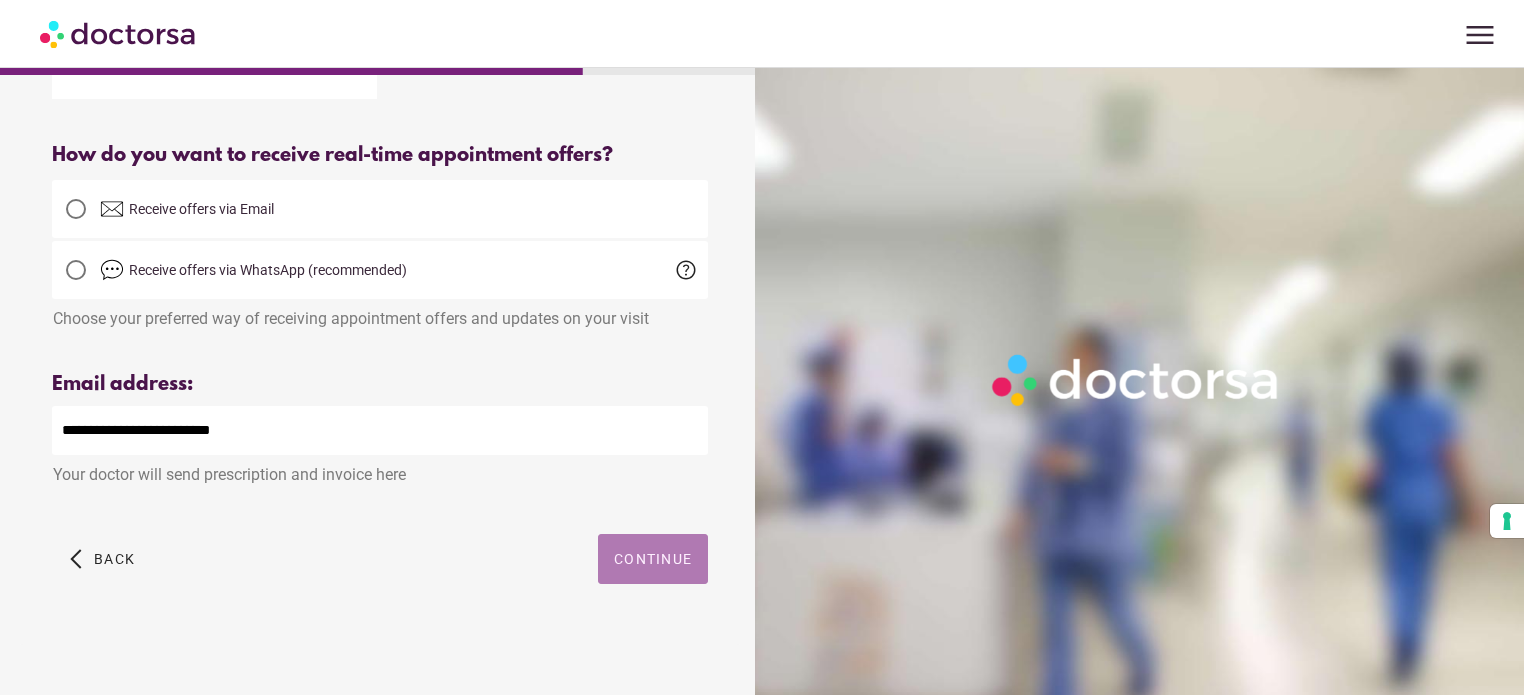 click at bounding box center (653, 559) 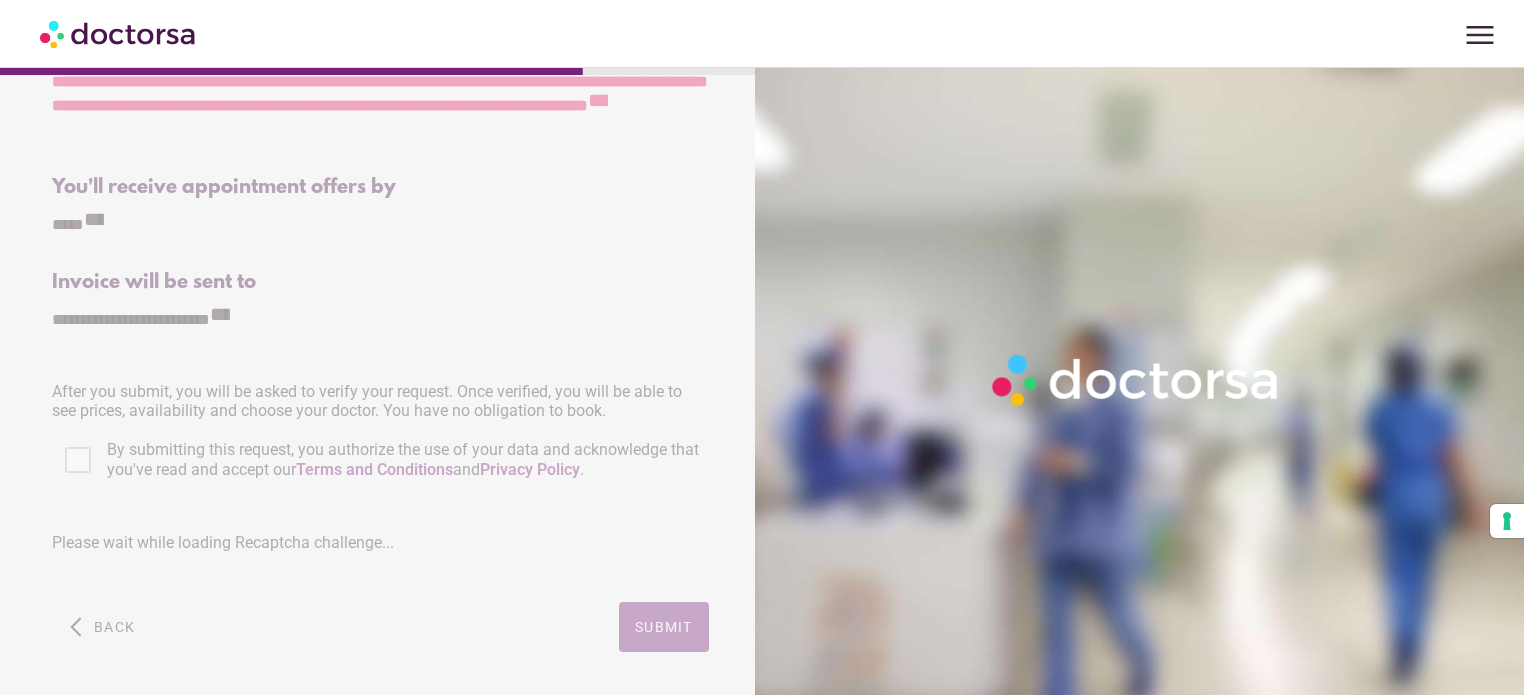scroll, scrollTop: 0, scrollLeft: 0, axis: both 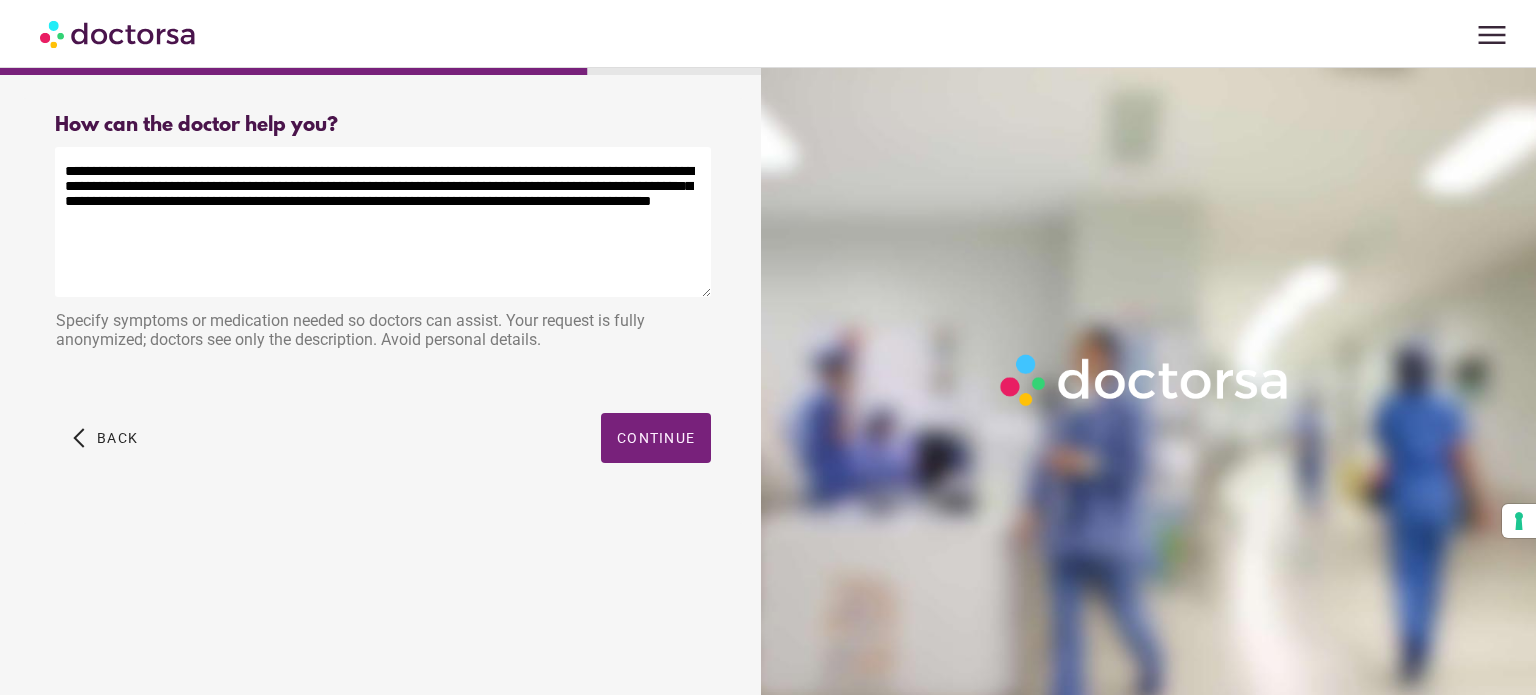 click on "**********" at bounding box center [383, 222] 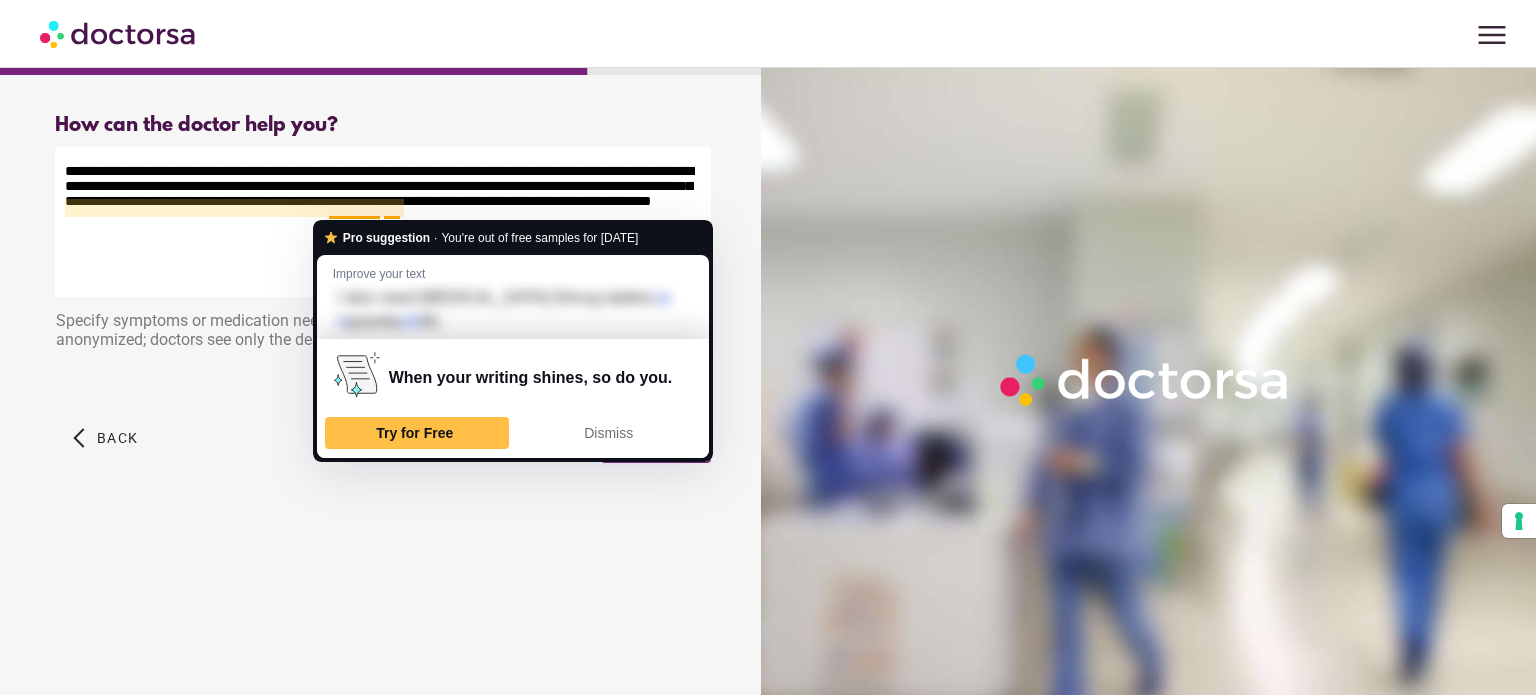 type on "**********" 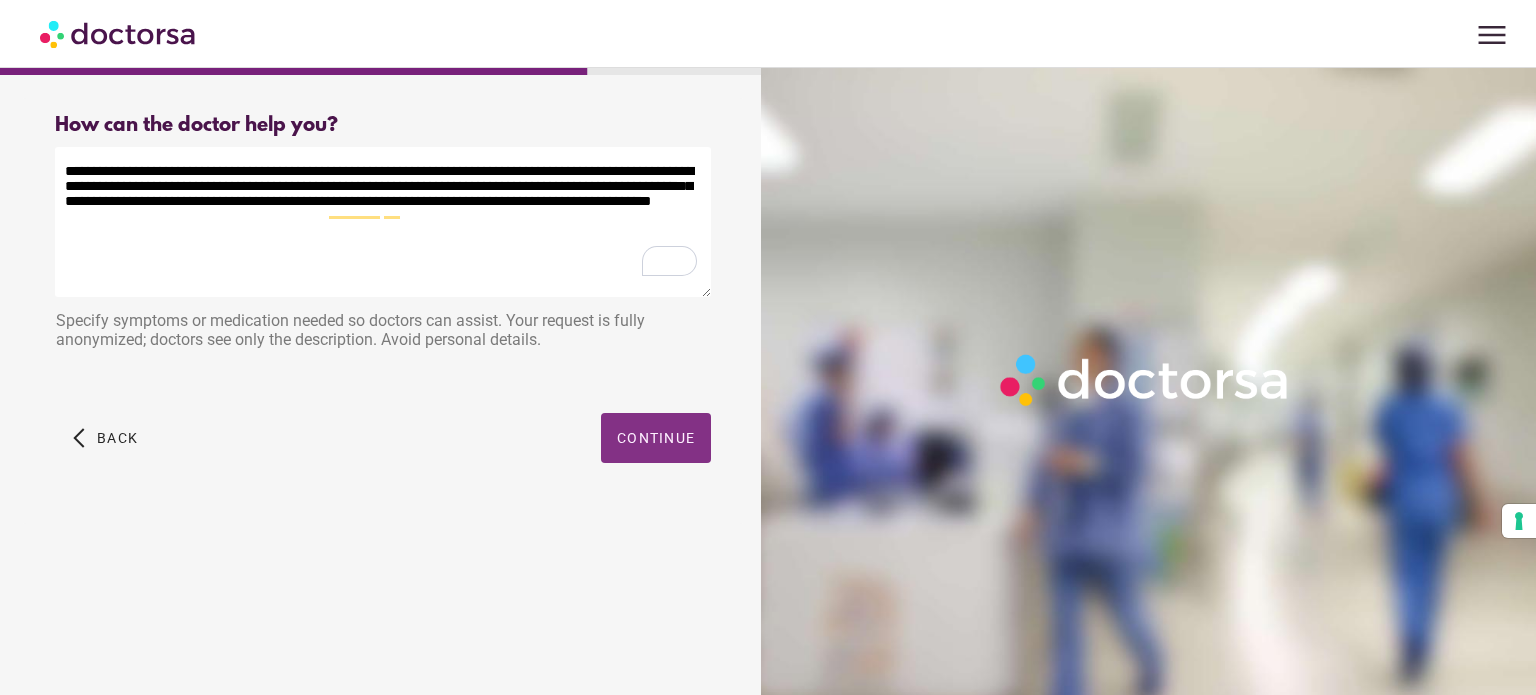 click at bounding box center [656, 438] 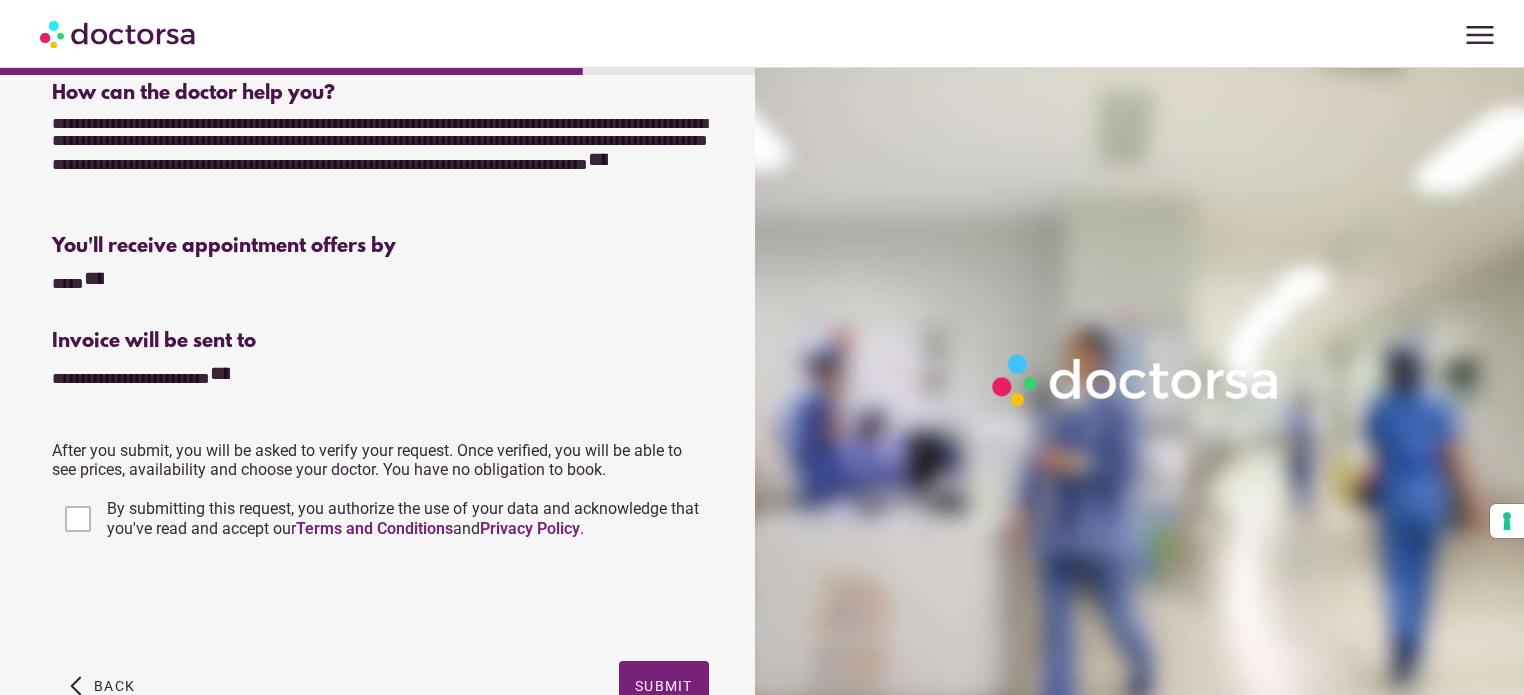 scroll, scrollTop: 508, scrollLeft: 0, axis: vertical 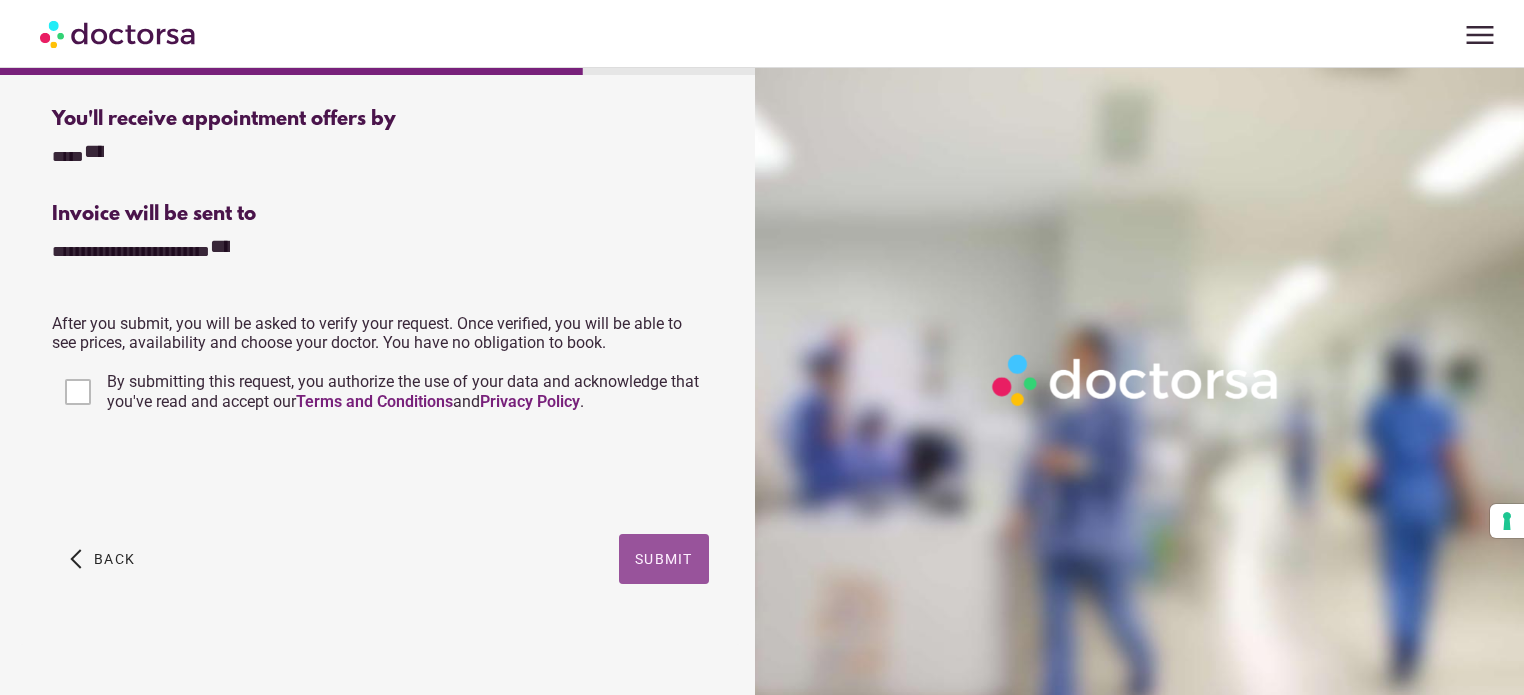 click on "Submit" at bounding box center (664, 559) 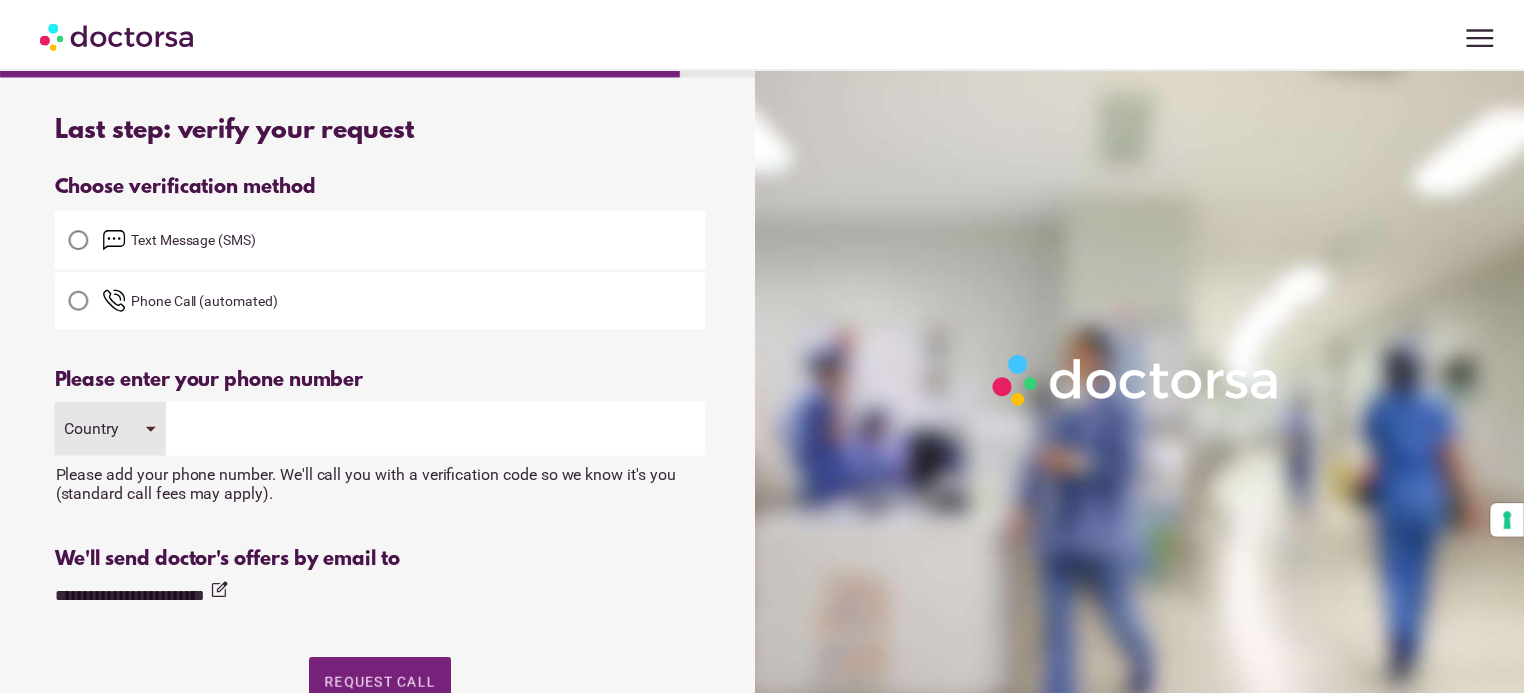 scroll, scrollTop: 0, scrollLeft: 0, axis: both 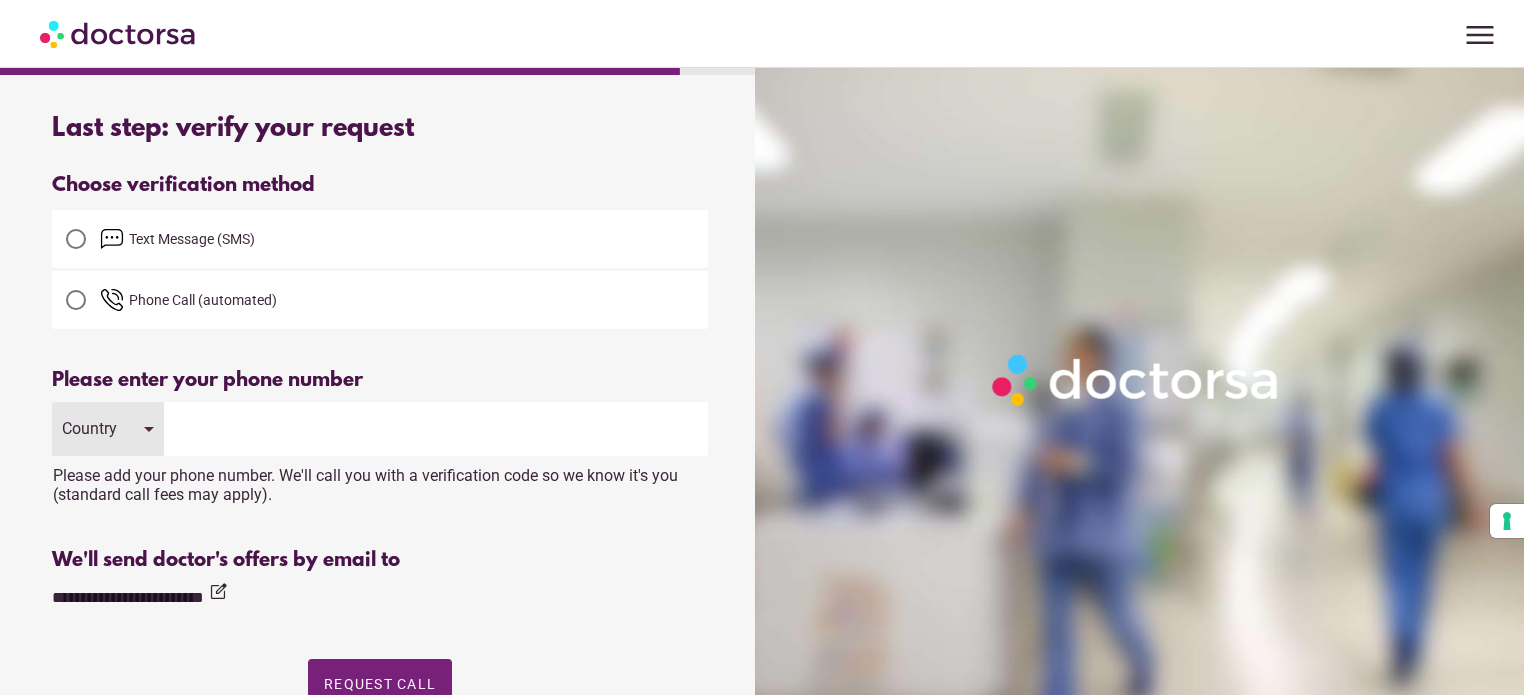 click at bounding box center [76, 239] 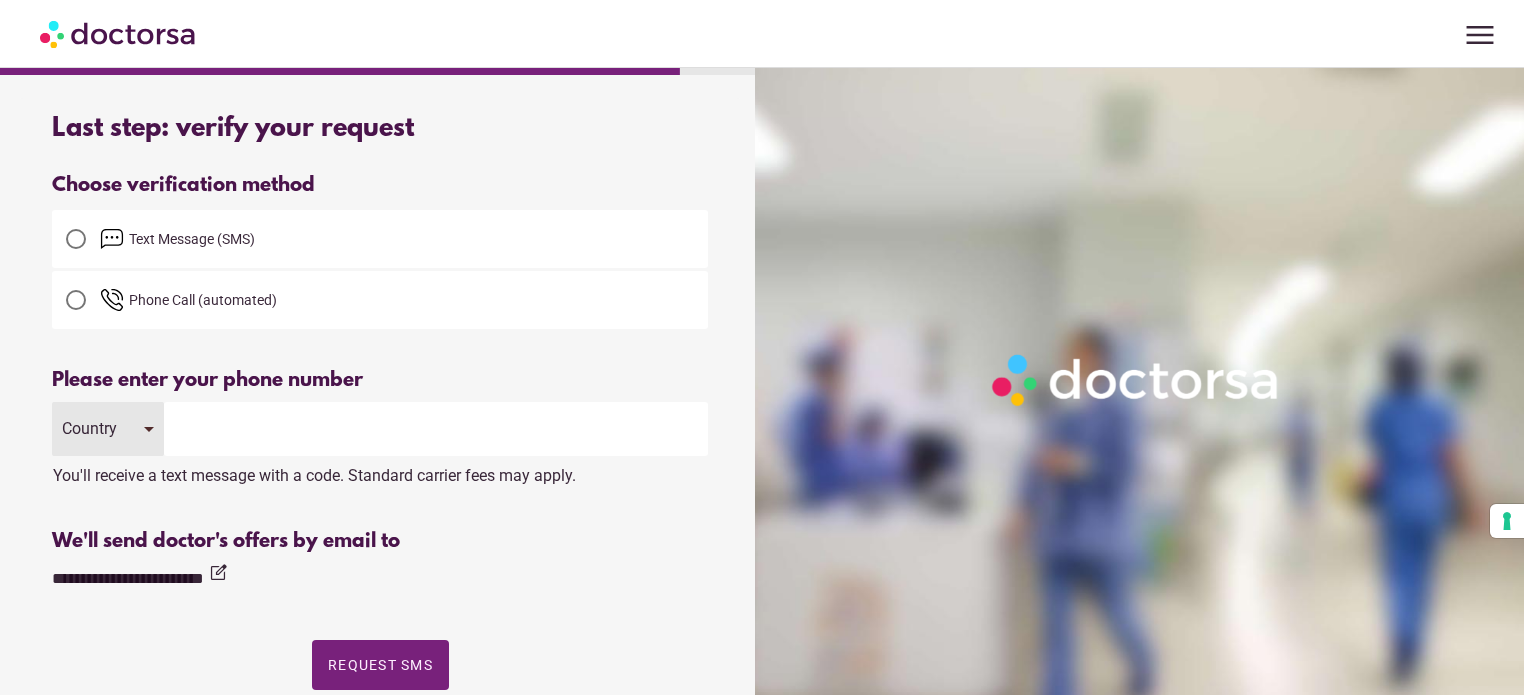 click at bounding box center [436, 429] 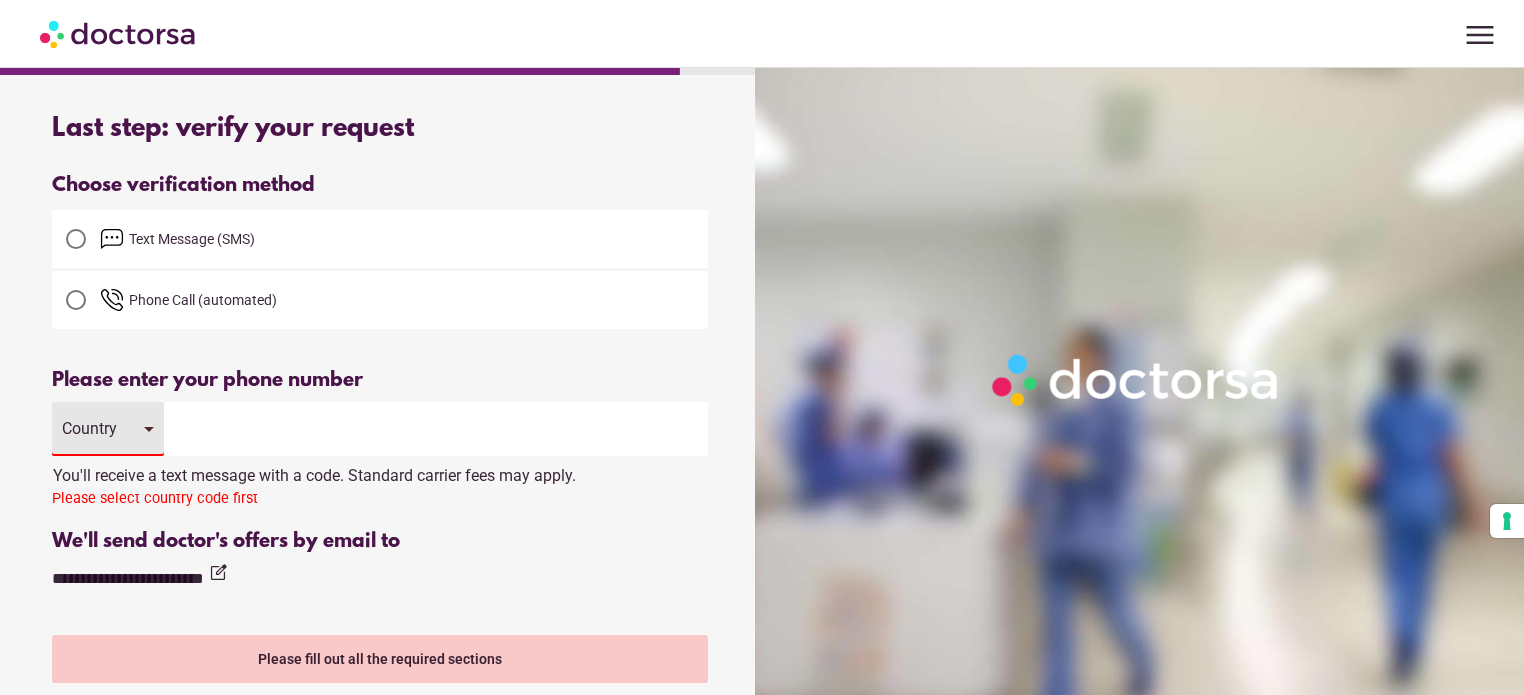 click on "Country" at bounding box center [108, 429] 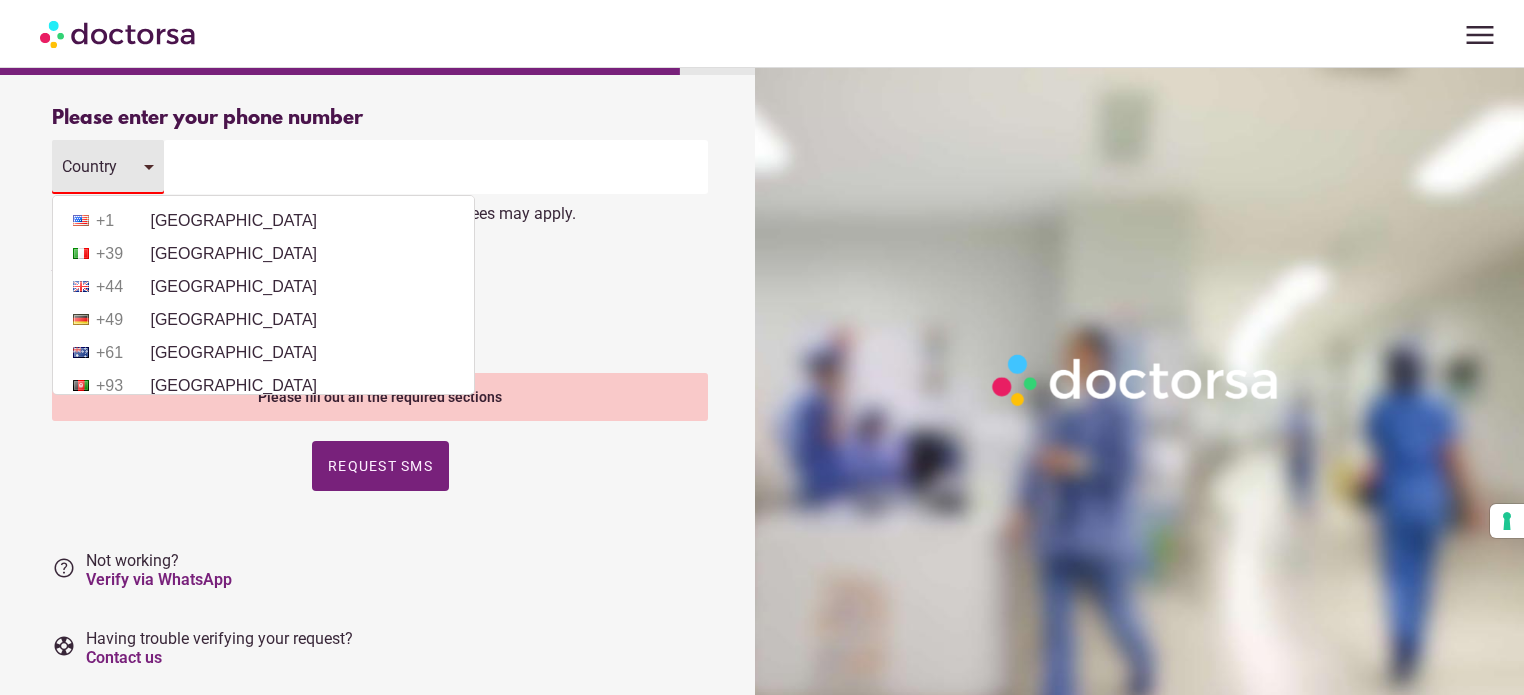 scroll, scrollTop: 318, scrollLeft: 0, axis: vertical 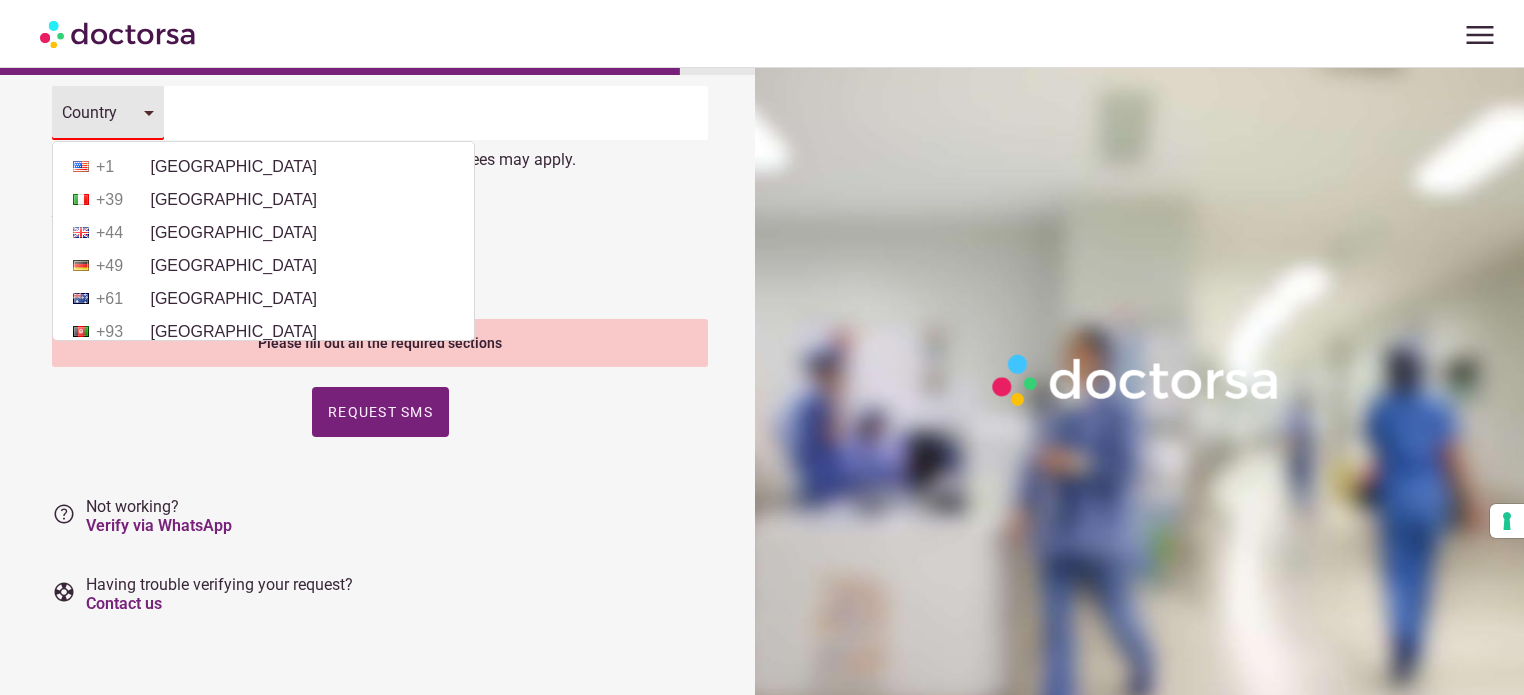 click on "Country" at bounding box center (108, 113) 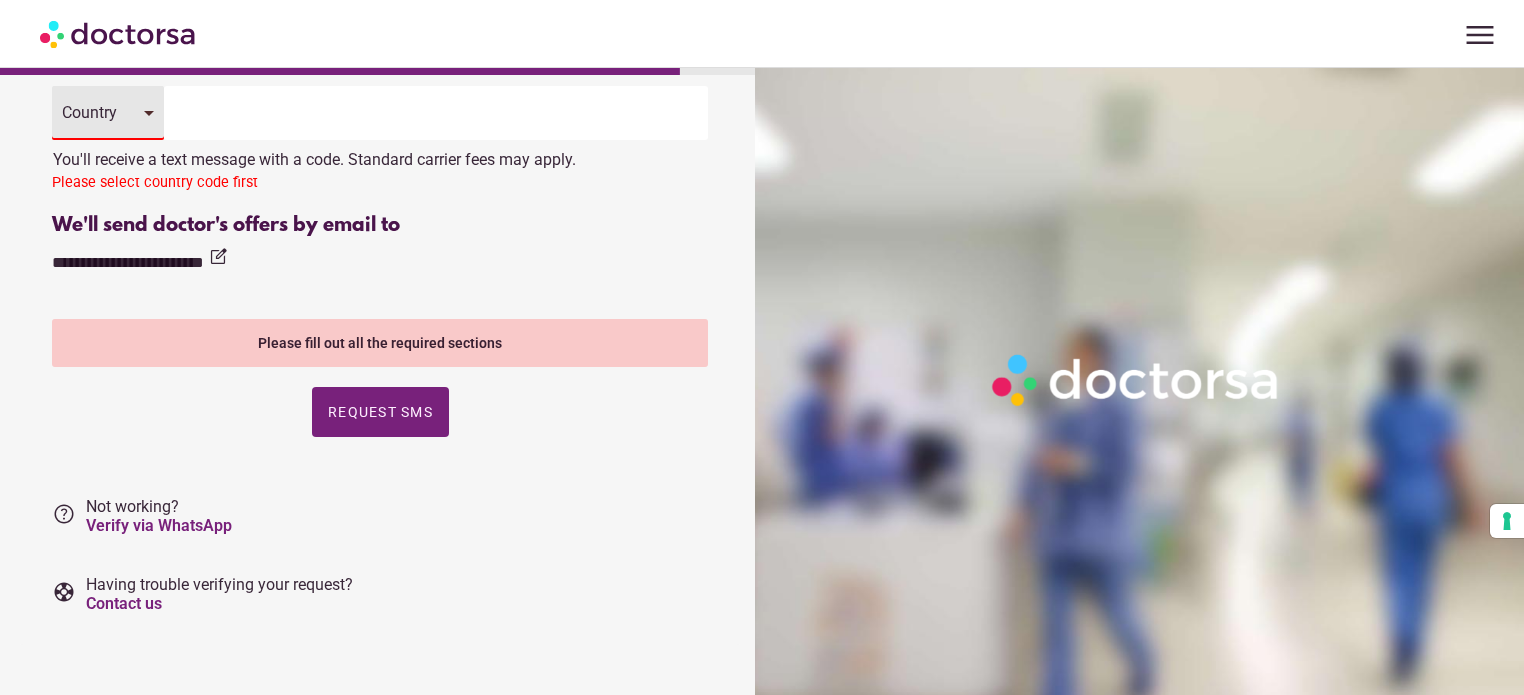 click on "Country" at bounding box center [108, 113] 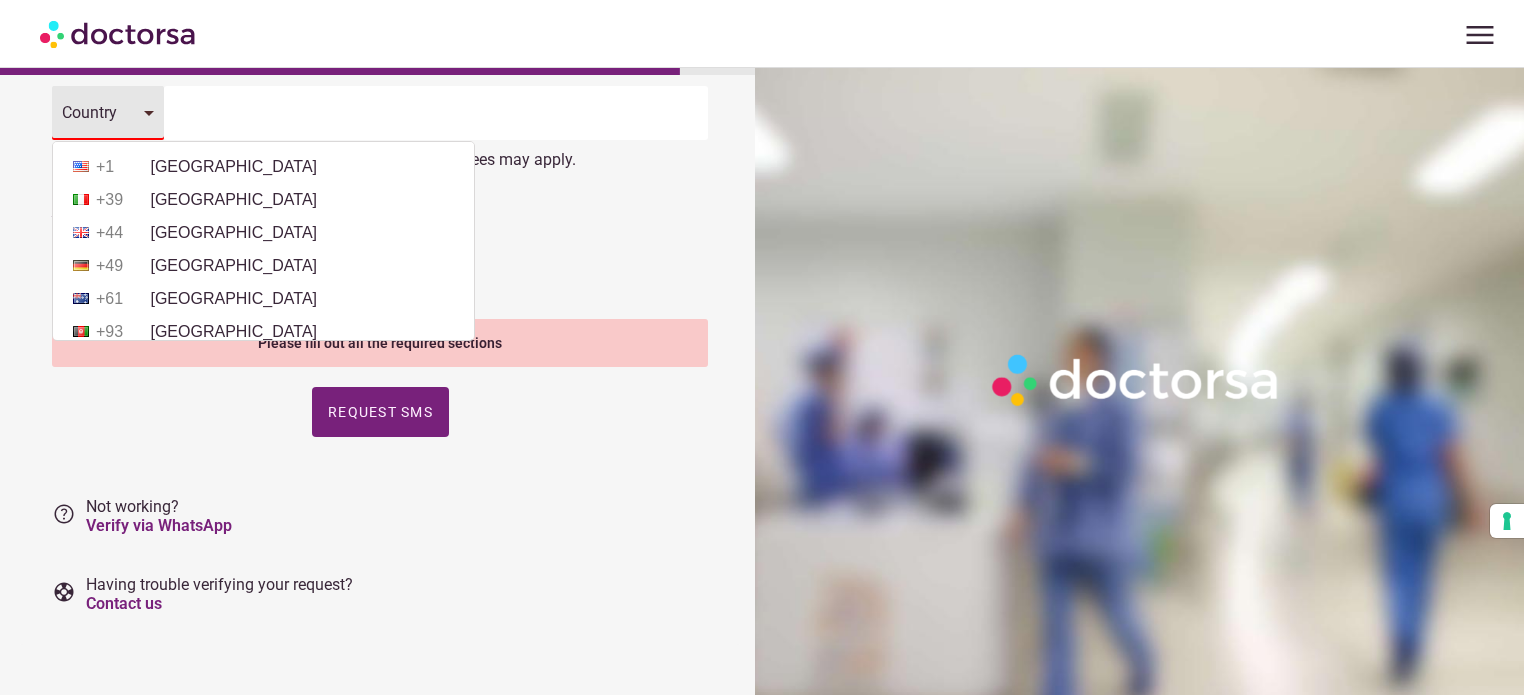 drag, startPoint x: 429, startPoint y: 163, endPoint x: 432, endPoint y: 179, distance: 16.27882 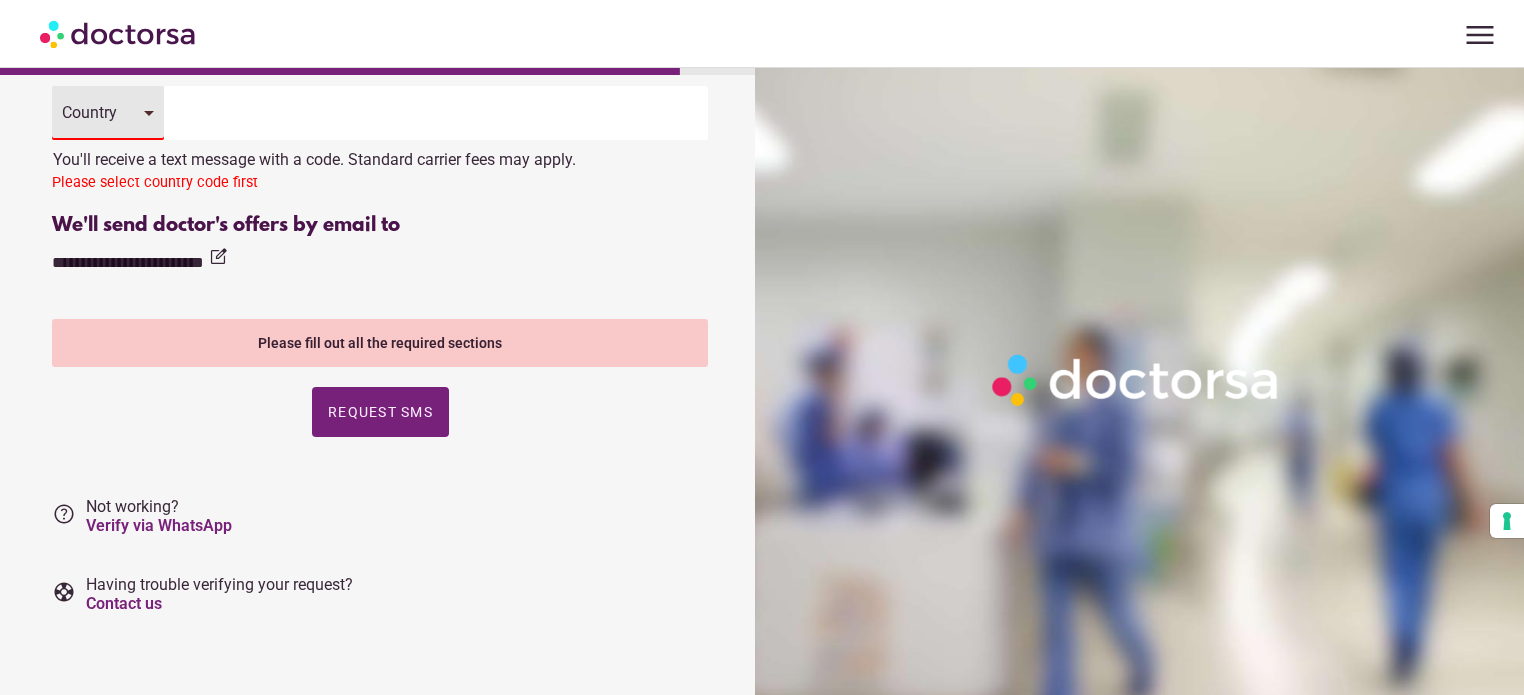 click on "Country" at bounding box center (108, 113) 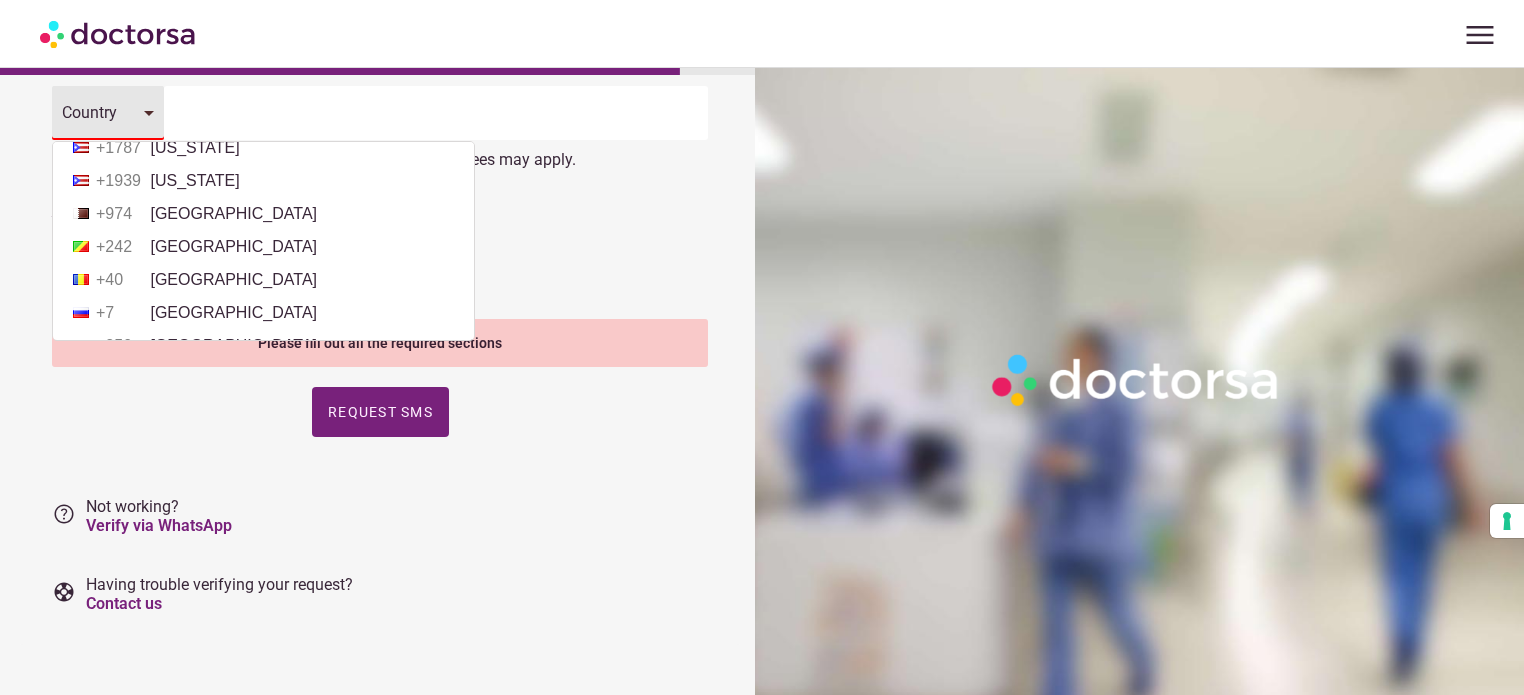 scroll, scrollTop: 5902, scrollLeft: 0, axis: vertical 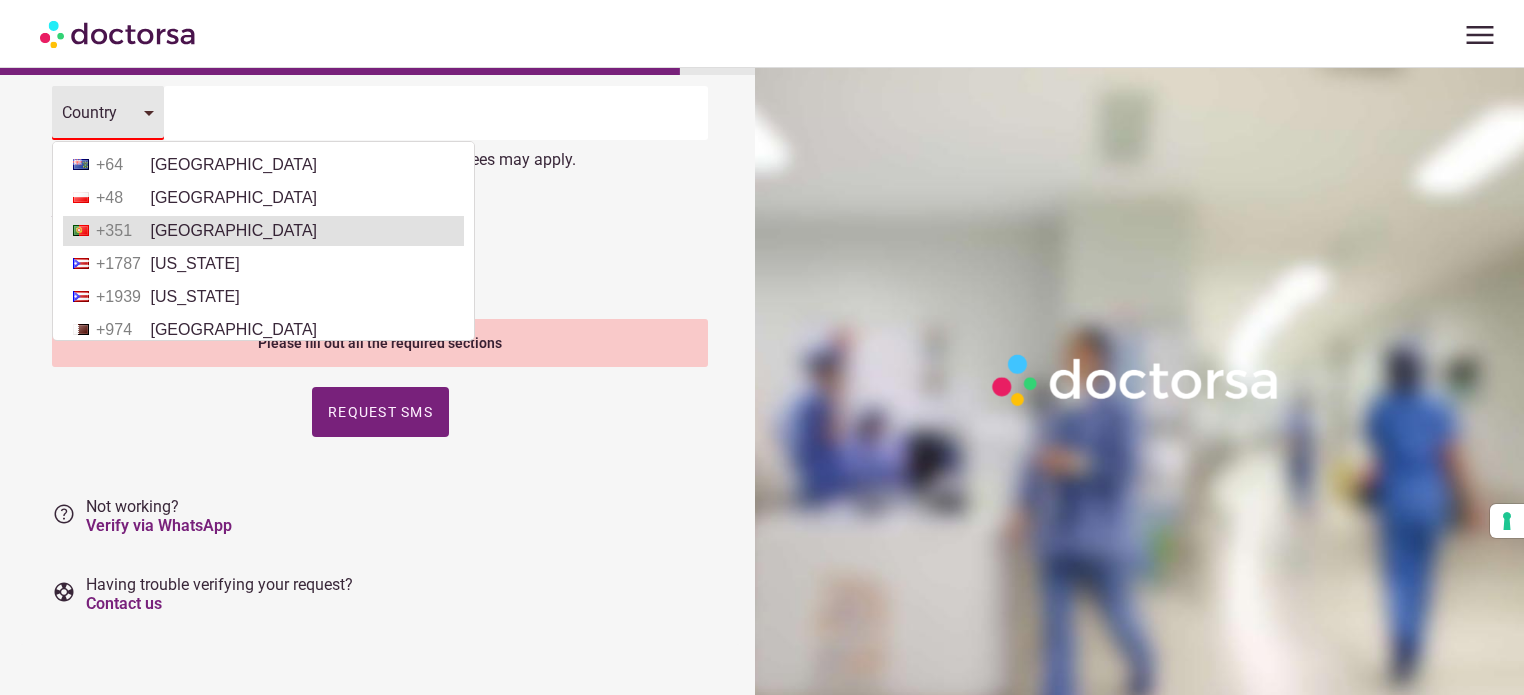 click on "+351   Portugal" at bounding box center (263, 231) 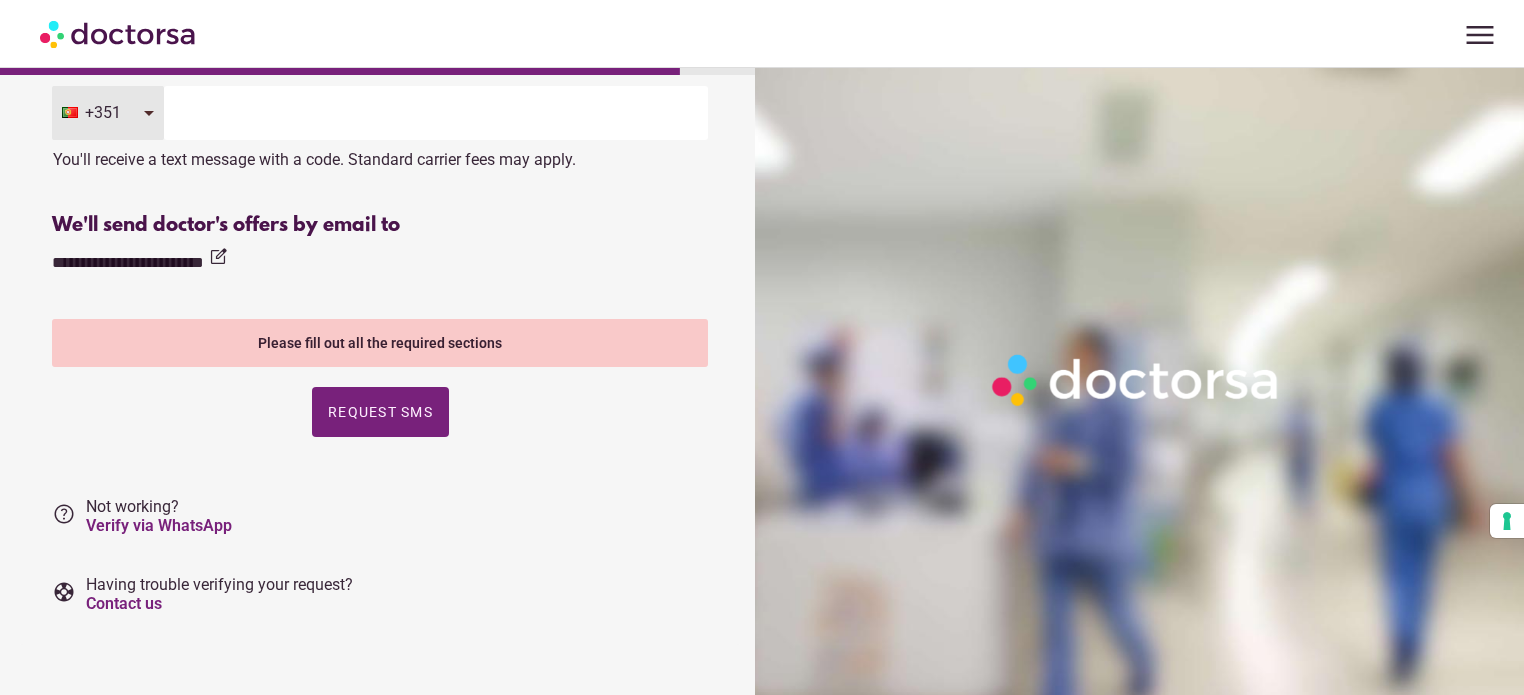 click at bounding box center (436, 113) 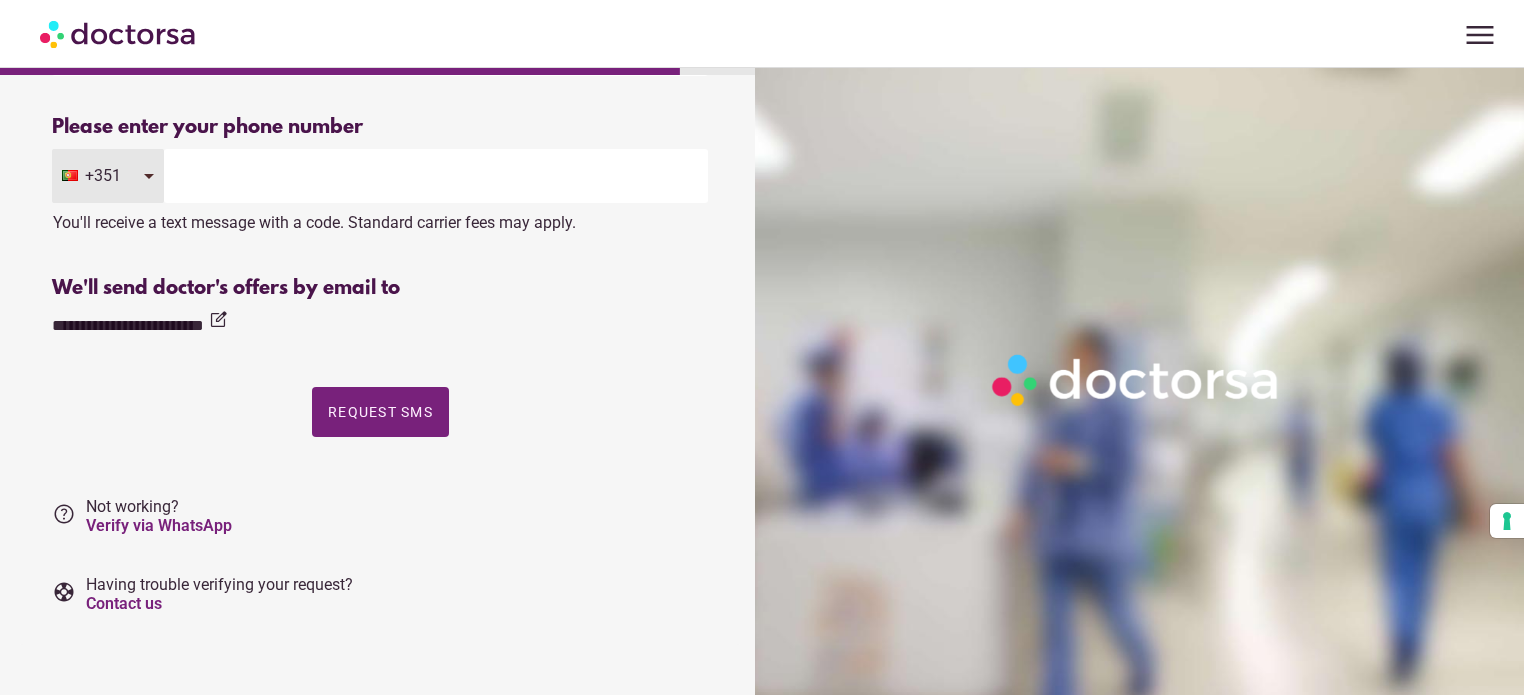 scroll, scrollTop: 255, scrollLeft: 0, axis: vertical 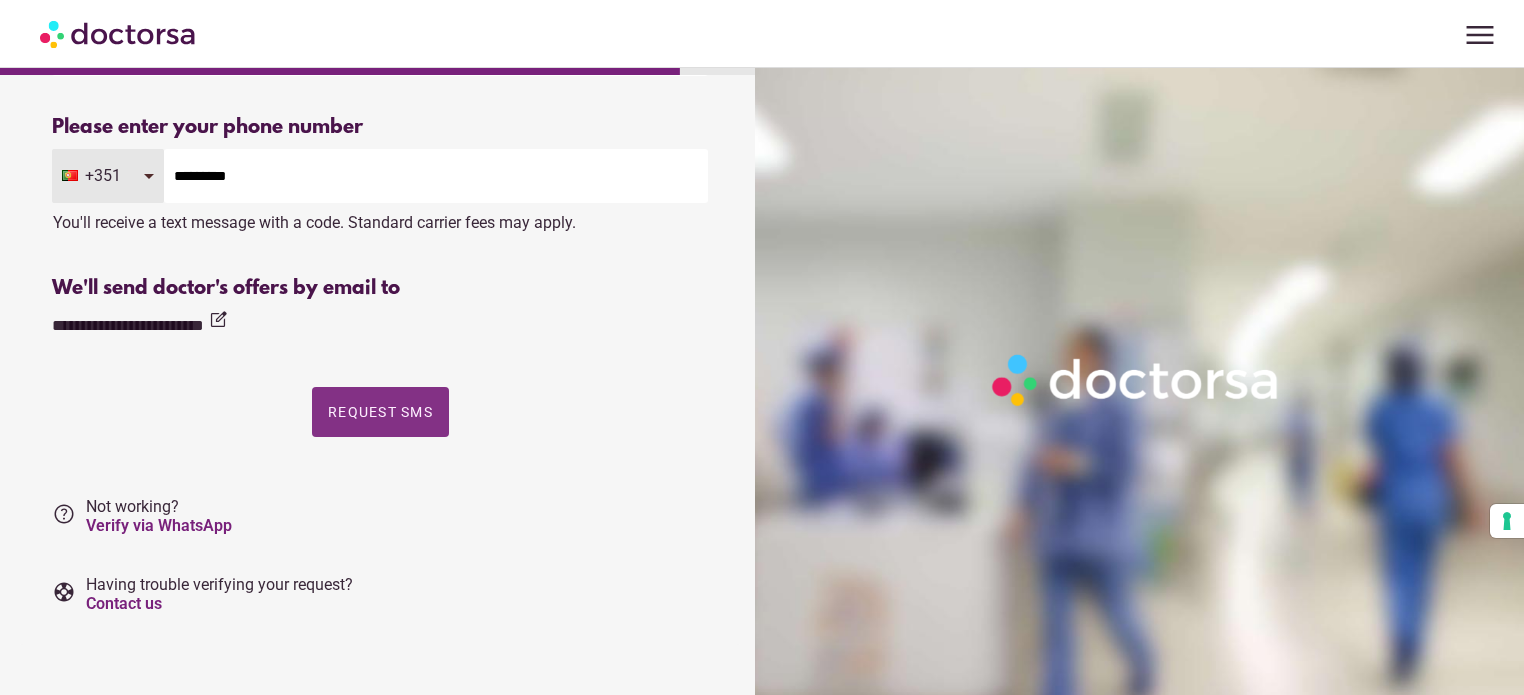 type on "*********" 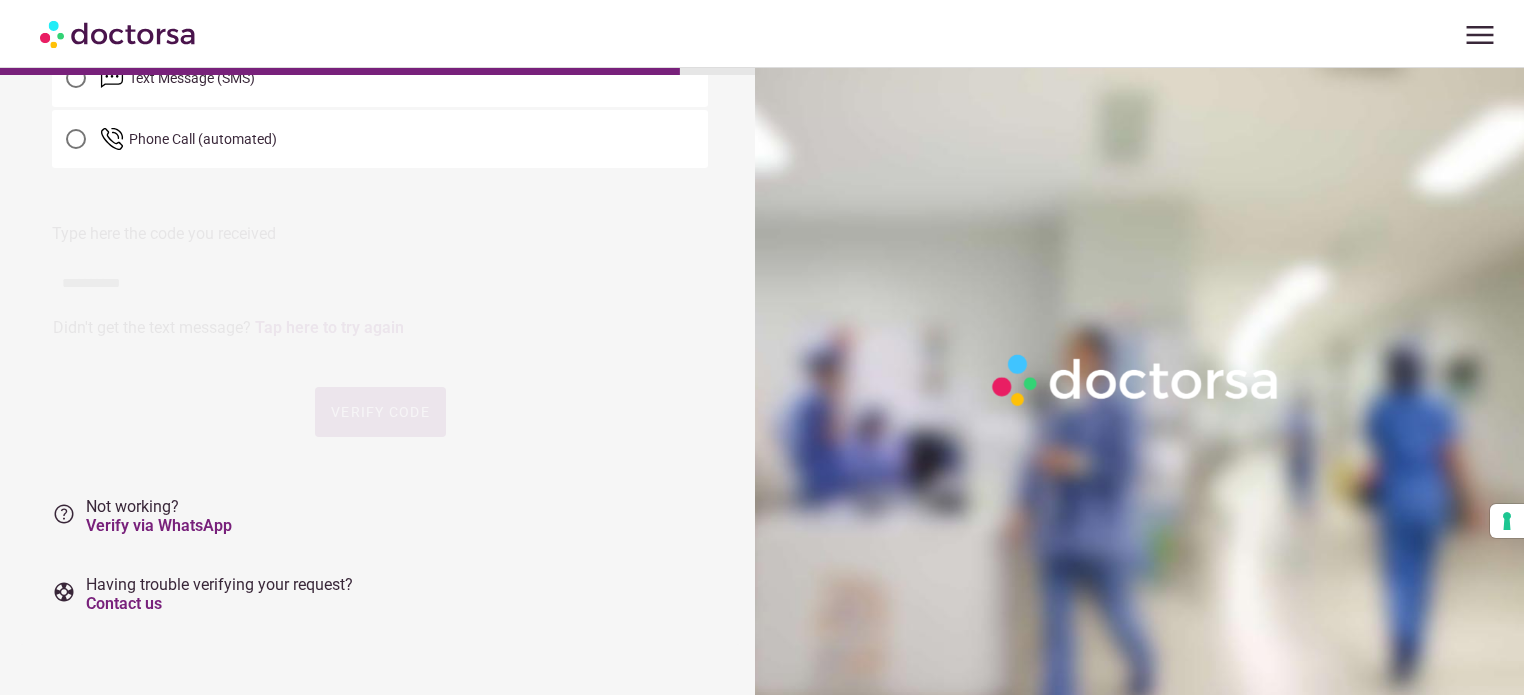 scroll, scrollTop: 0, scrollLeft: 0, axis: both 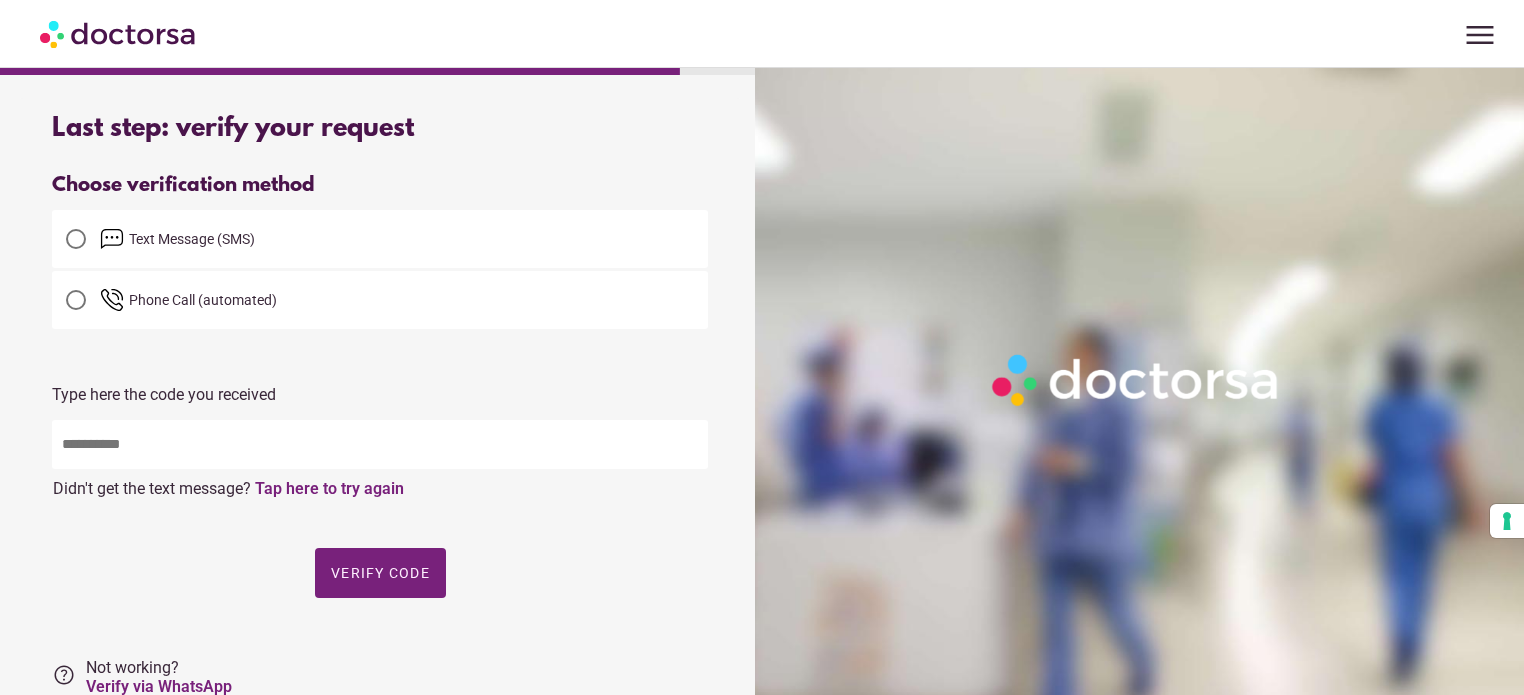 click at bounding box center [380, 444] 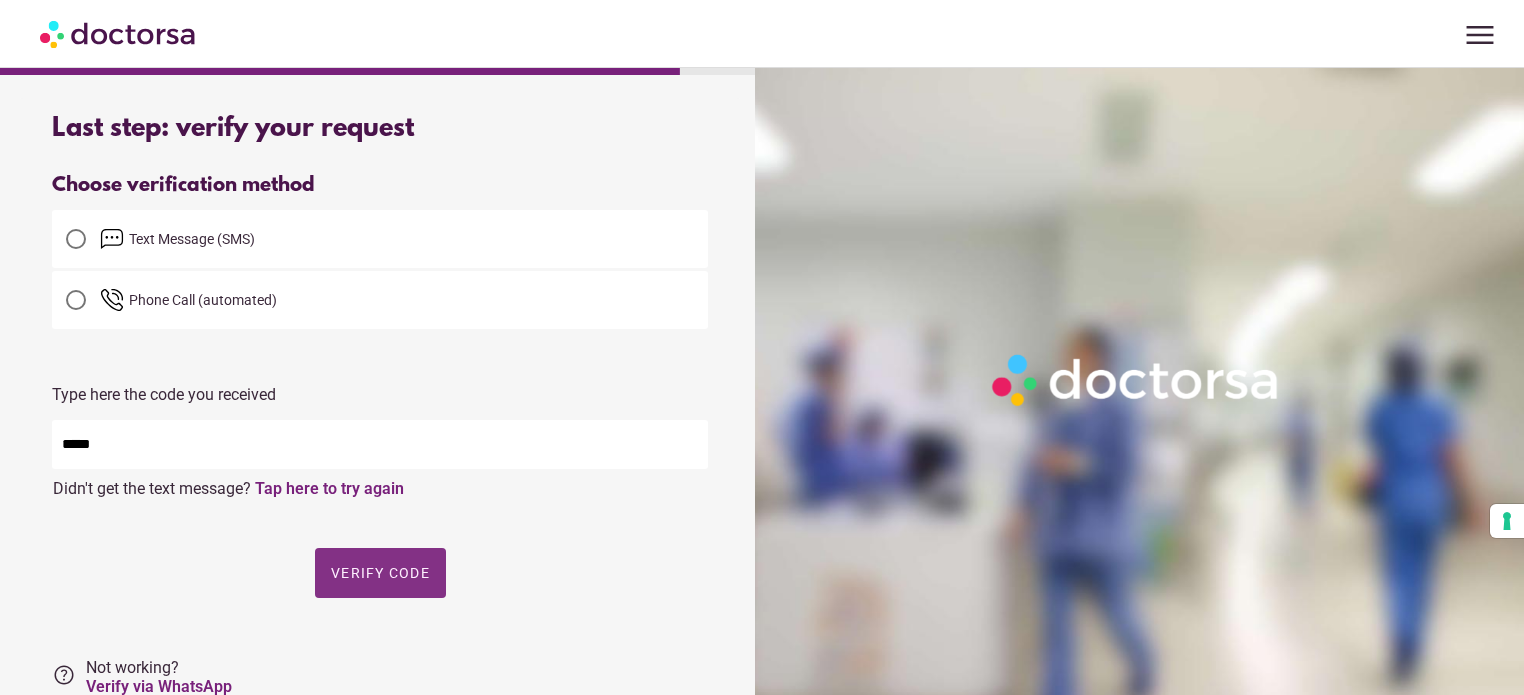 type on "*****" 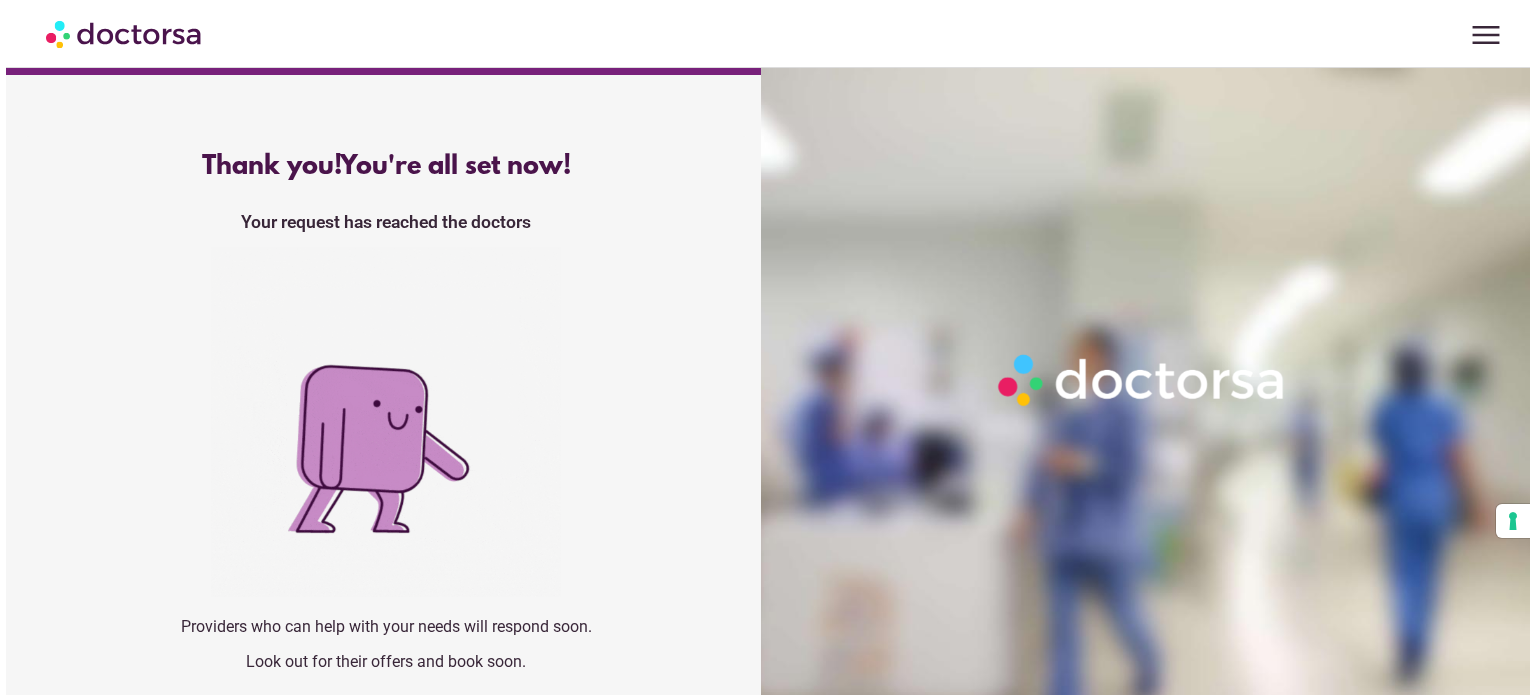 scroll, scrollTop: 22, scrollLeft: 0, axis: vertical 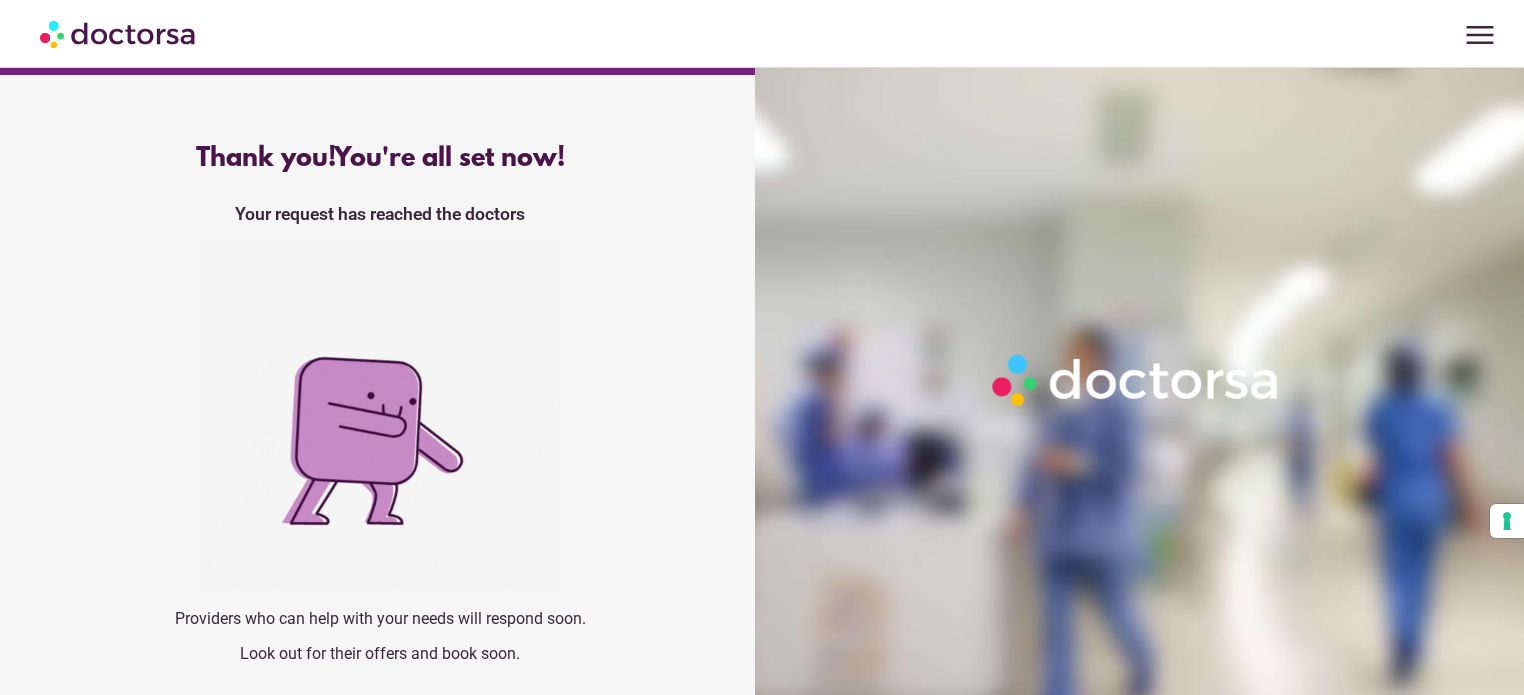 click on "menu" at bounding box center (1480, 35) 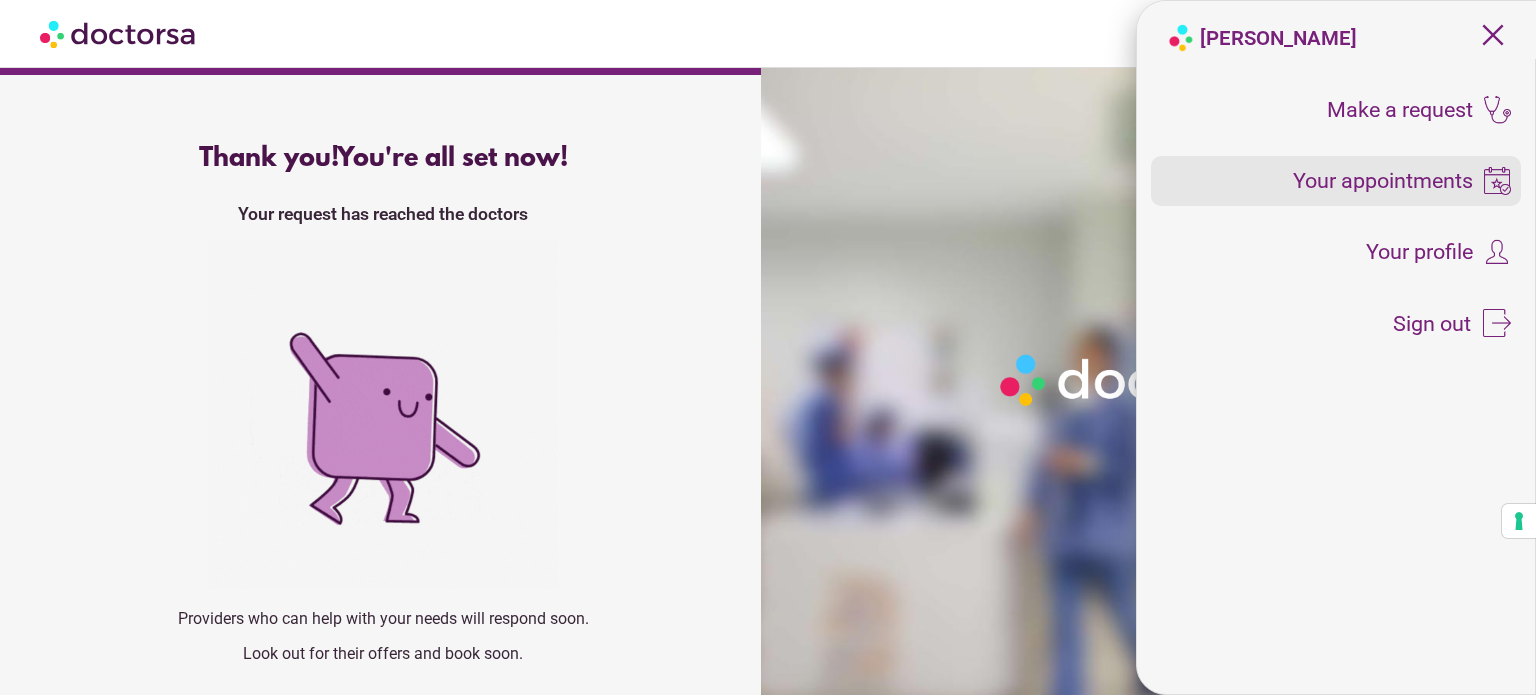 click on "Your appointments" at bounding box center (1383, 181) 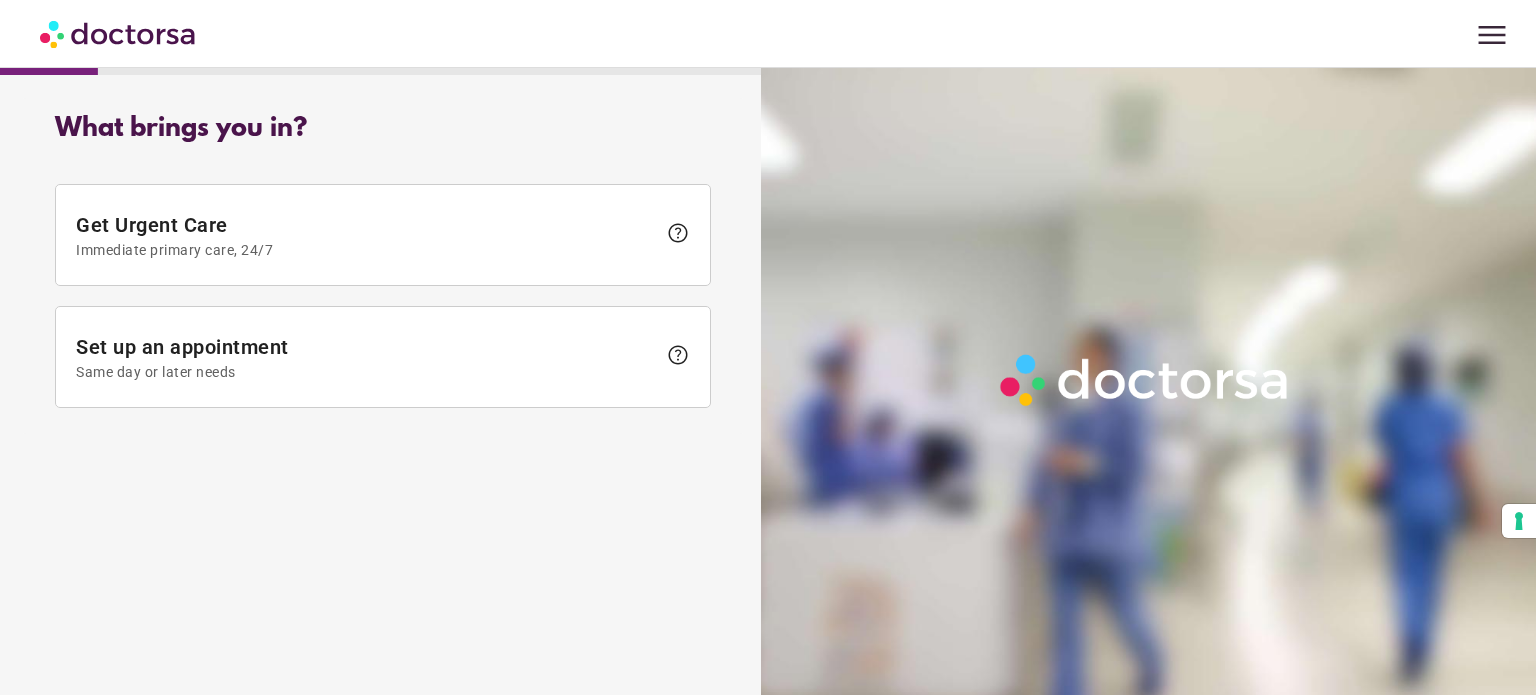 scroll, scrollTop: 0, scrollLeft: 0, axis: both 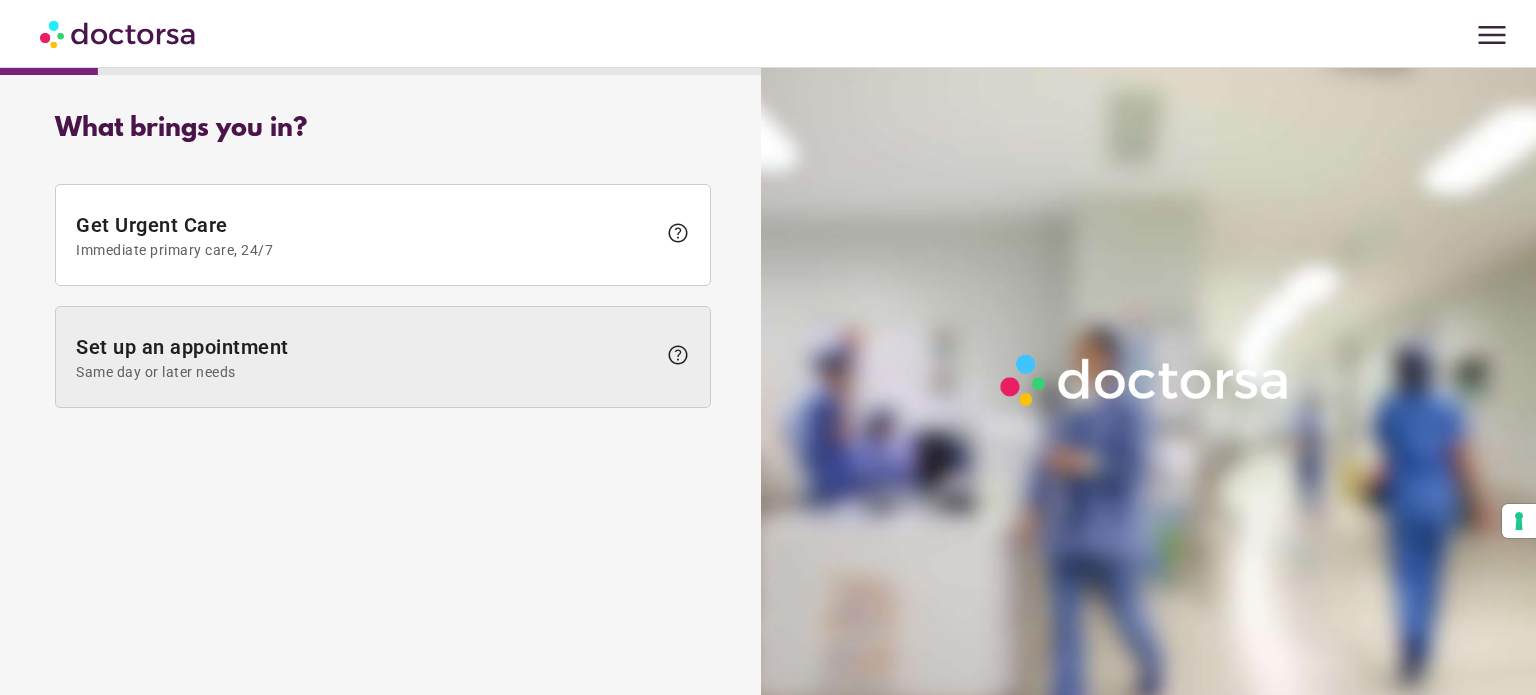 click on "Same day or later needs" at bounding box center (366, 372) 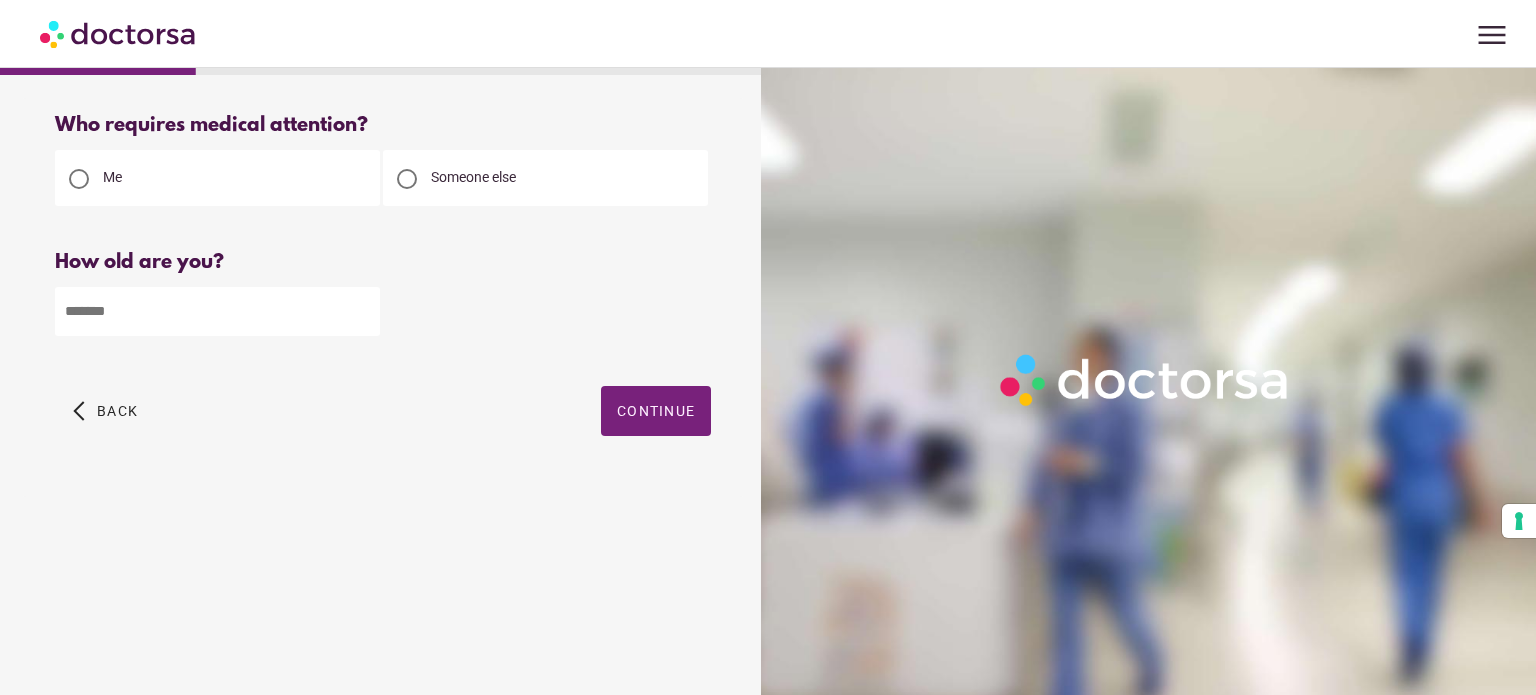 click at bounding box center [217, 311] 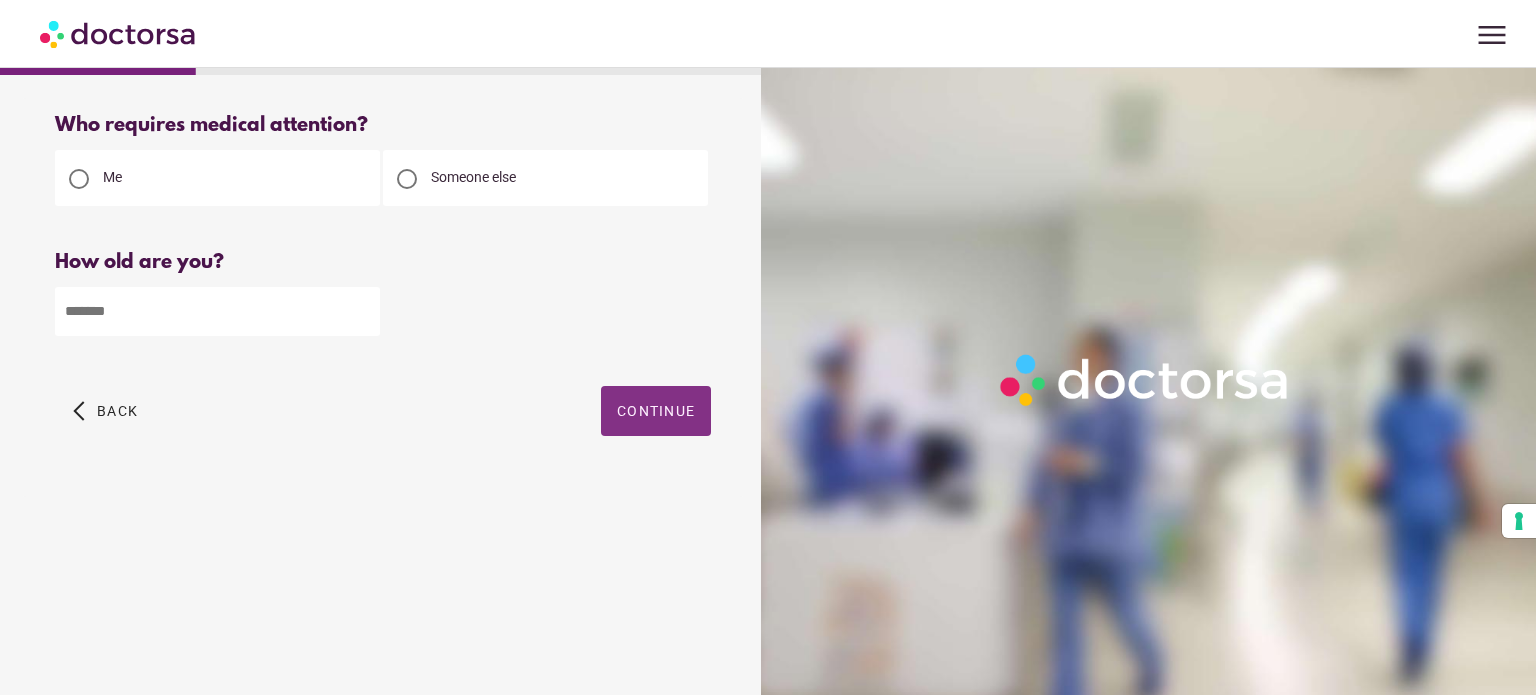type on "**" 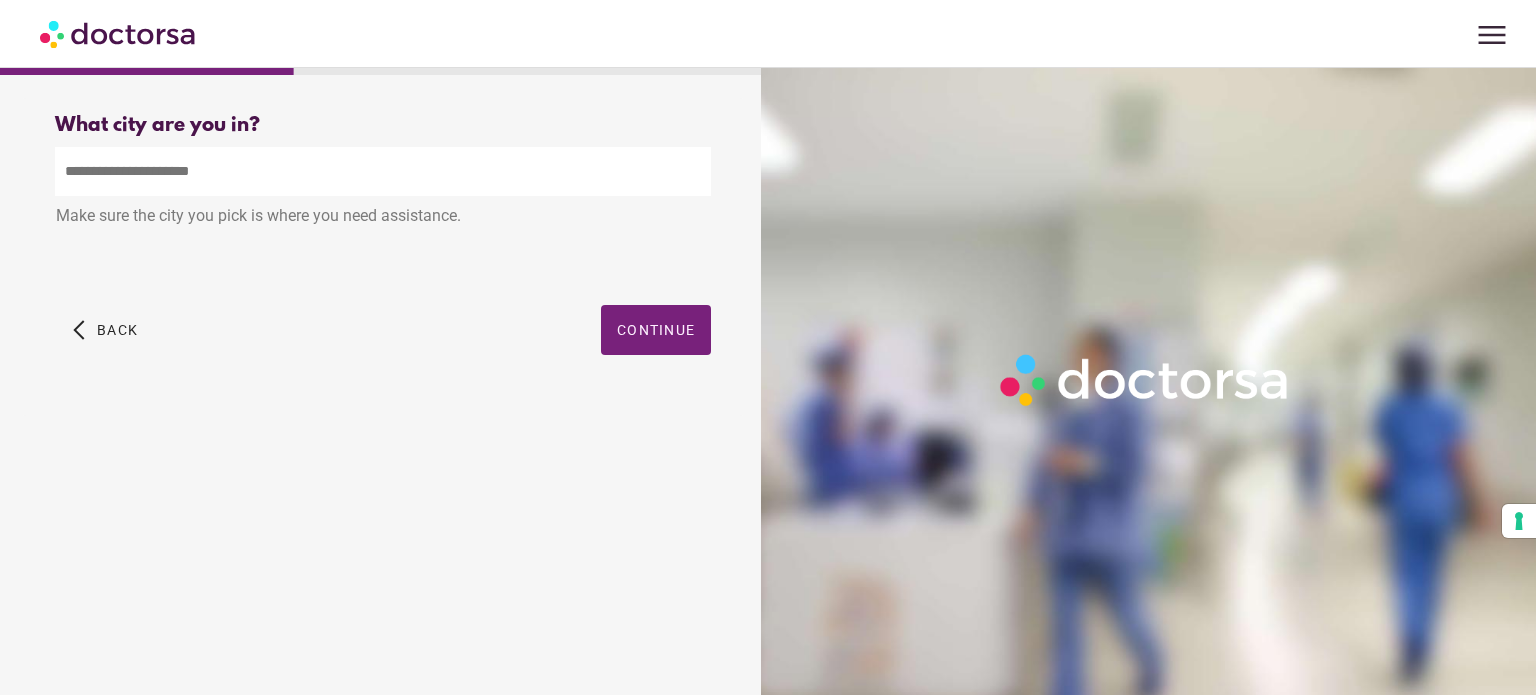 click at bounding box center (383, 171) 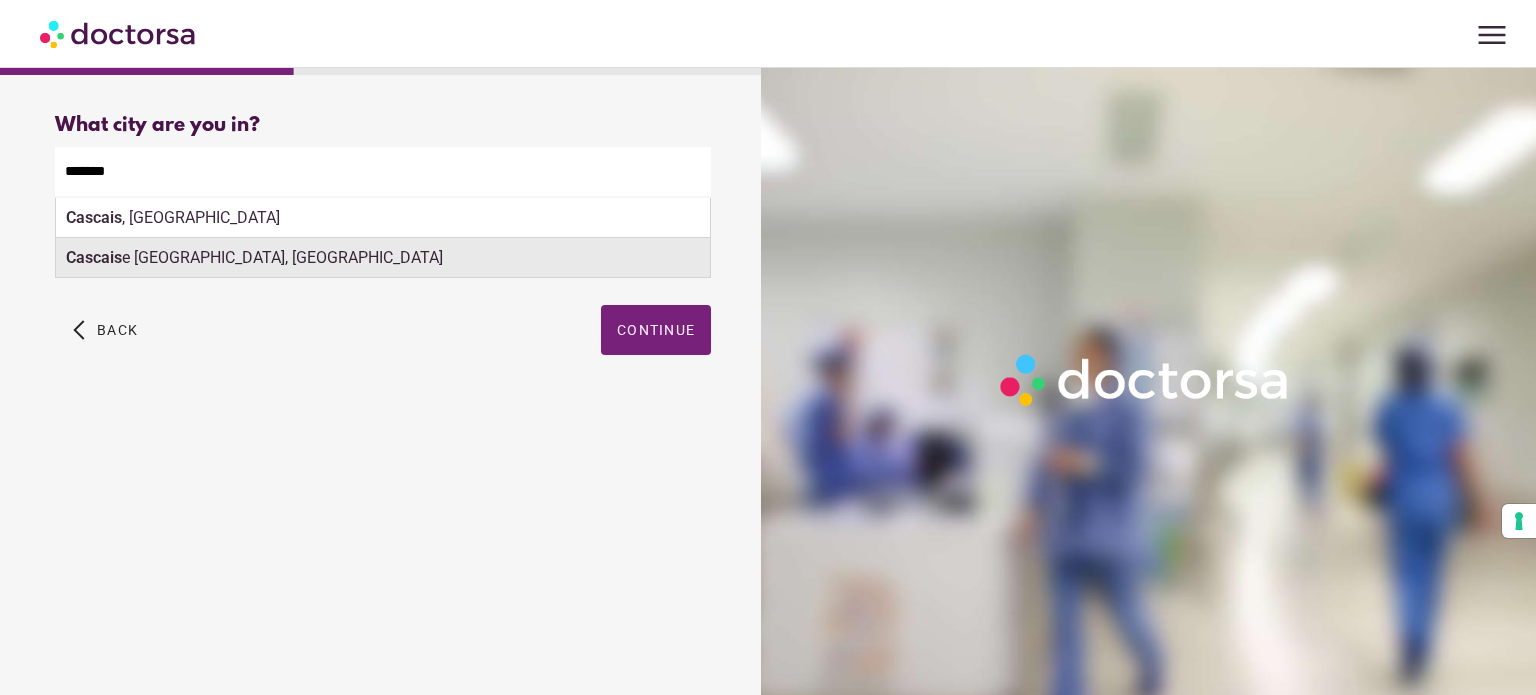 click on "Cascais  e [GEOGRAPHIC_DATA], [GEOGRAPHIC_DATA]" at bounding box center [383, 258] 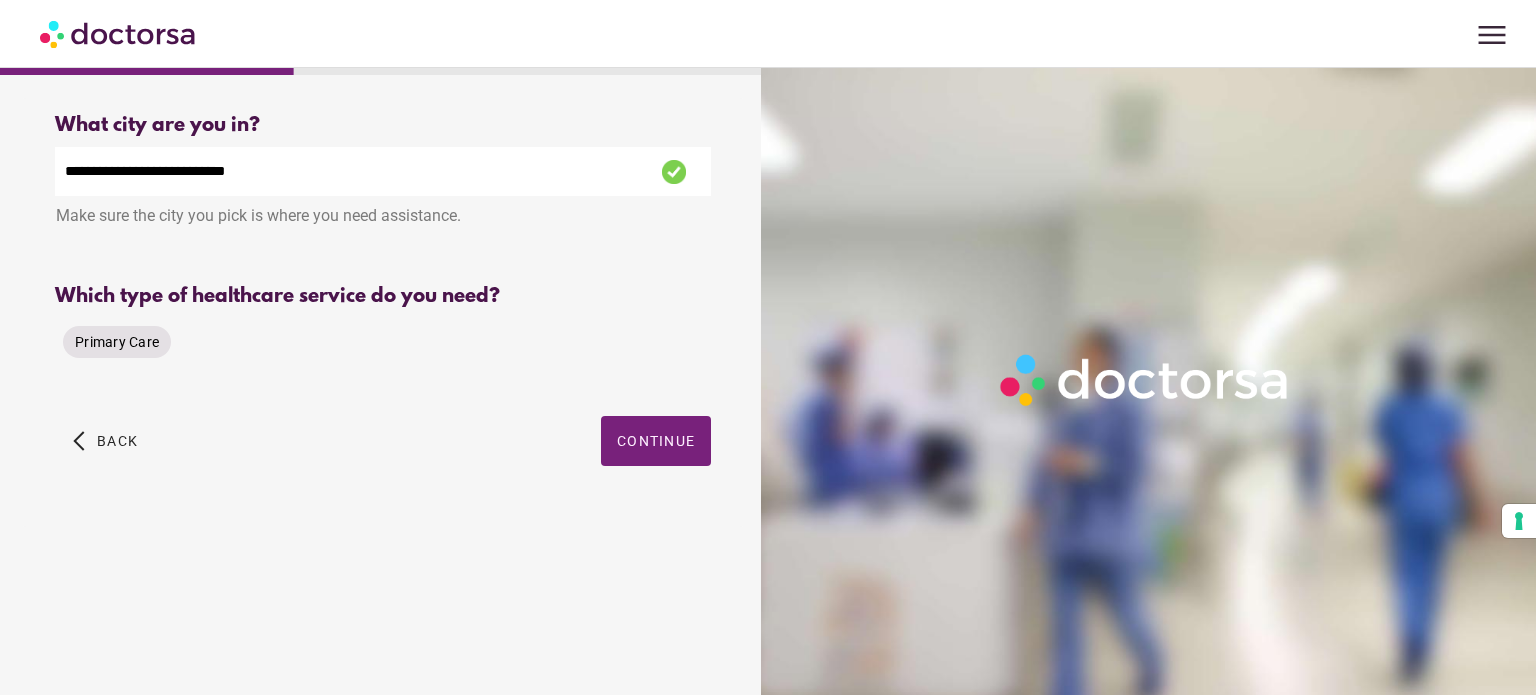 click on "Primary Care" at bounding box center (117, 342) 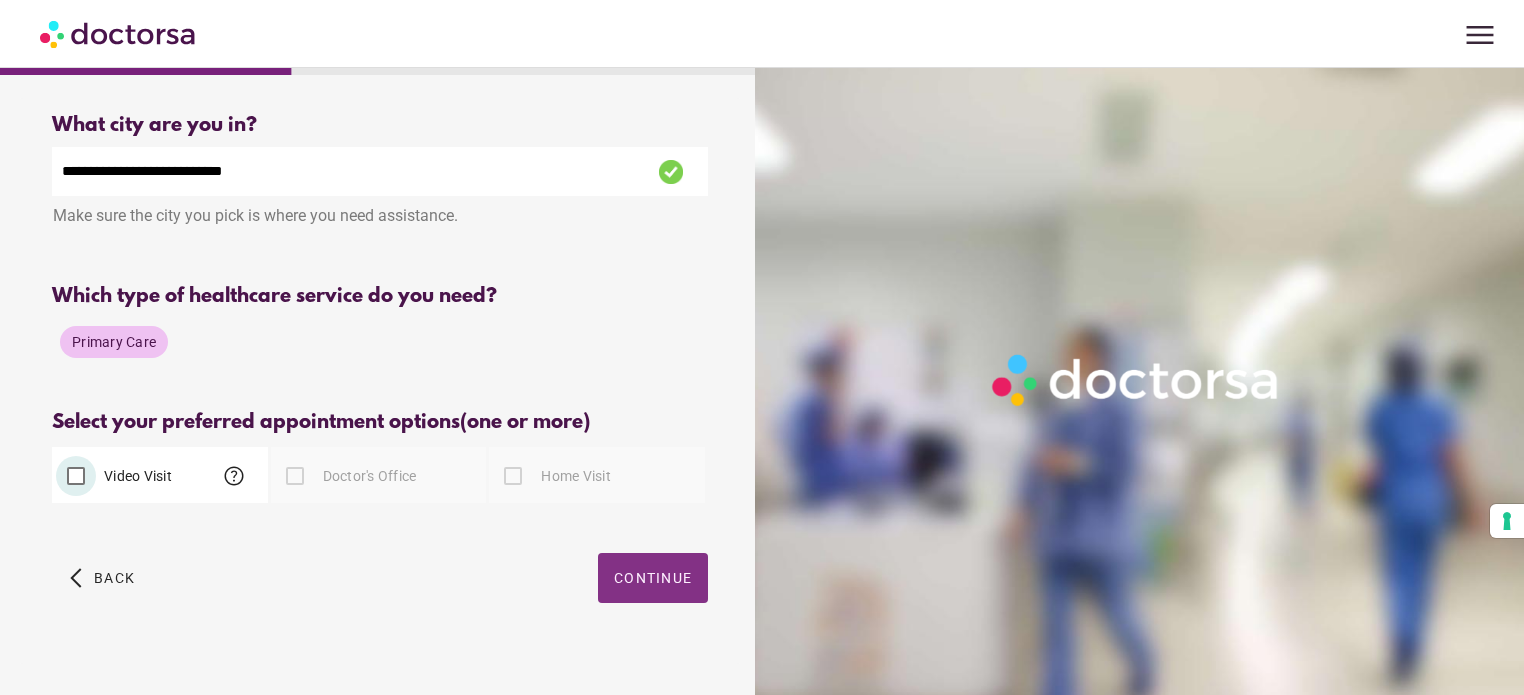 click on "Continue" at bounding box center [653, 578] 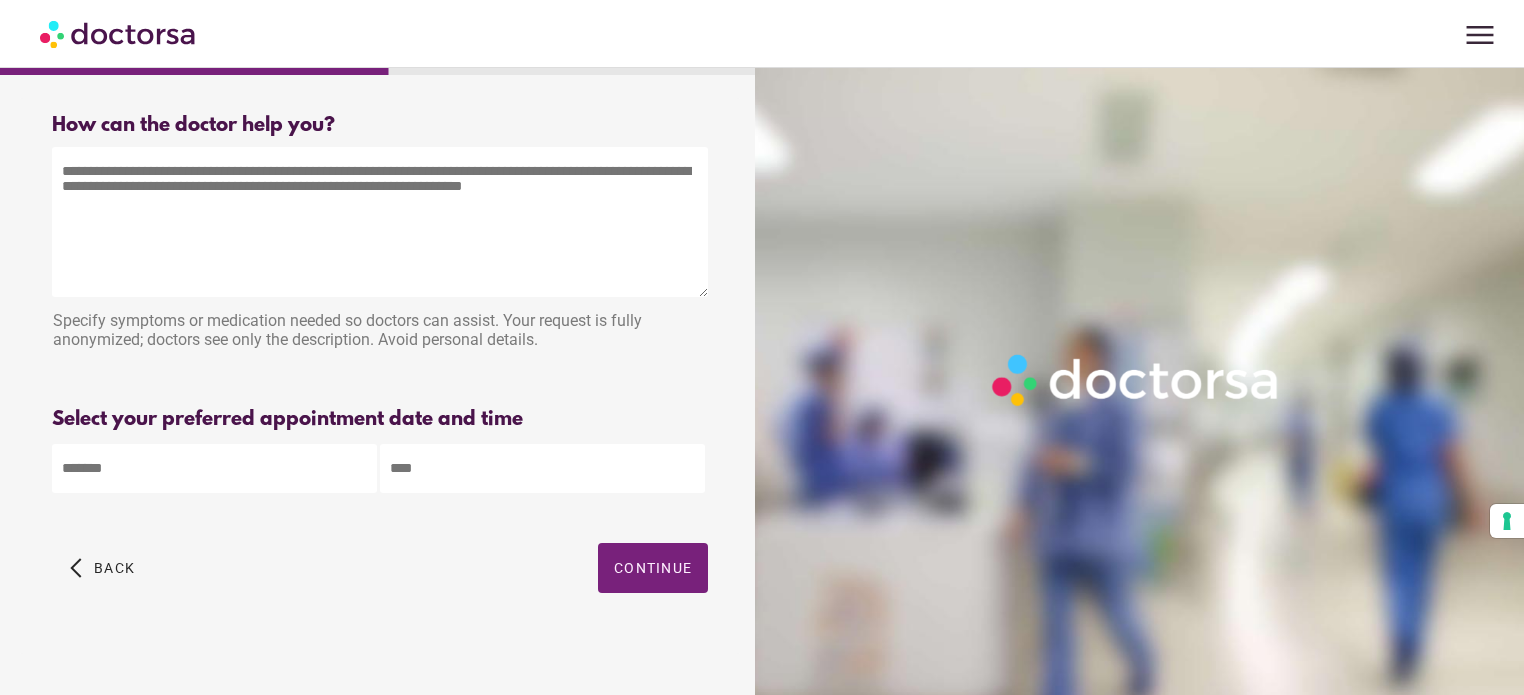 click at bounding box center [380, 222] 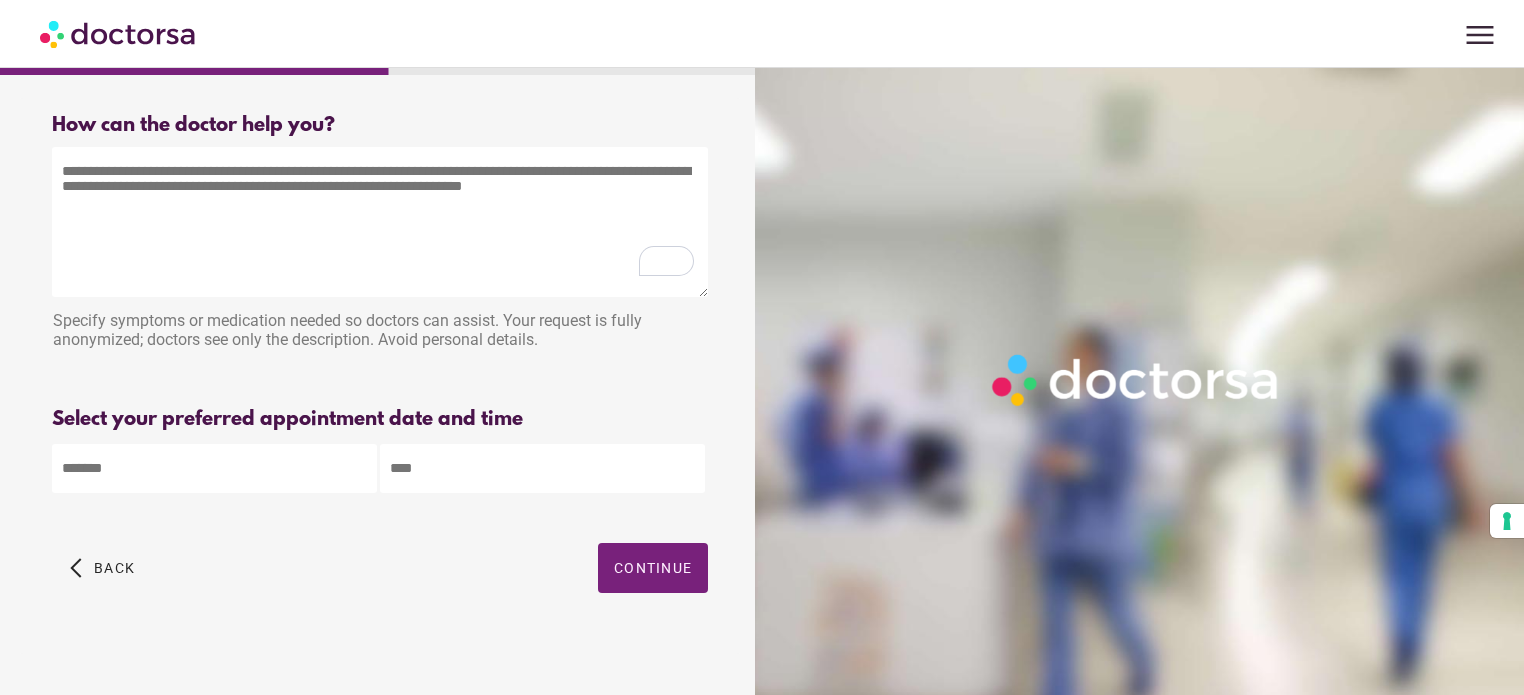 type on "*" 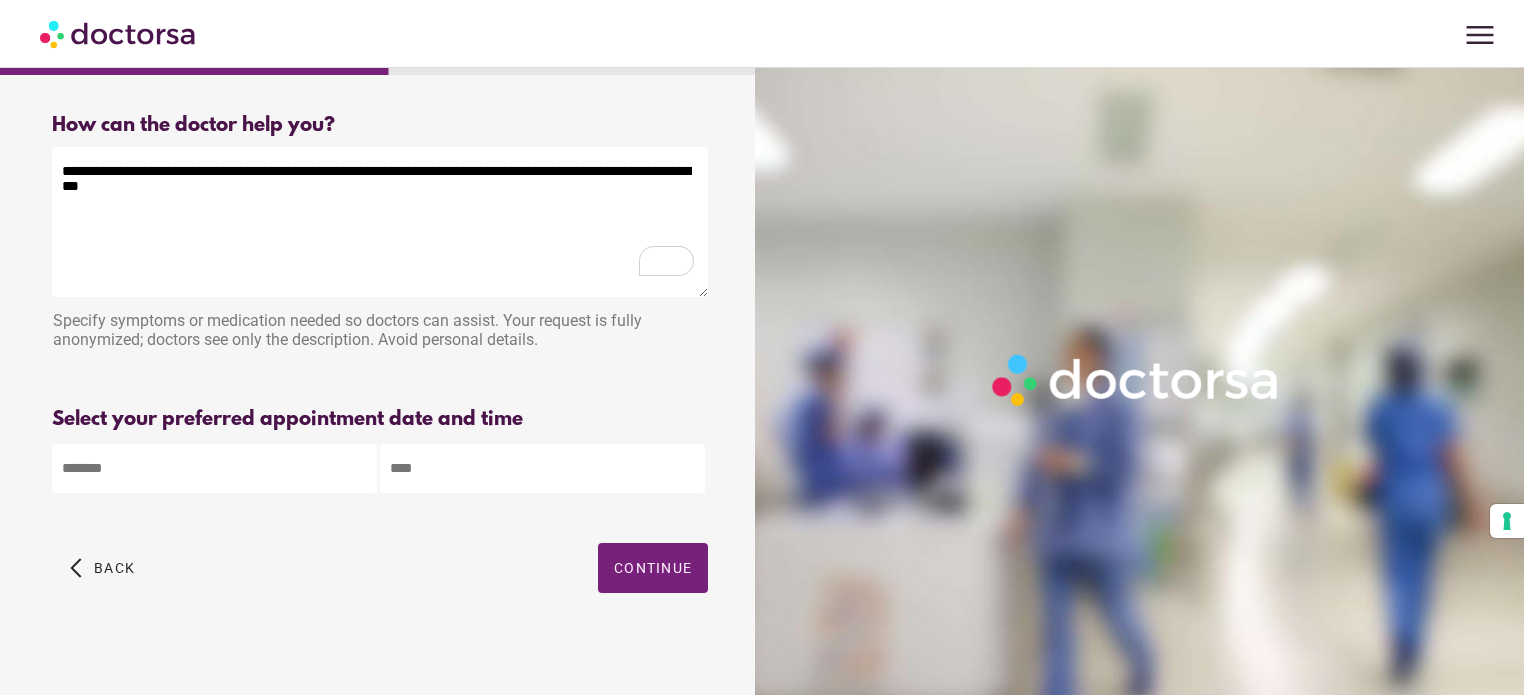 click on "**********" at bounding box center (380, 222) 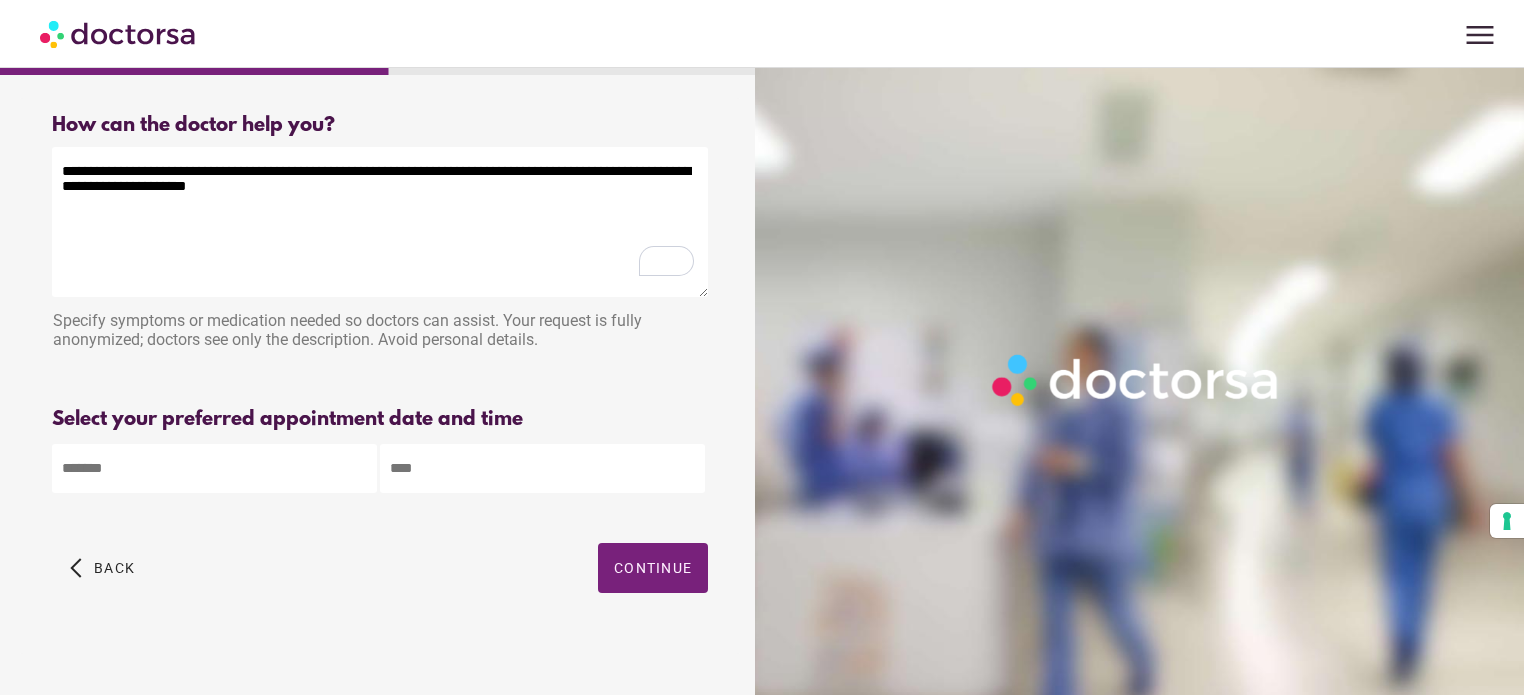 click on "**********" at bounding box center (380, 222) 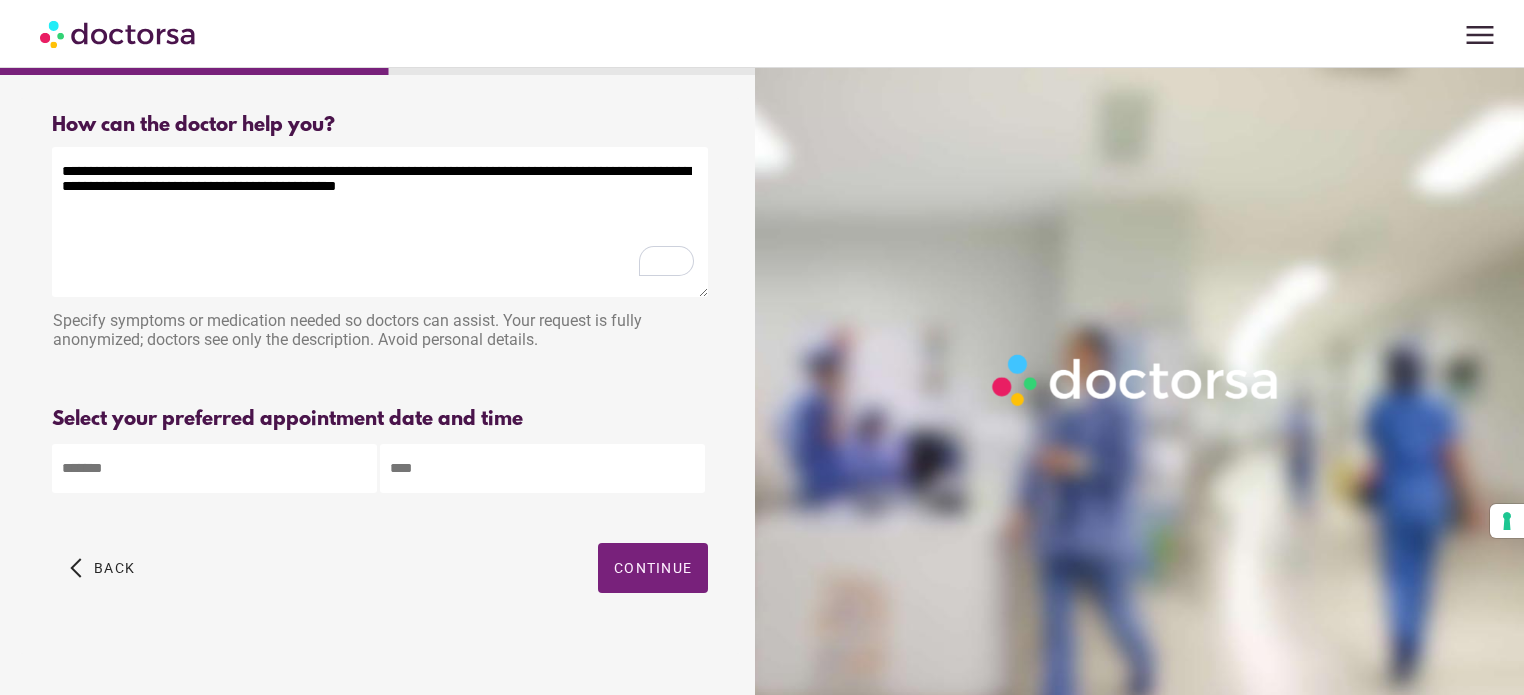 click on "**********" at bounding box center [380, 222] 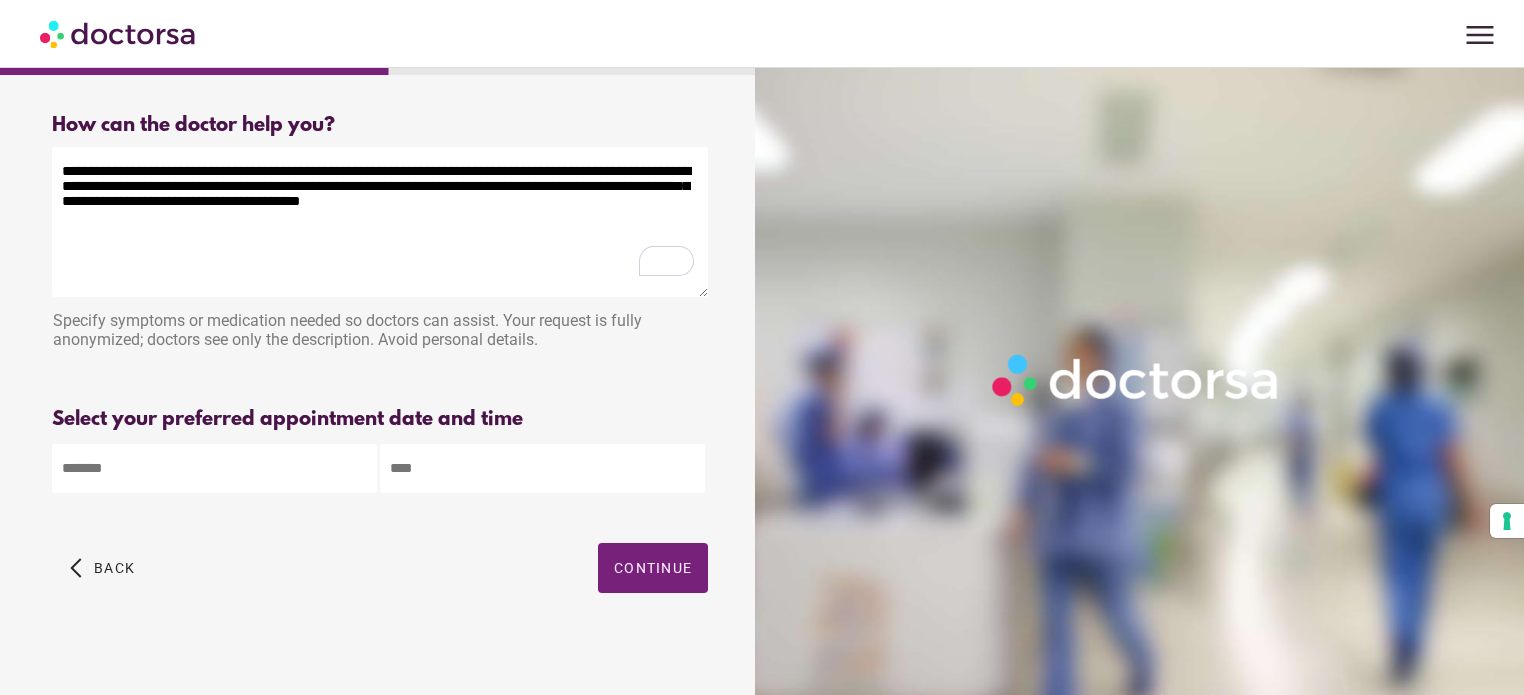 click on "**********" at bounding box center (380, 222) 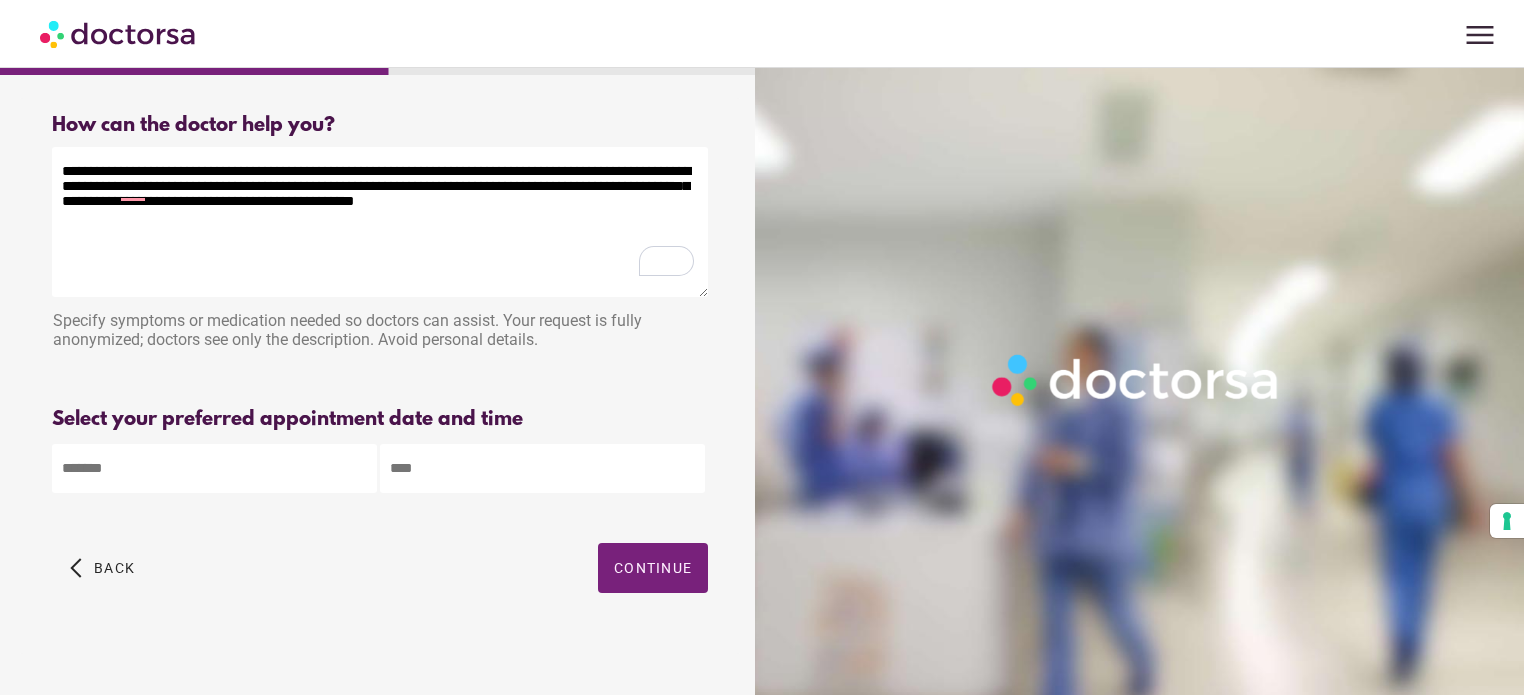 click on "**********" at bounding box center (380, 222) 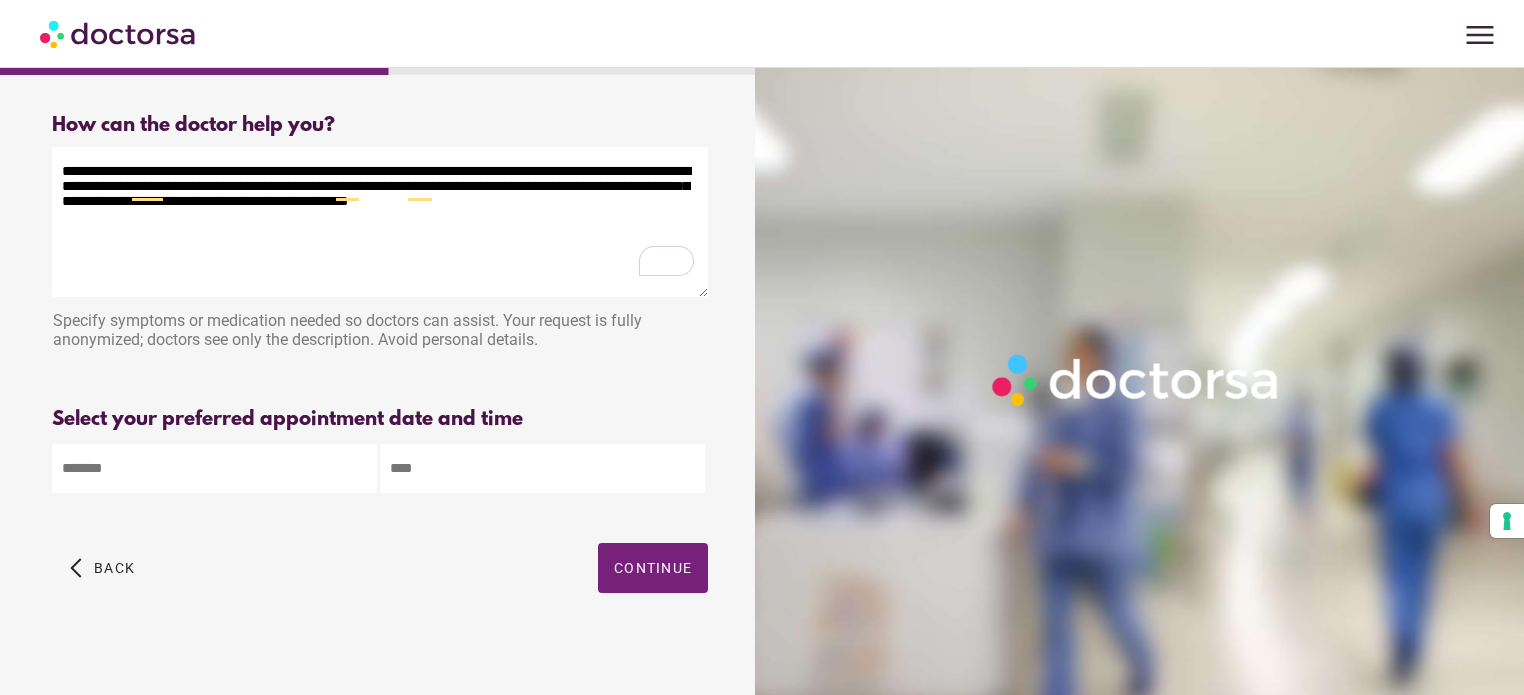 click on "**********" at bounding box center [380, 376] 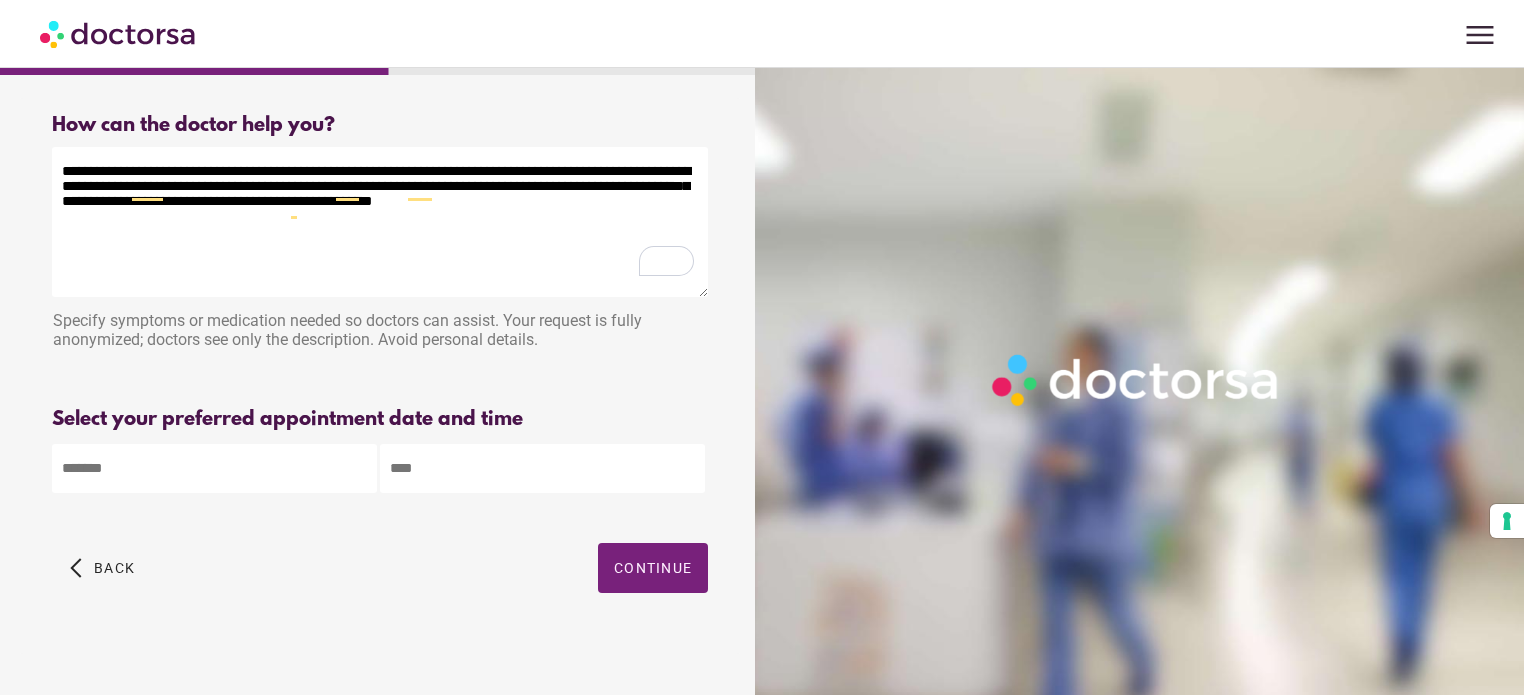 click on "**********" at bounding box center [380, 222] 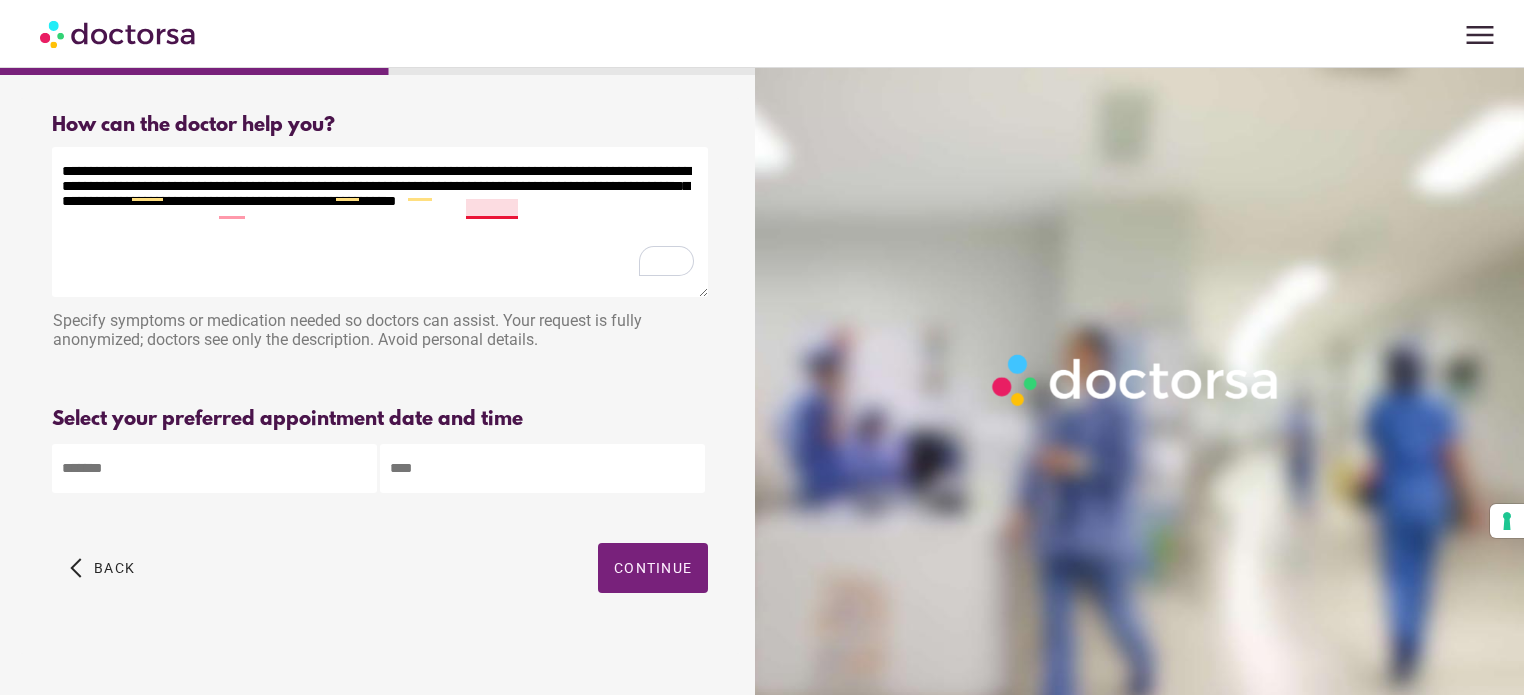 click on "**********" at bounding box center (380, 222) 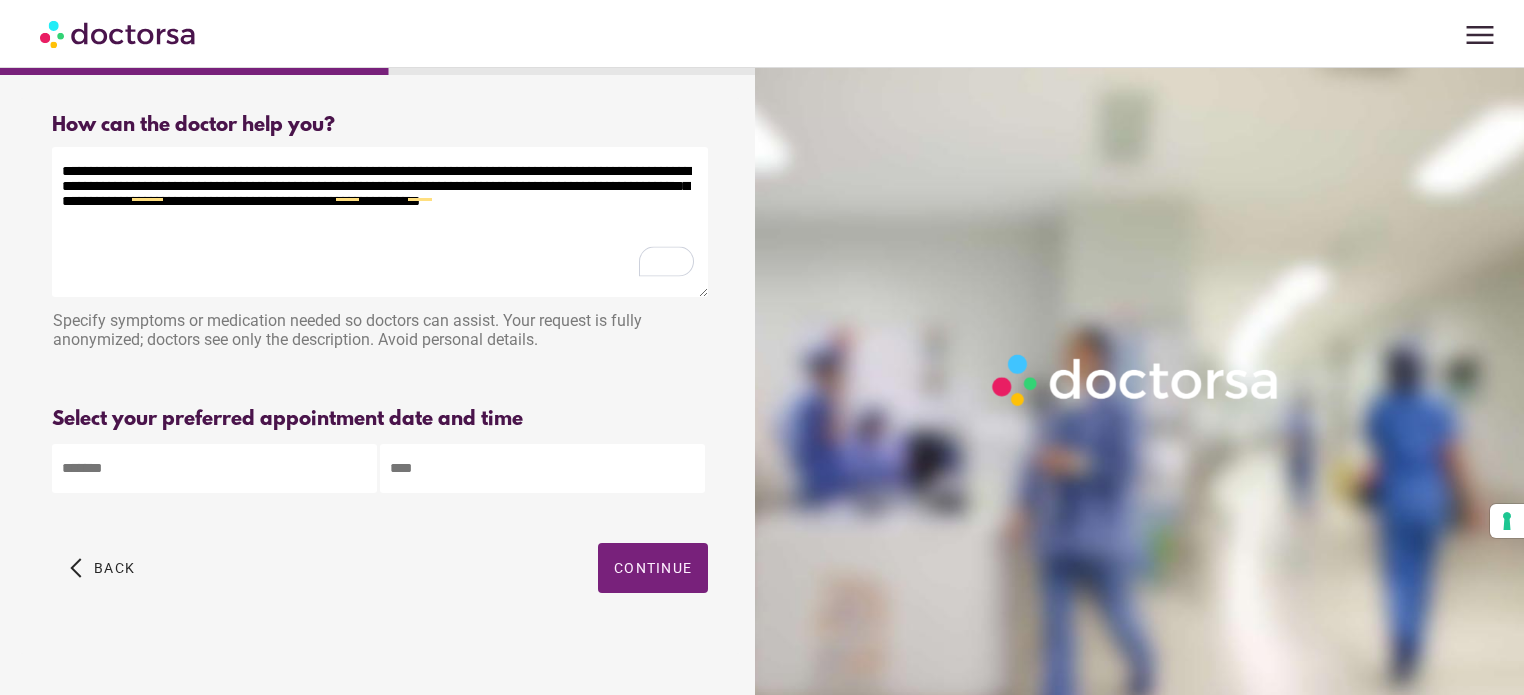 type on "**********" 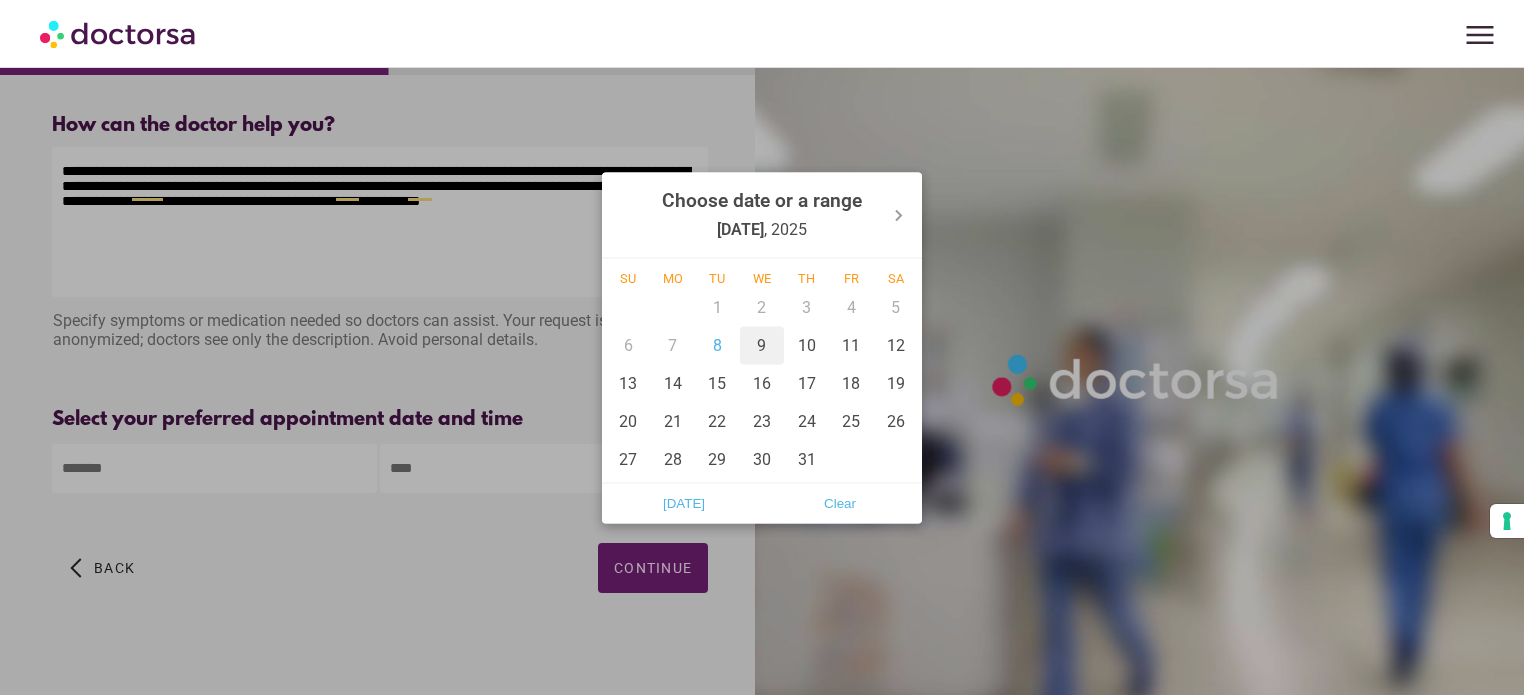 click on "9" at bounding box center [762, 345] 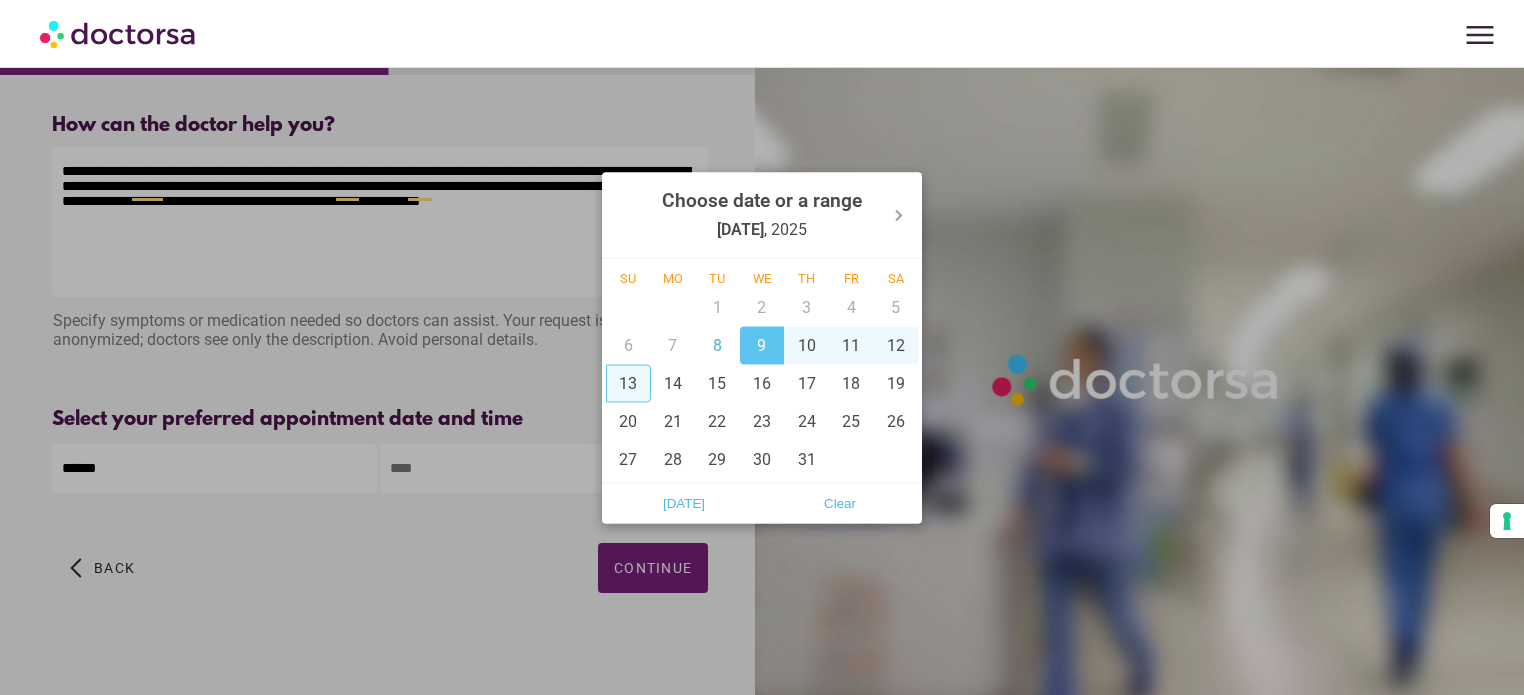 click at bounding box center [762, 347] 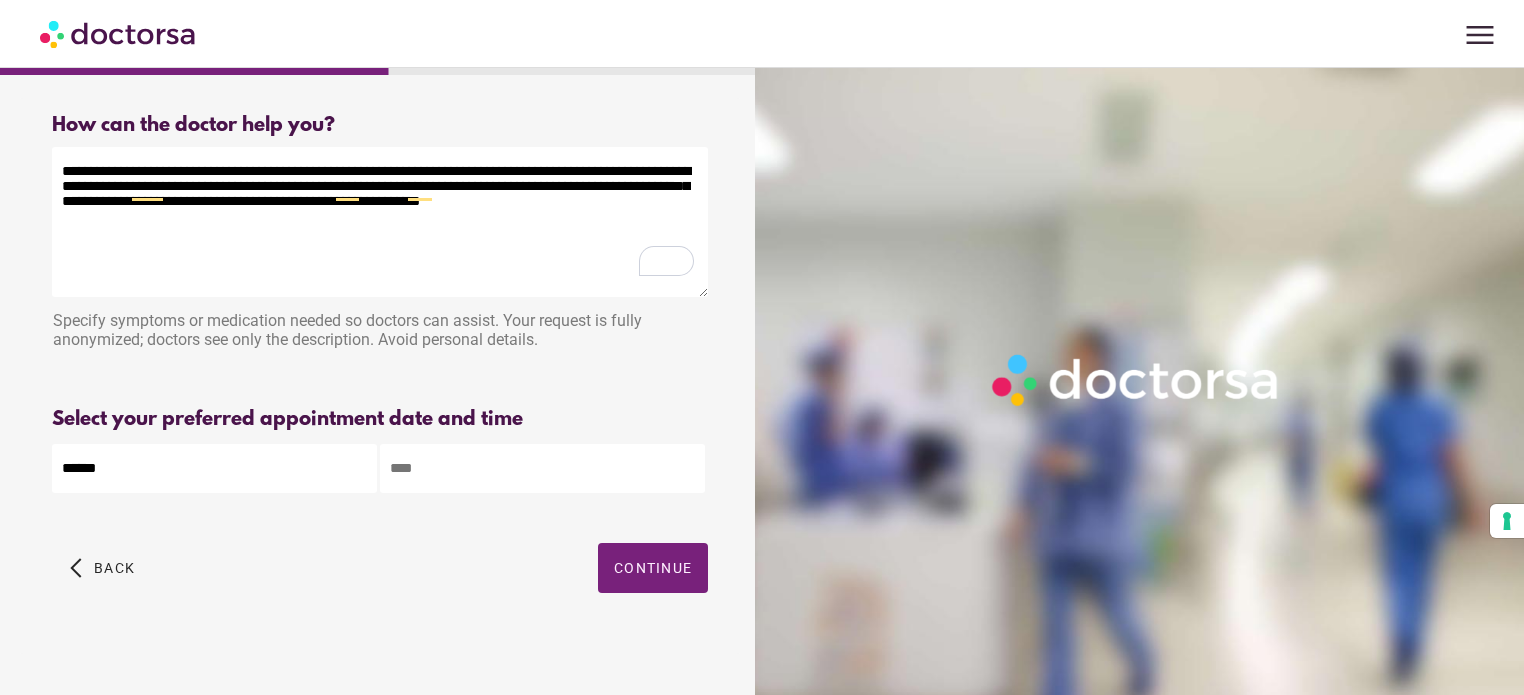 click at bounding box center (542, 468) 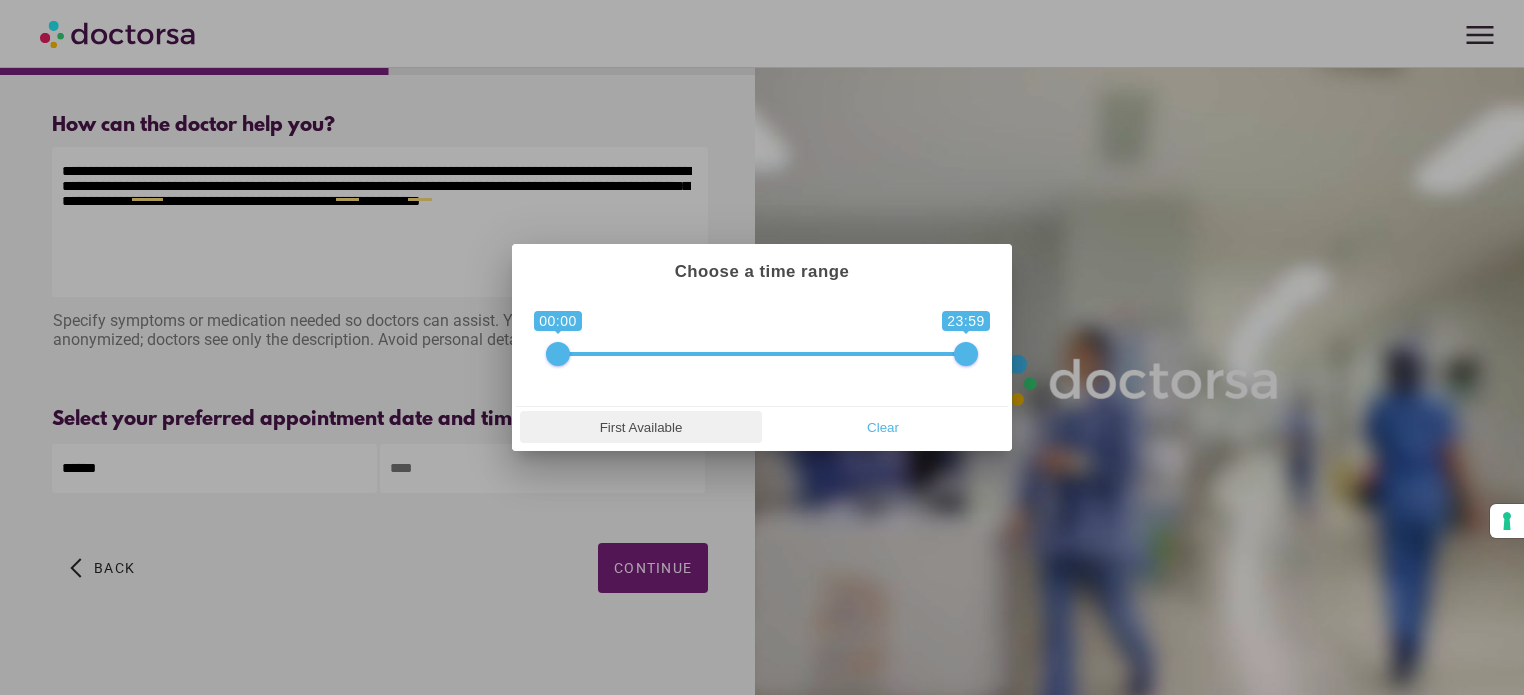 click on "First Available" at bounding box center (641, 427) 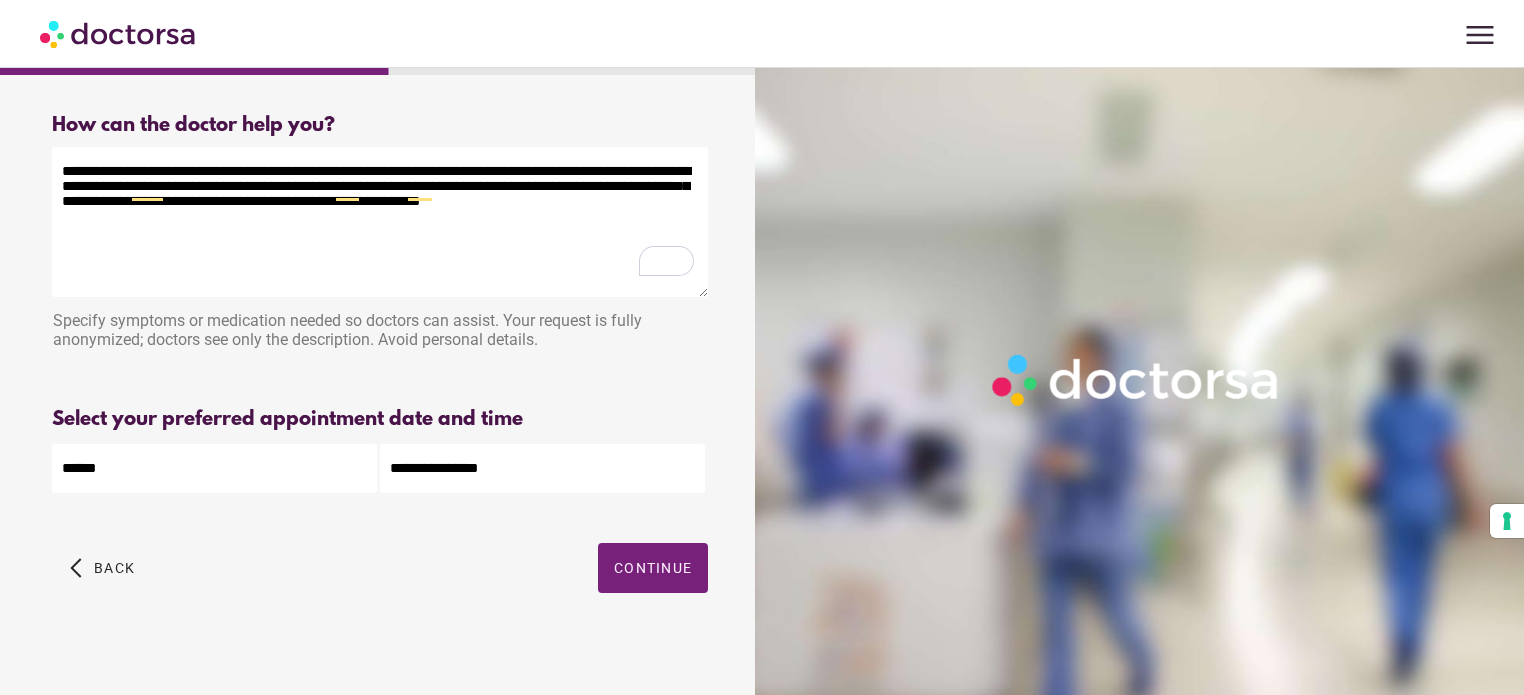 click on "**********" at bounding box center (542, 468) 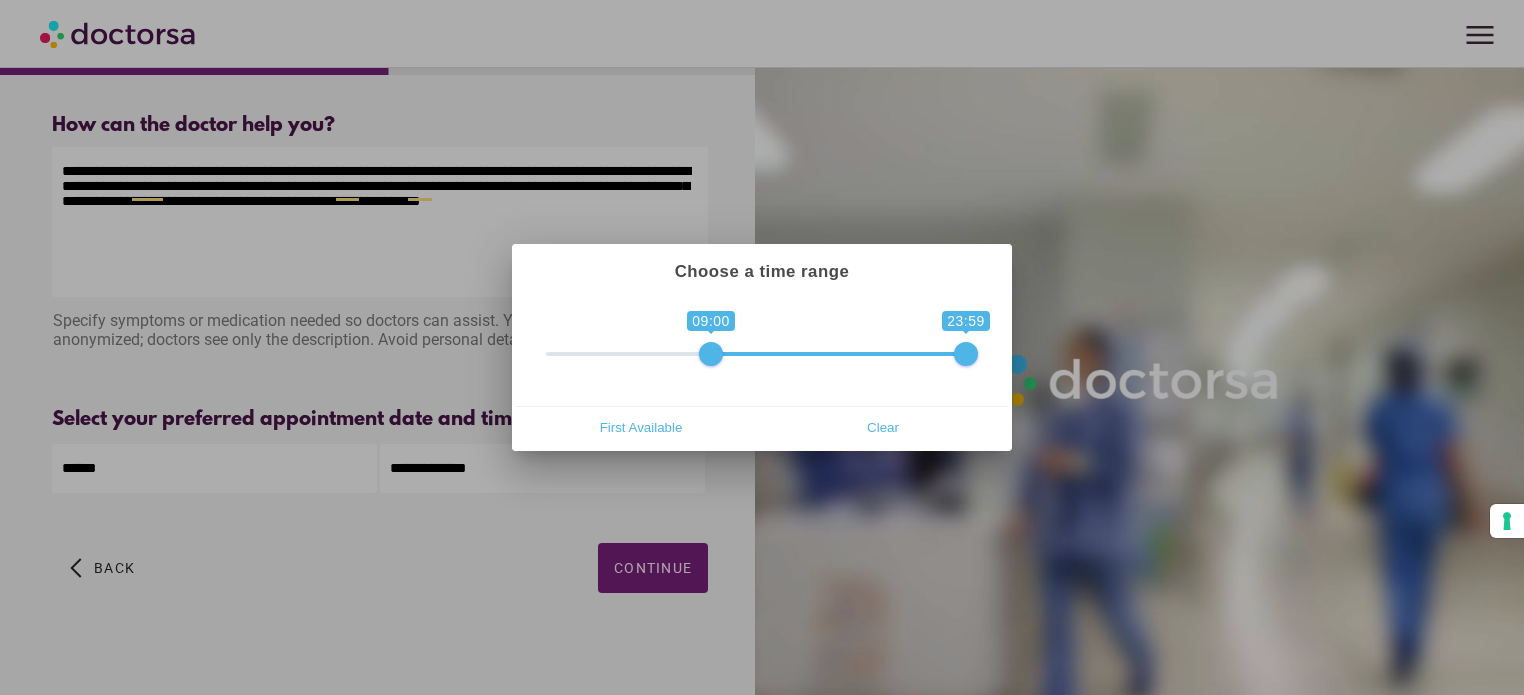 drag, startPoint x: 558, startPoint y: 355, endPoint x: 713, endPoint y: 355, distance: 155 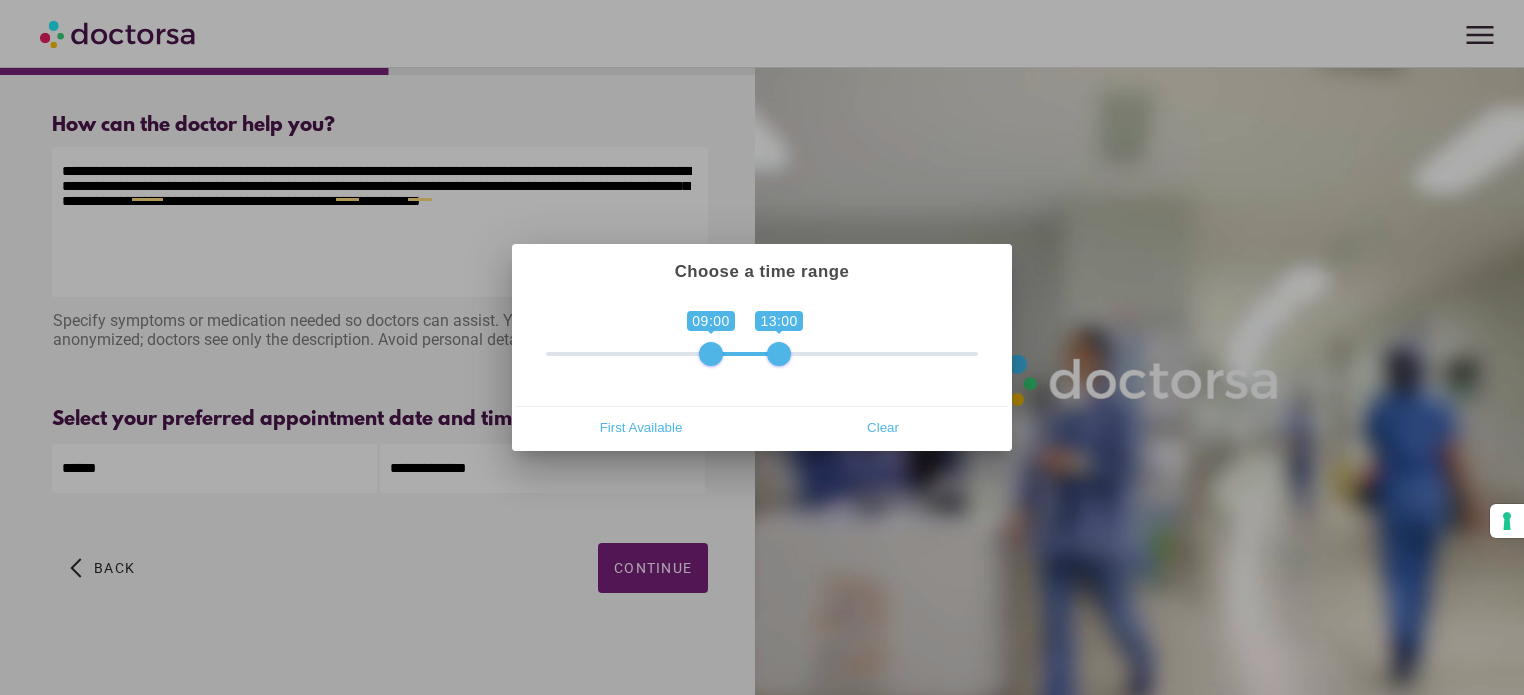 drag, startPoint x: 956, startPoint y: 356, endPoint x: 764, endPoint y: 359, distance: 192.02344 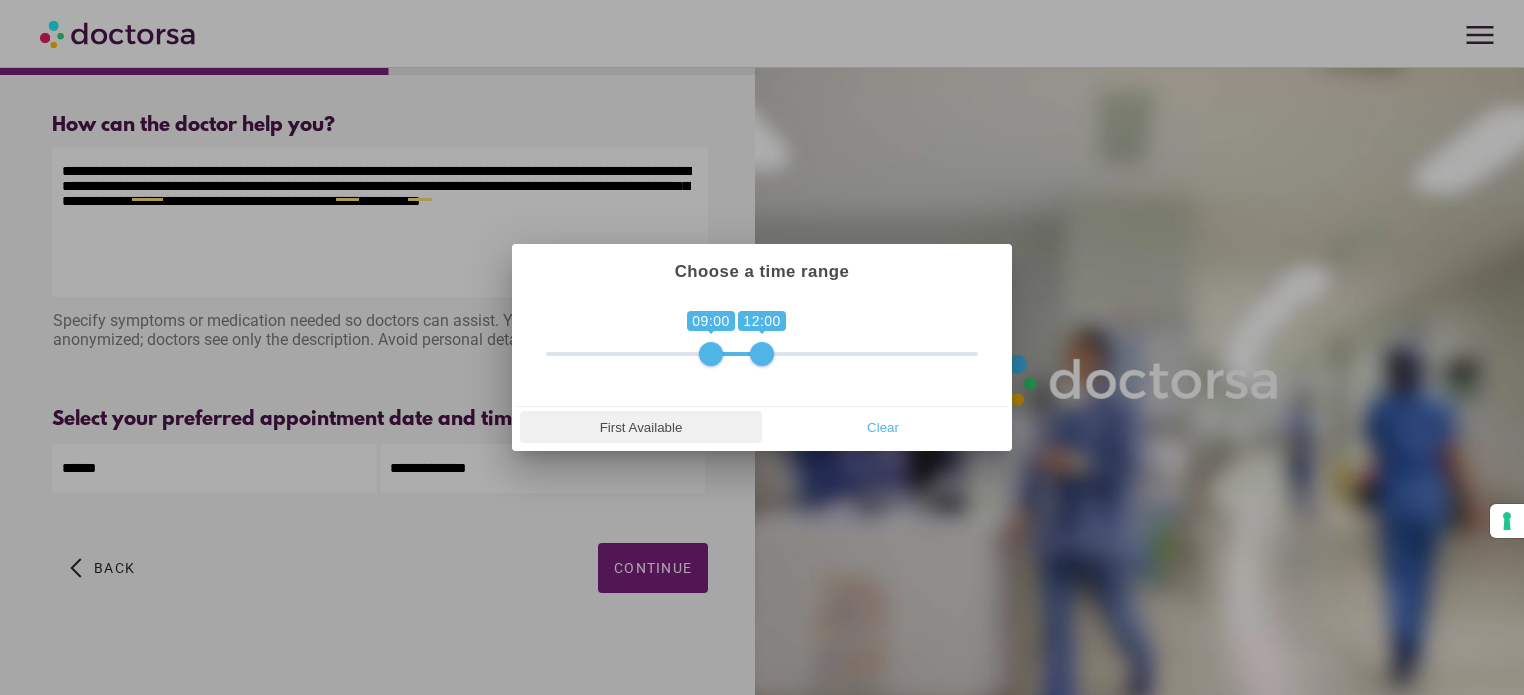 click on "First Available" at bounding box center [641, 427] 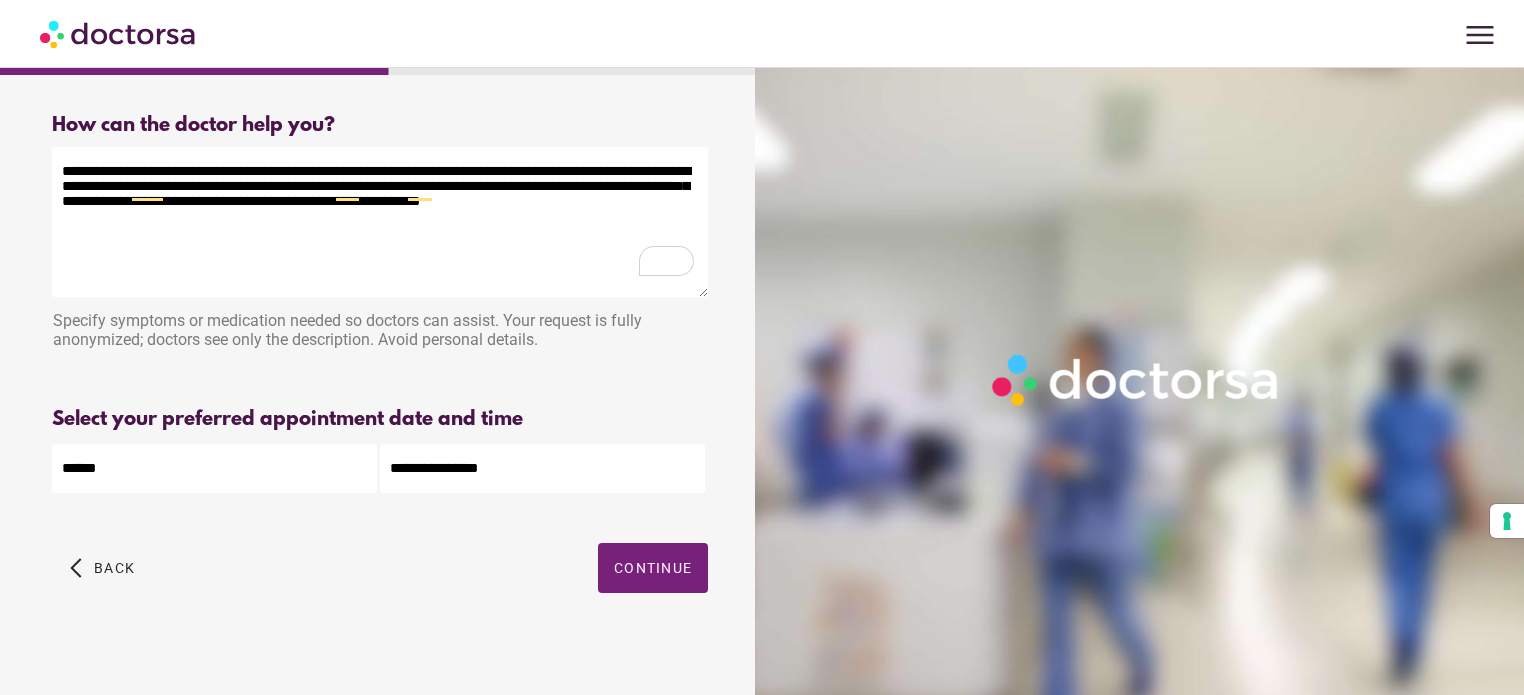 click on "**********" at bounding box center (542, 468) 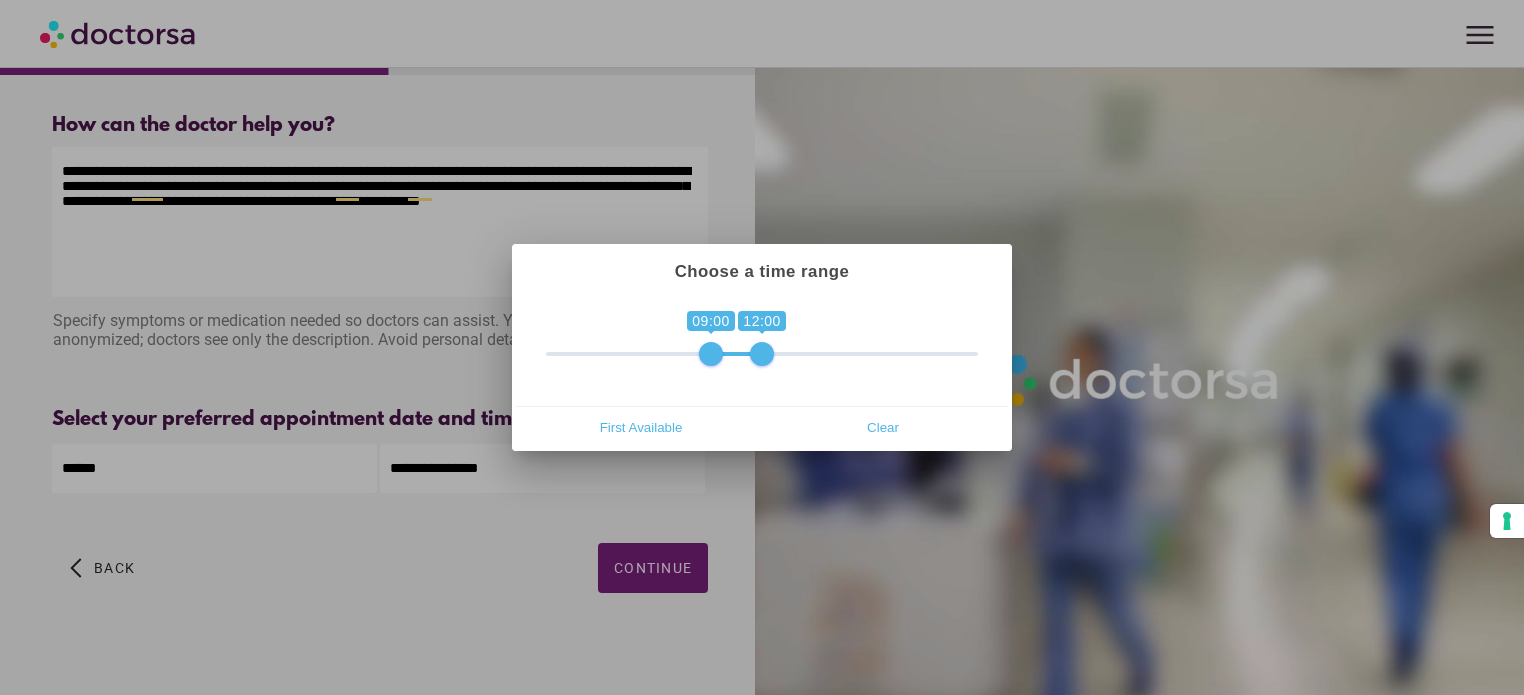 click at bounding box center (762, 347) 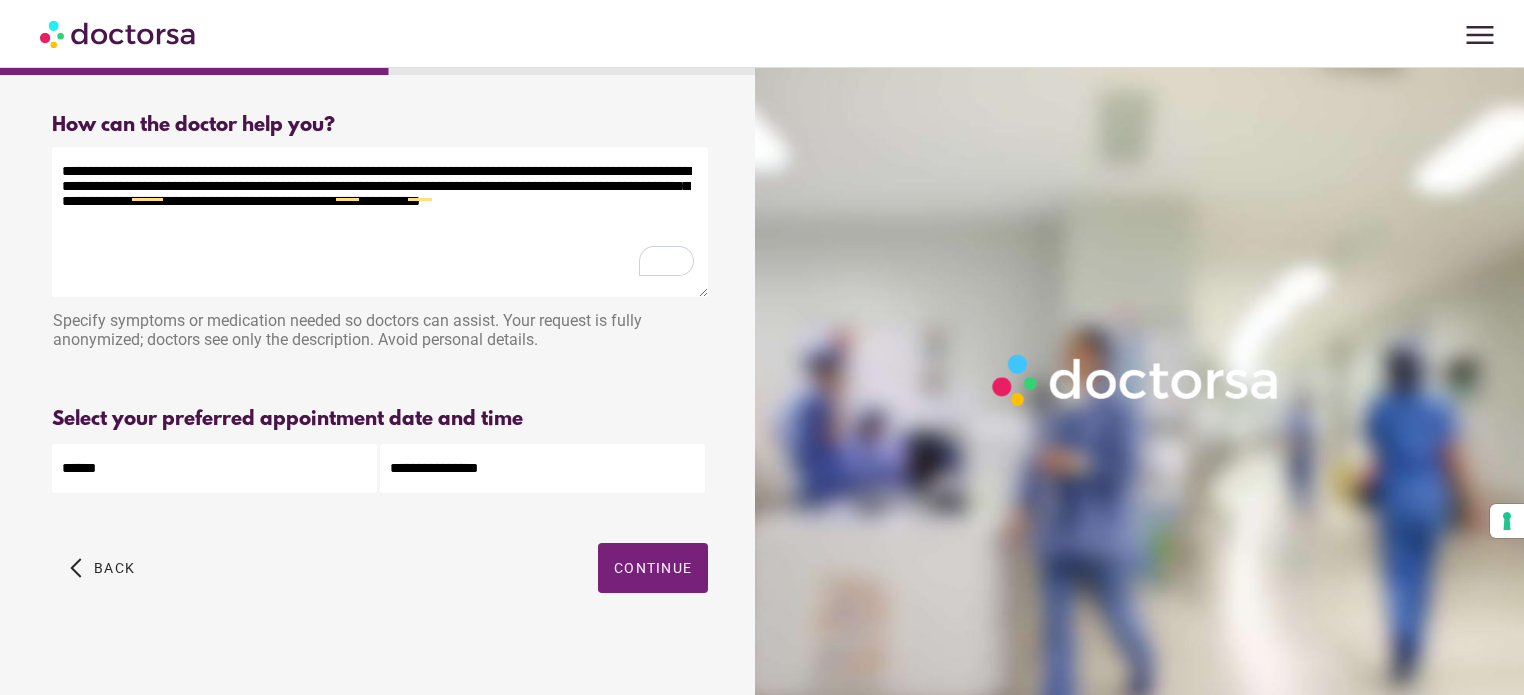 click on "**********" at bounding box center (542, 468) 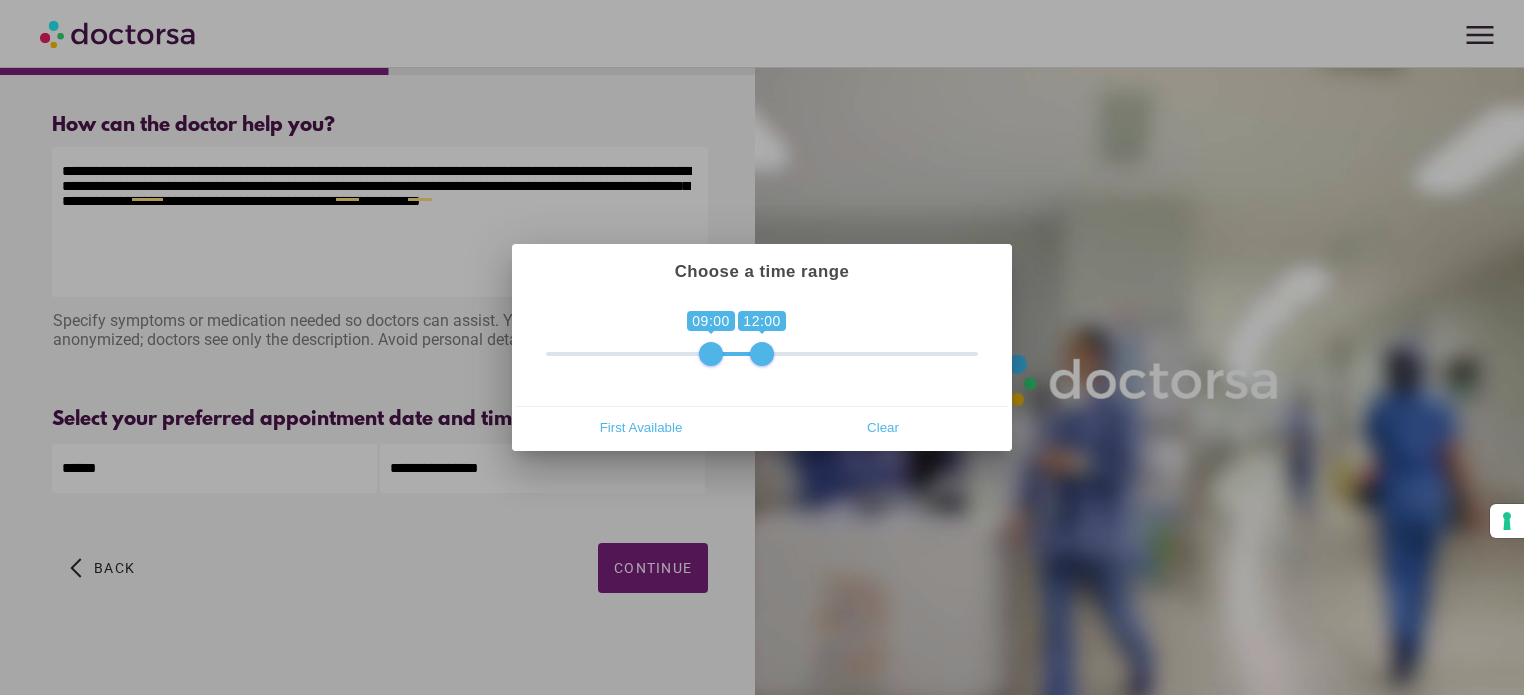 click at bounding box center (711, 354) 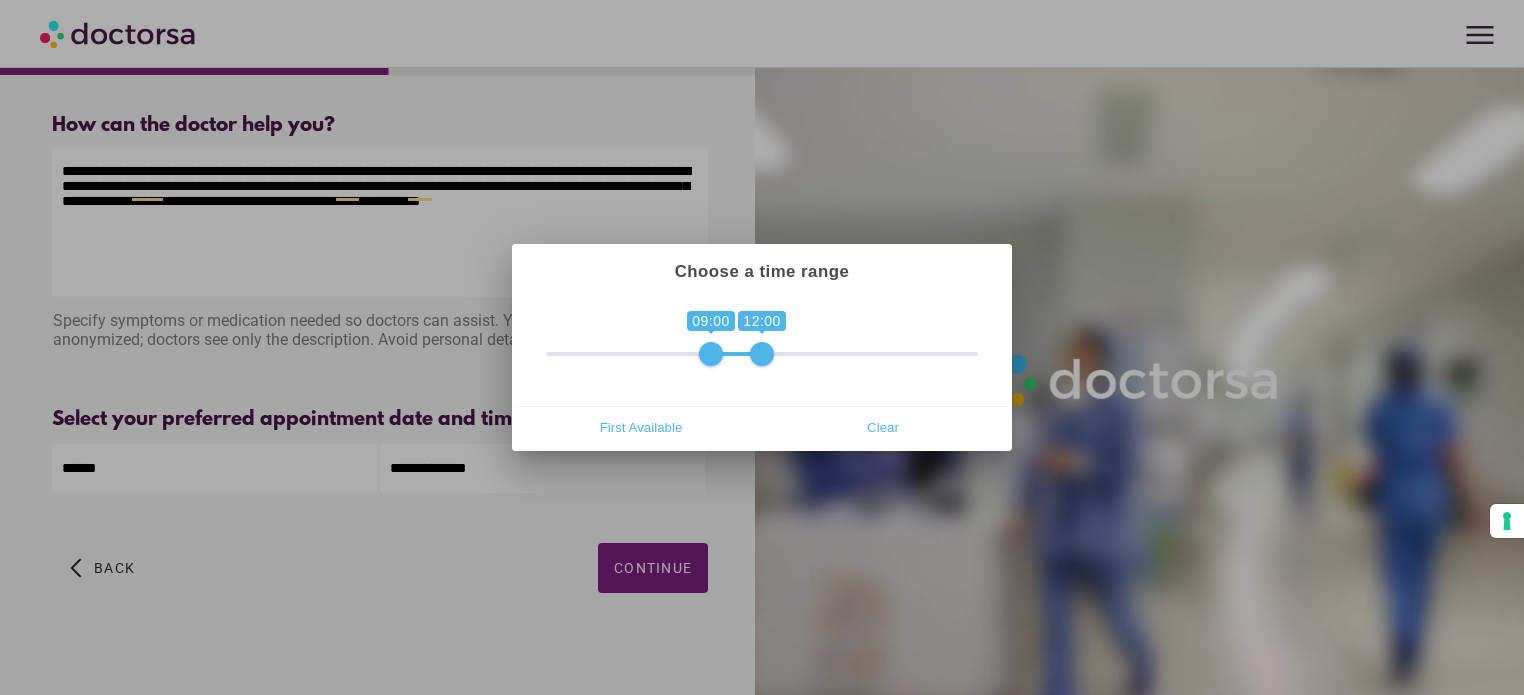 click at bounding box center (762, 347) 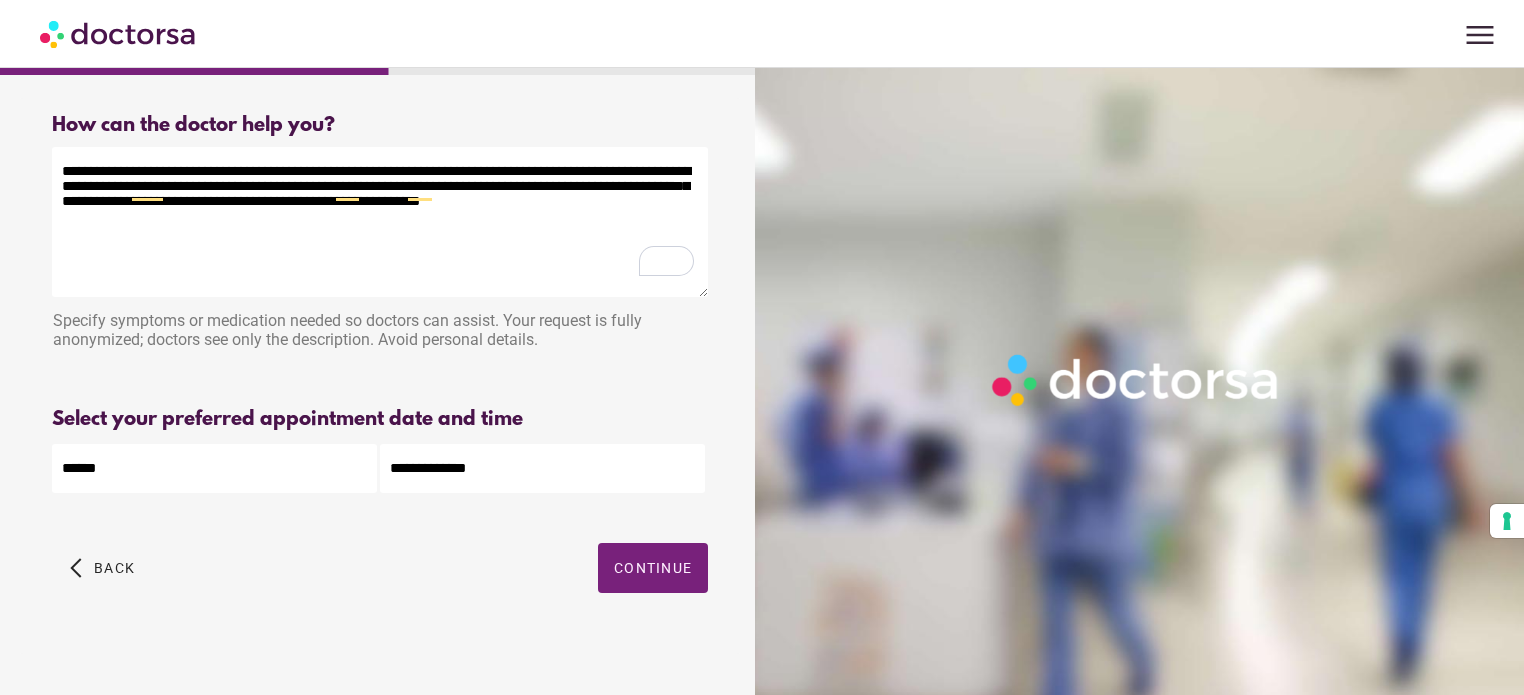 click on "Continue" at bounding box center [653, 568] 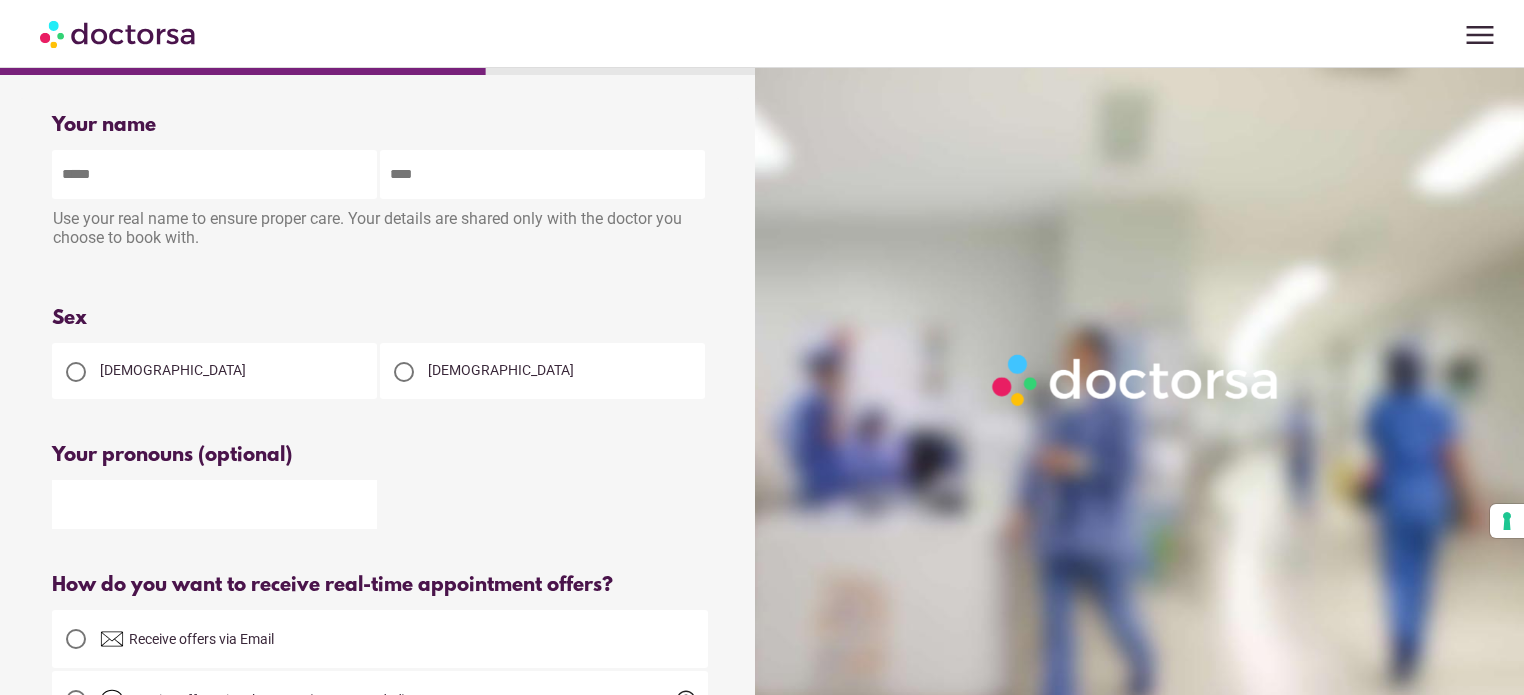 click at bounding box center (214, 174) 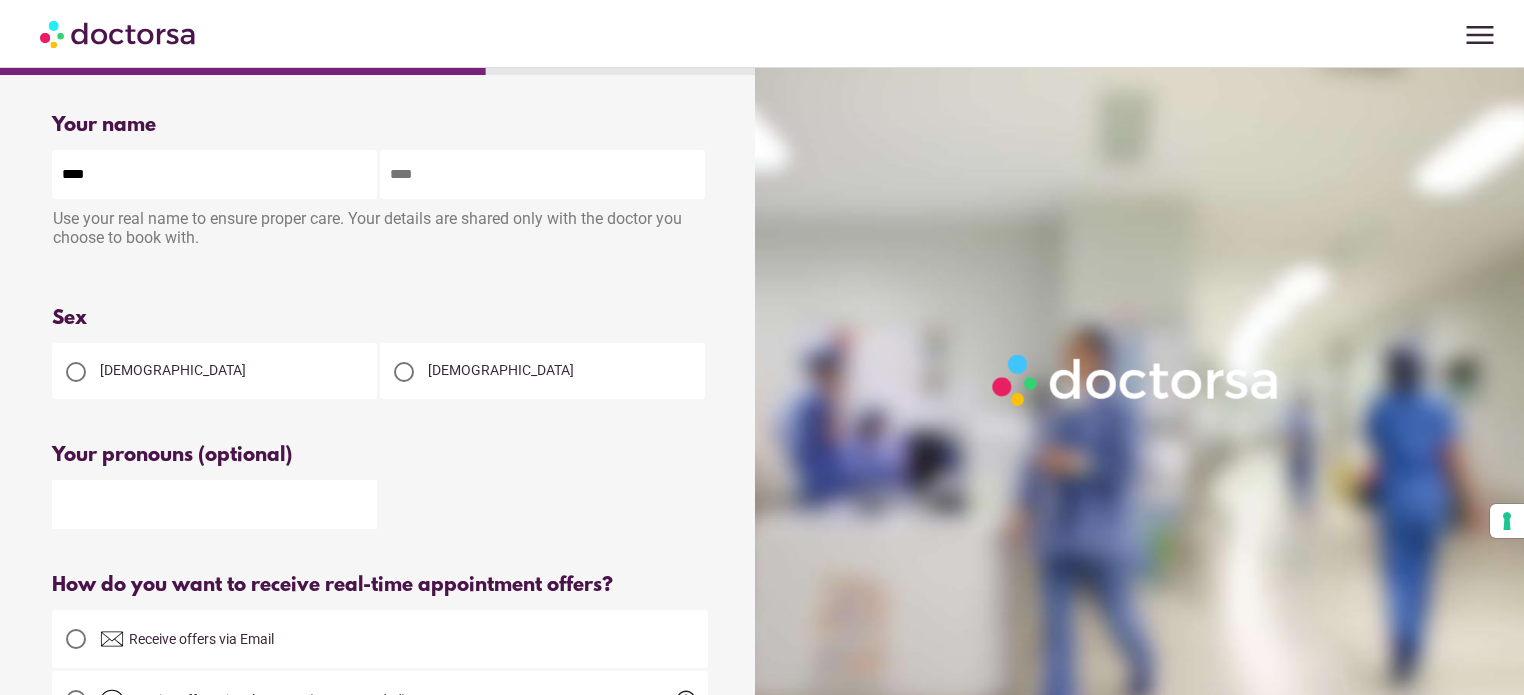 type on "****" 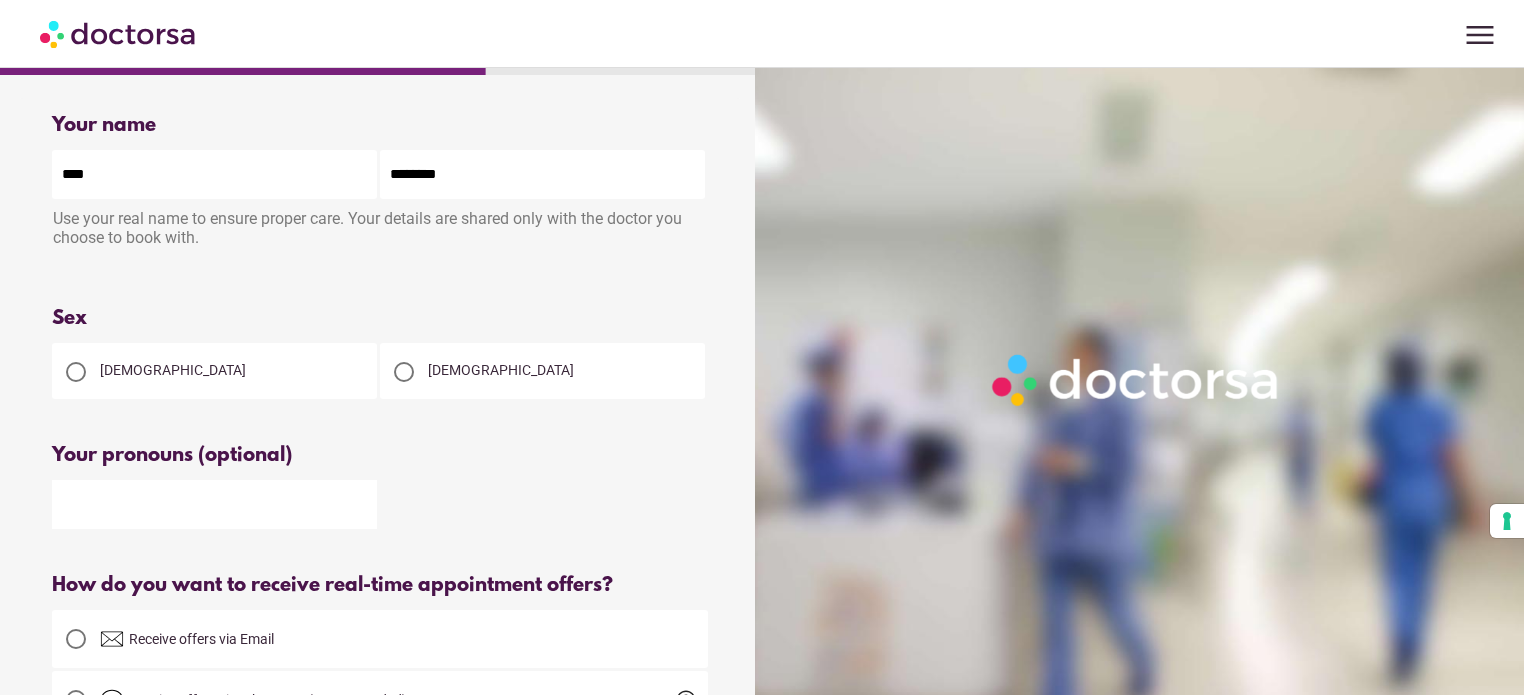 type on "********" 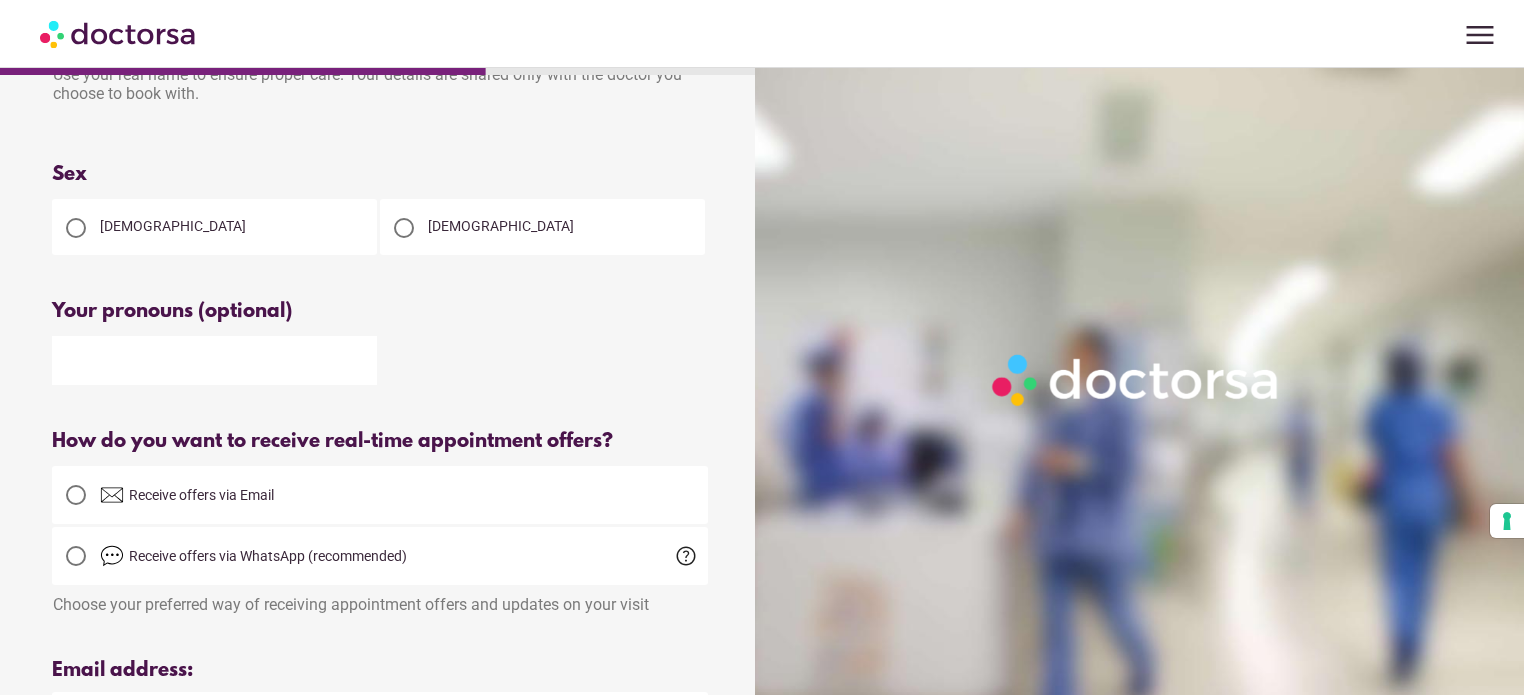 scroll, scrollTop: 204, scrollLeft: 0, axis: vertical 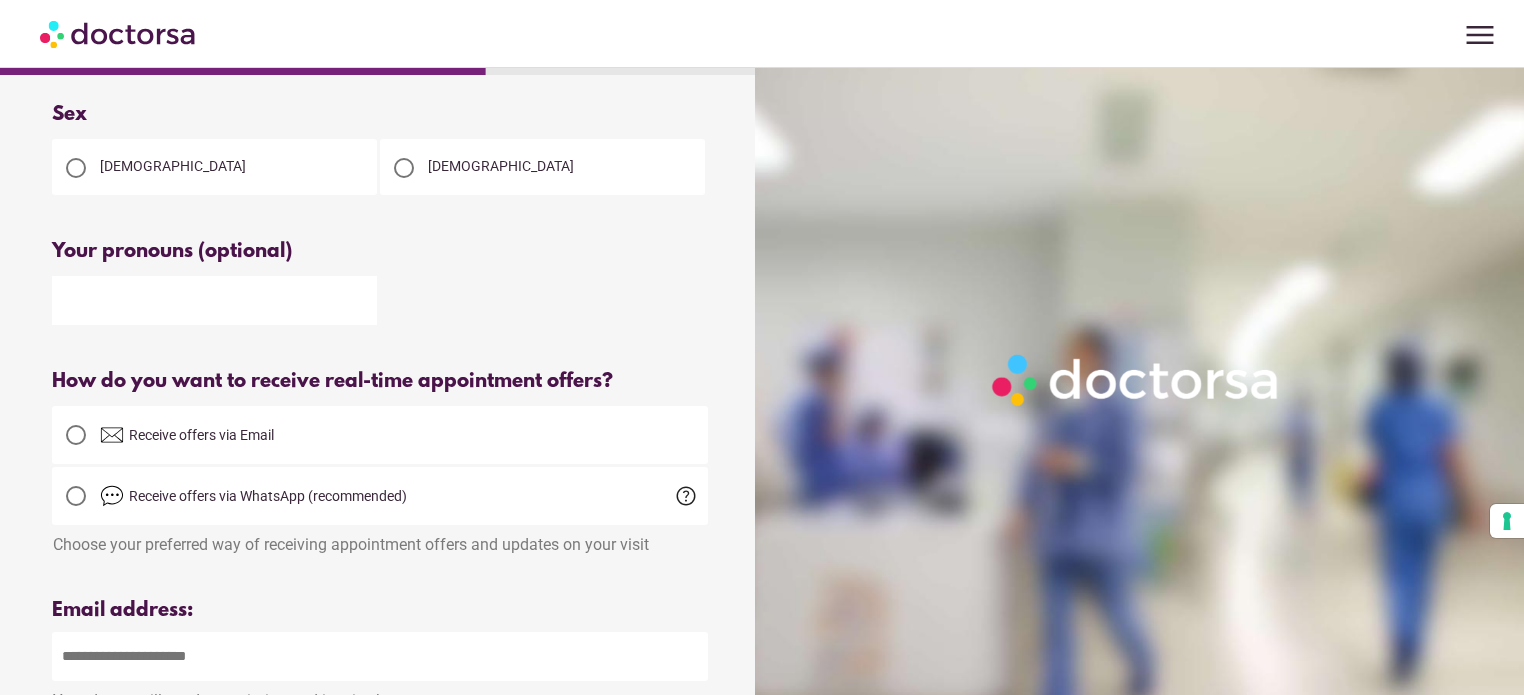 click at bounding box center (380, 656) 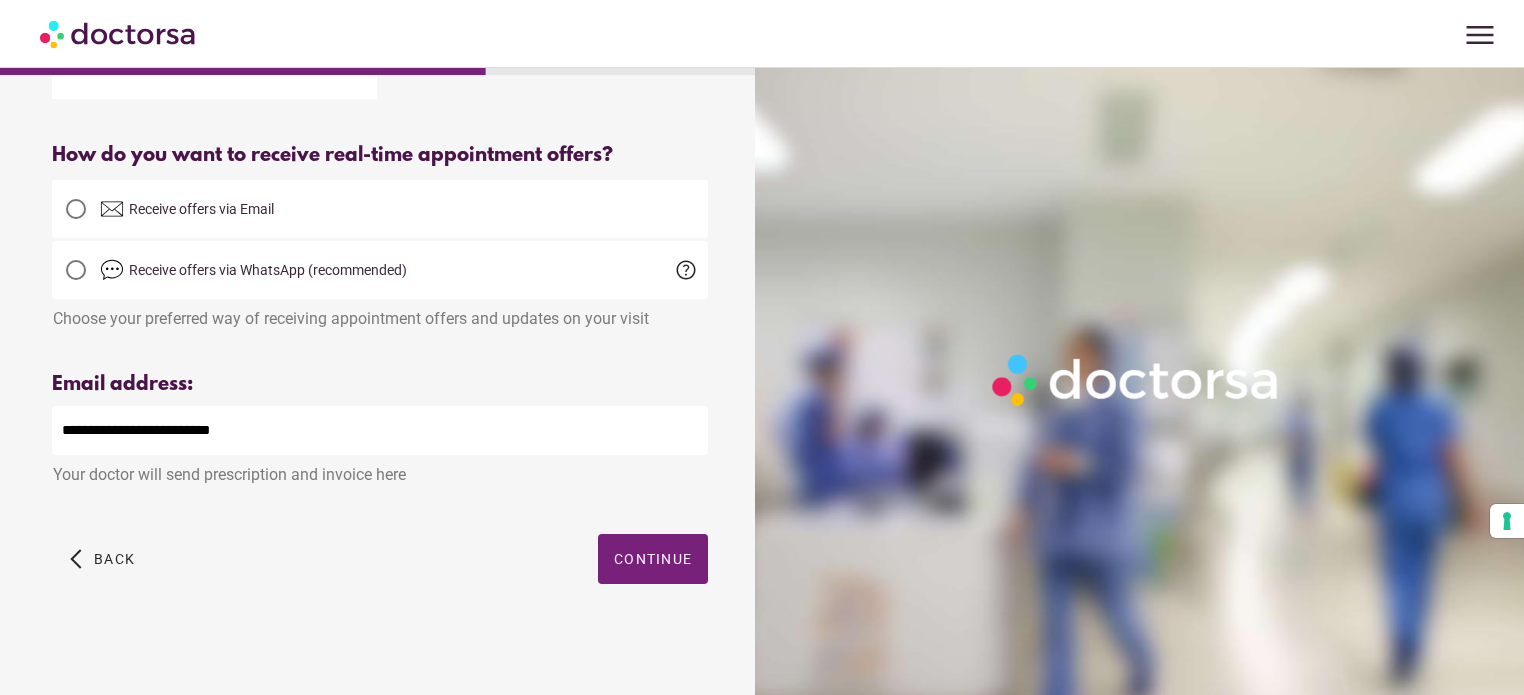 scroll, scrollTop: 406, scrollLeft: 0, axis: vertical 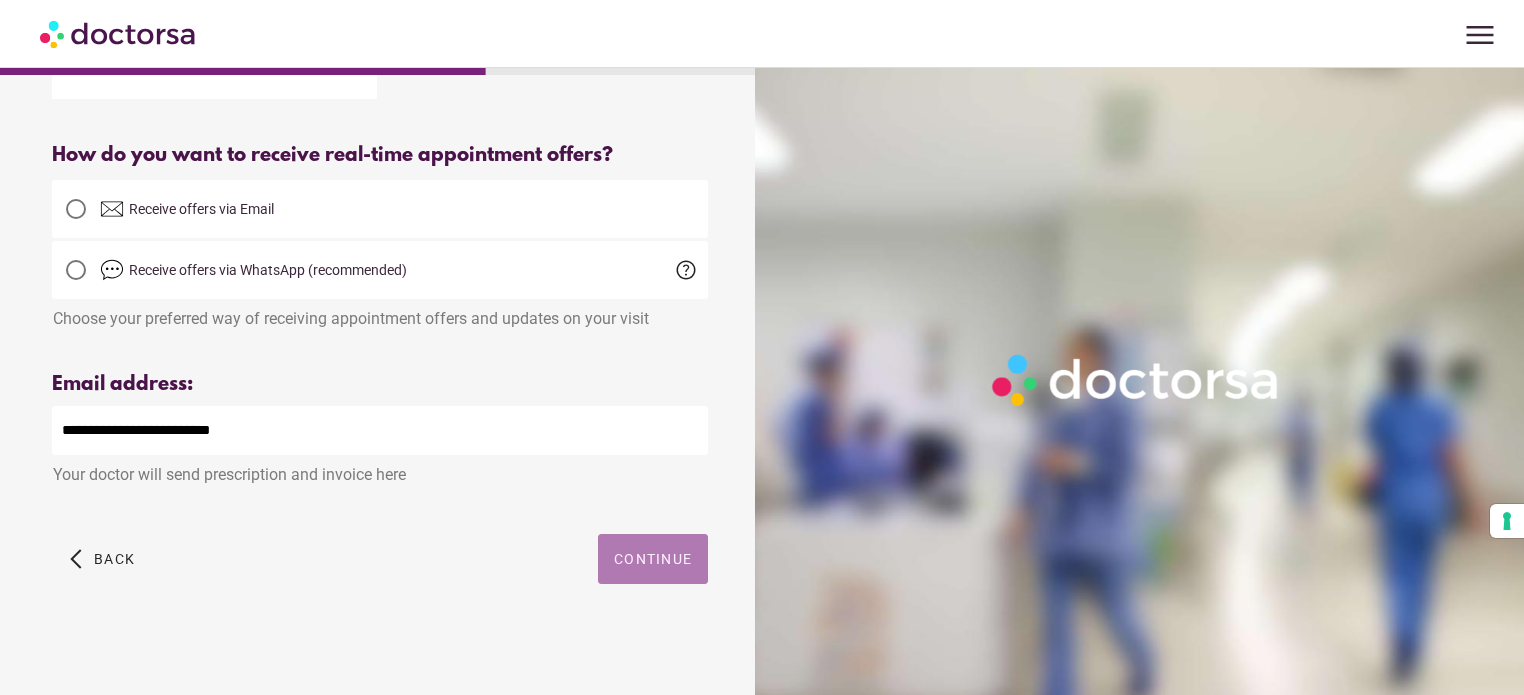 click on "Continue" at bounding box center (653, 559) 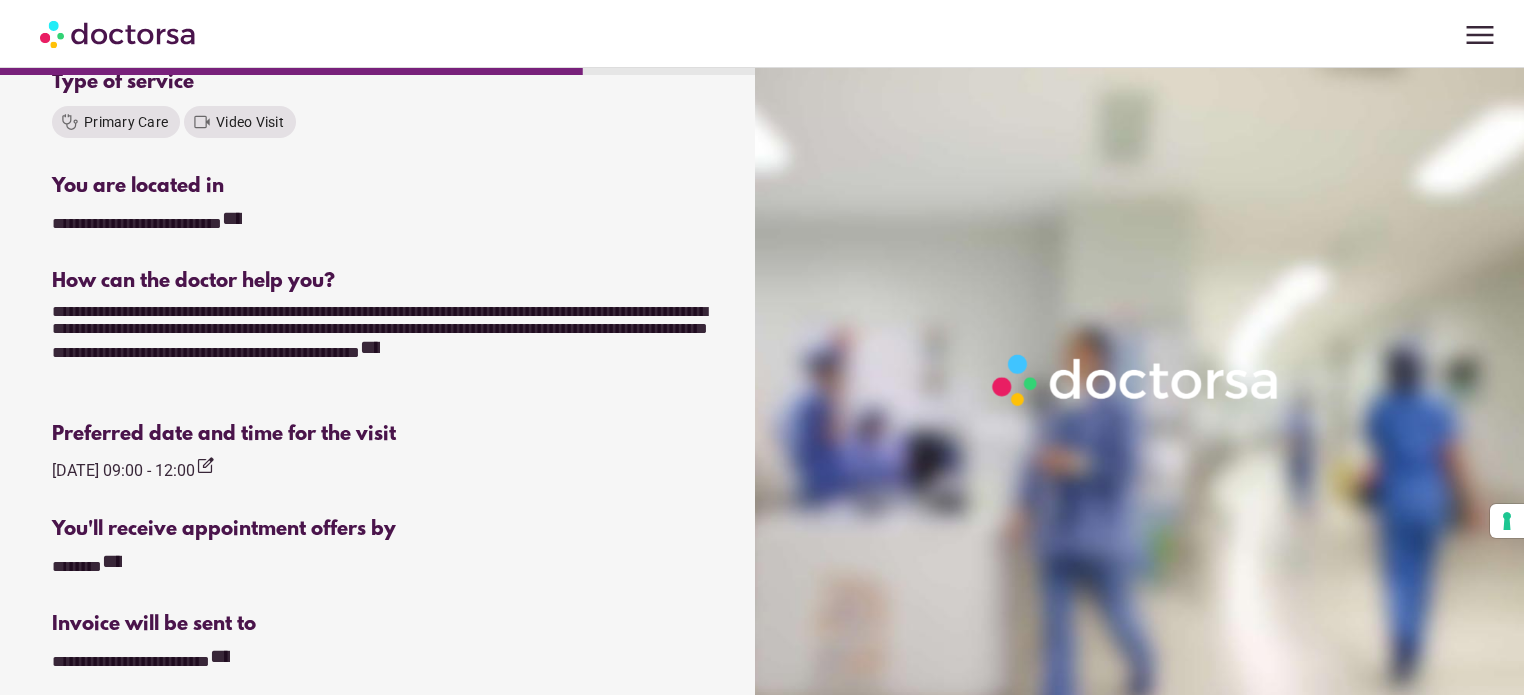 scroll, scrollTop: 394, scrollLeft: 0, axis: vertical 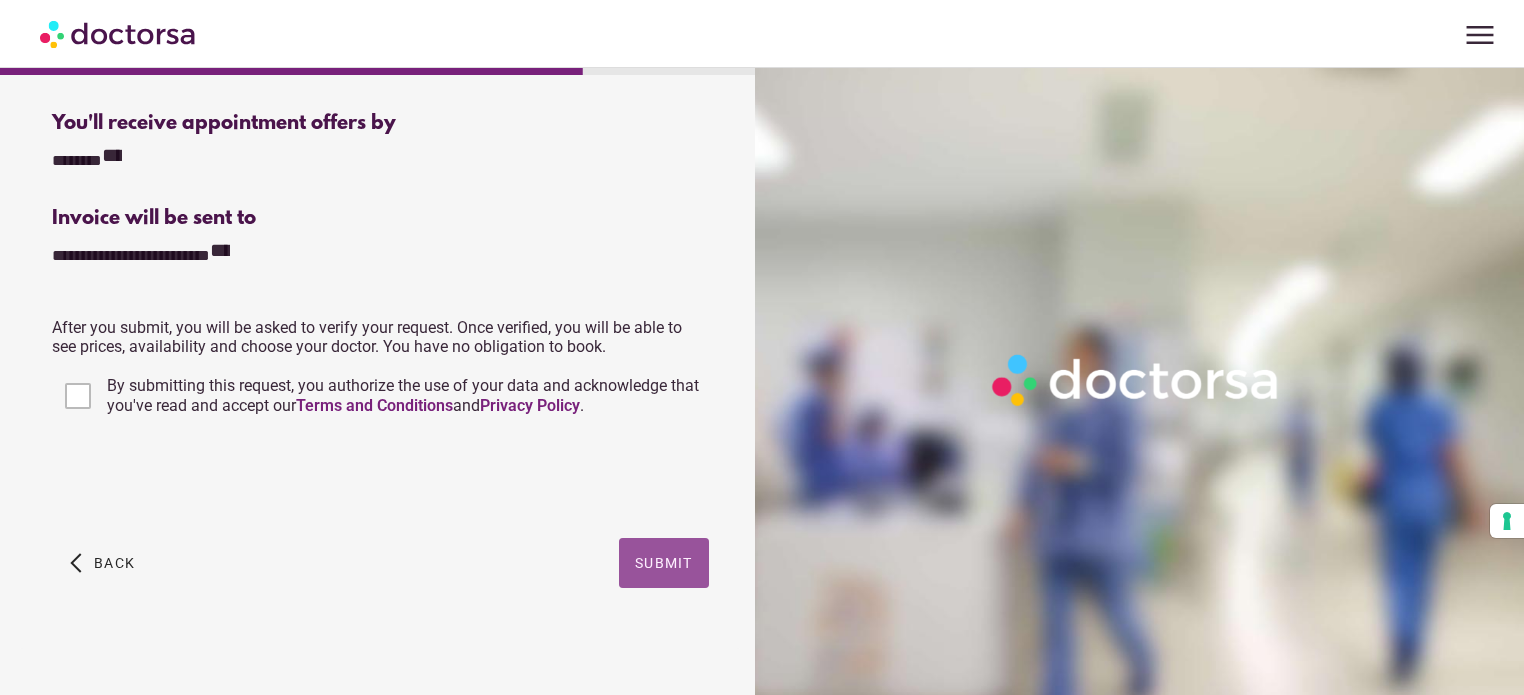 click on "Submit" at bounding box center [664, 563] 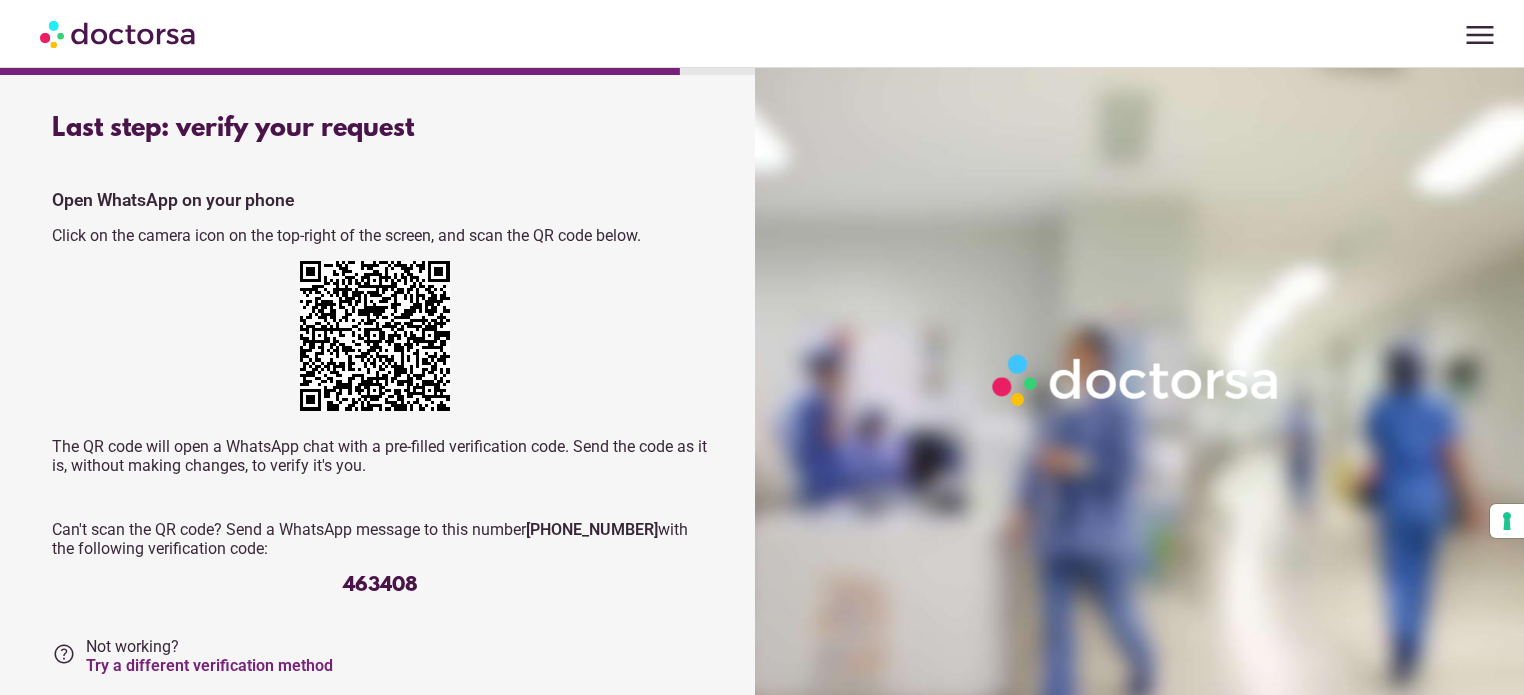 scroll, scrollTop: 0, scrollLeft: 0, axis: both 